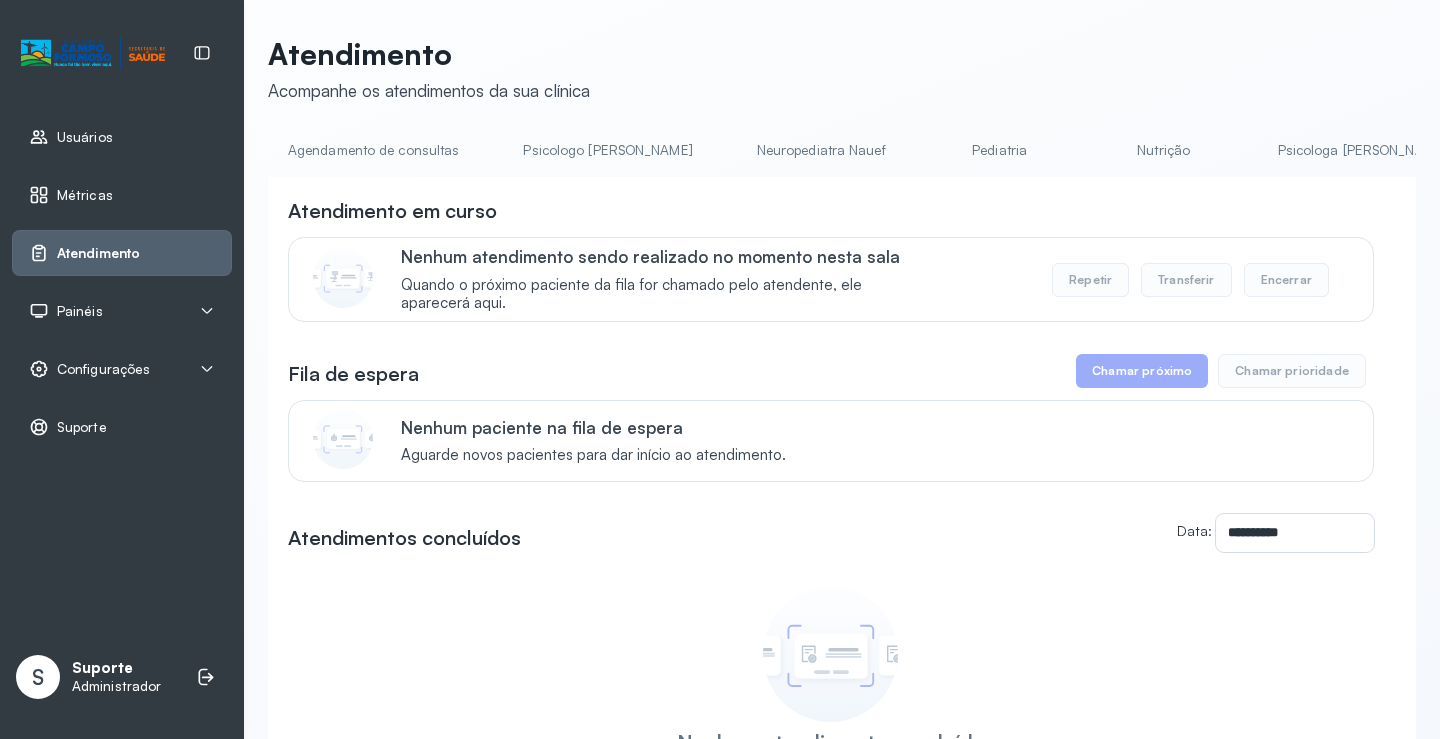 scroll, scrollTop: 0, scrollLeft: 0, axis: both 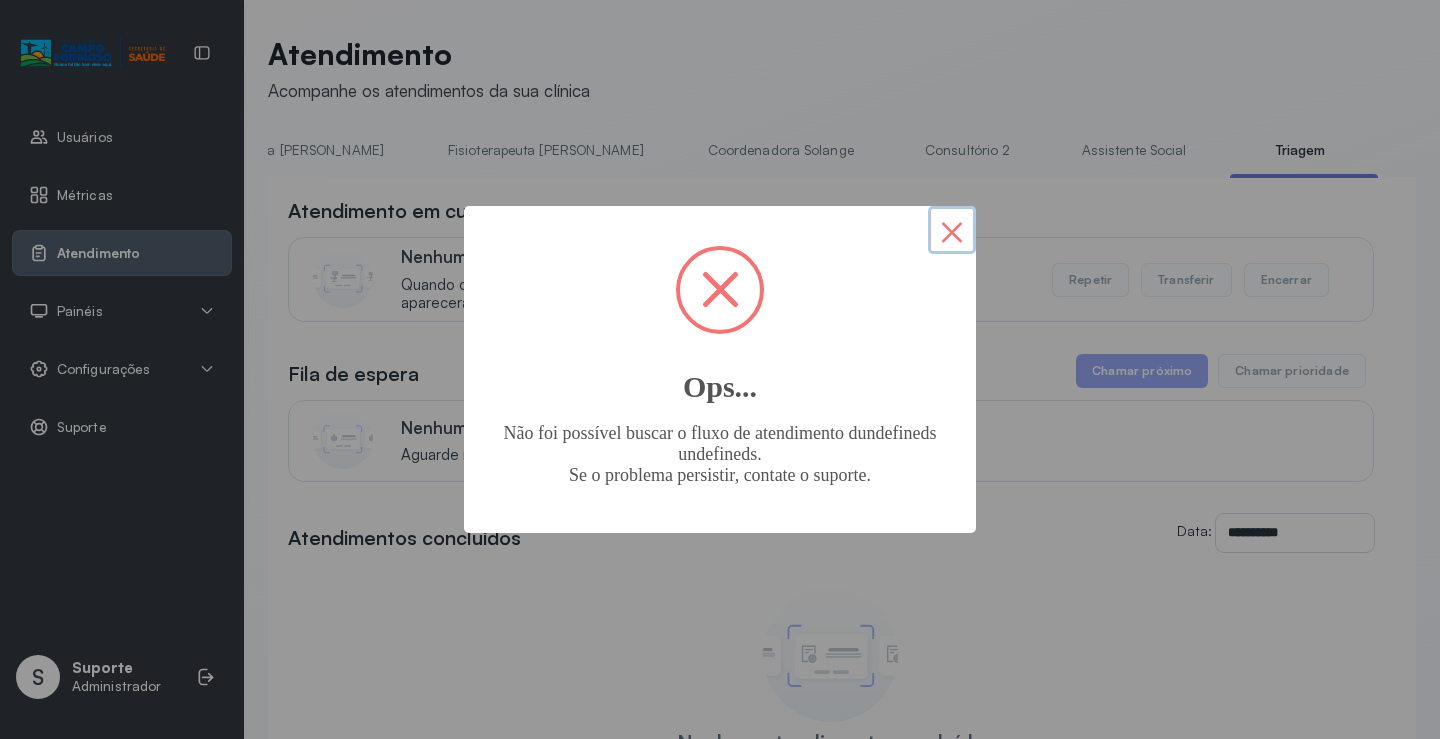 click on "×" at bounding box center [952, 230] 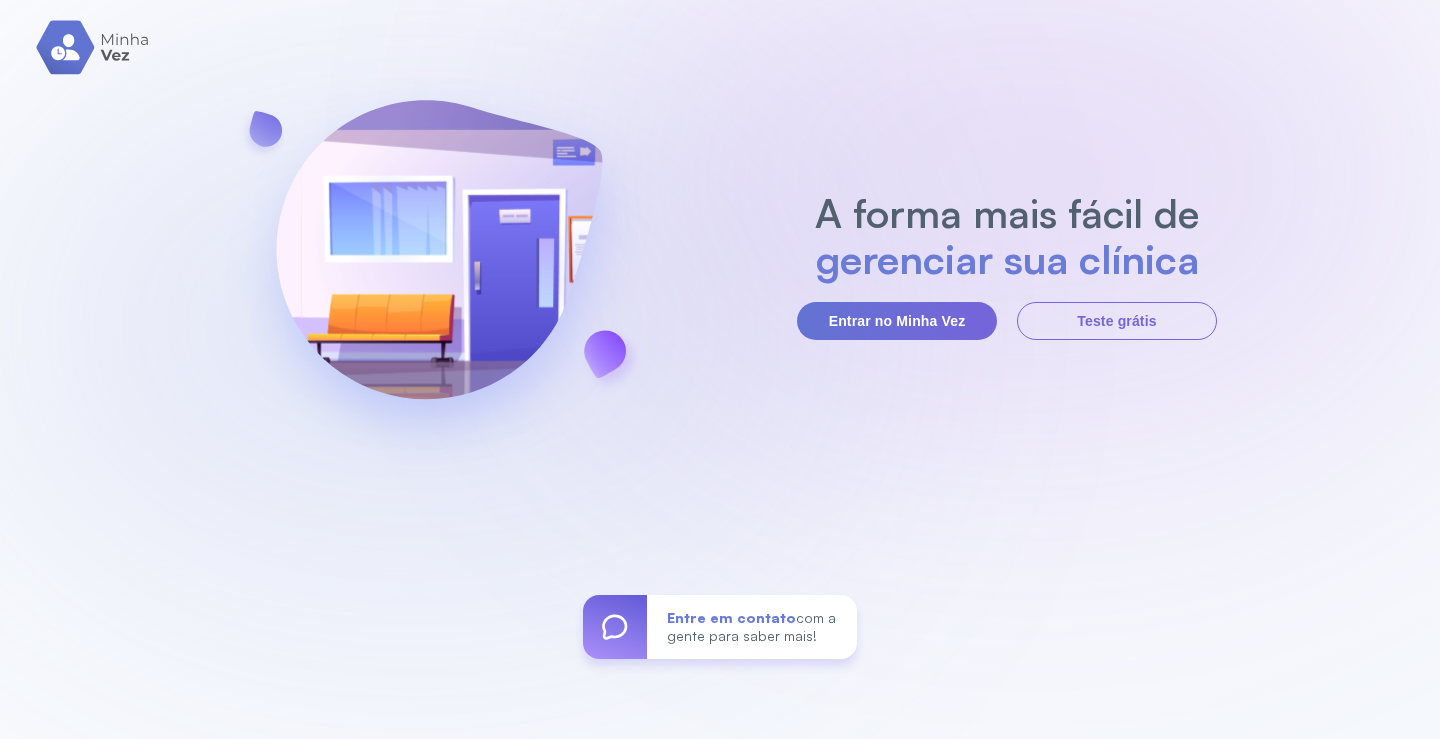 scroll, scrollTop: 0, scrollLeft: 0, axis: both 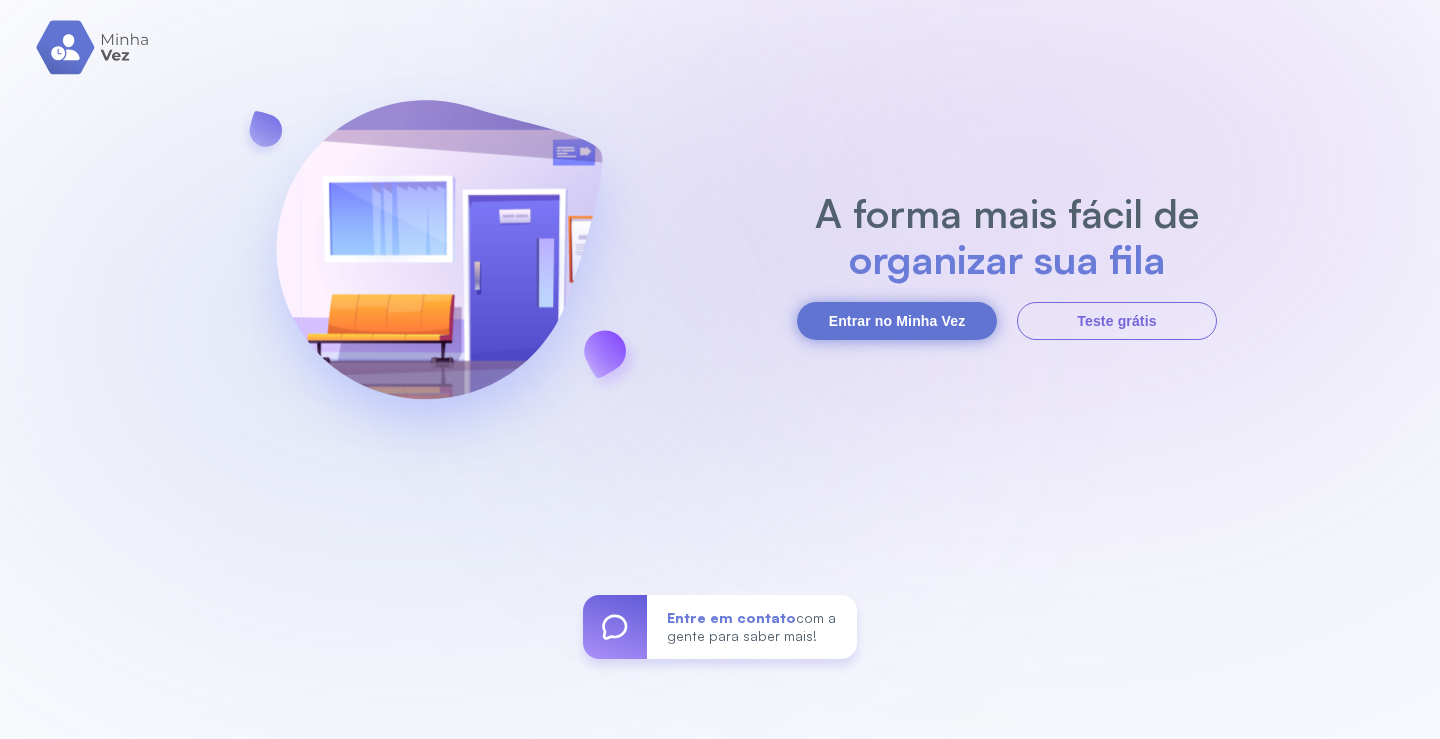 click on "Entrar no Minha Vez" at bounding box center (897, 321) 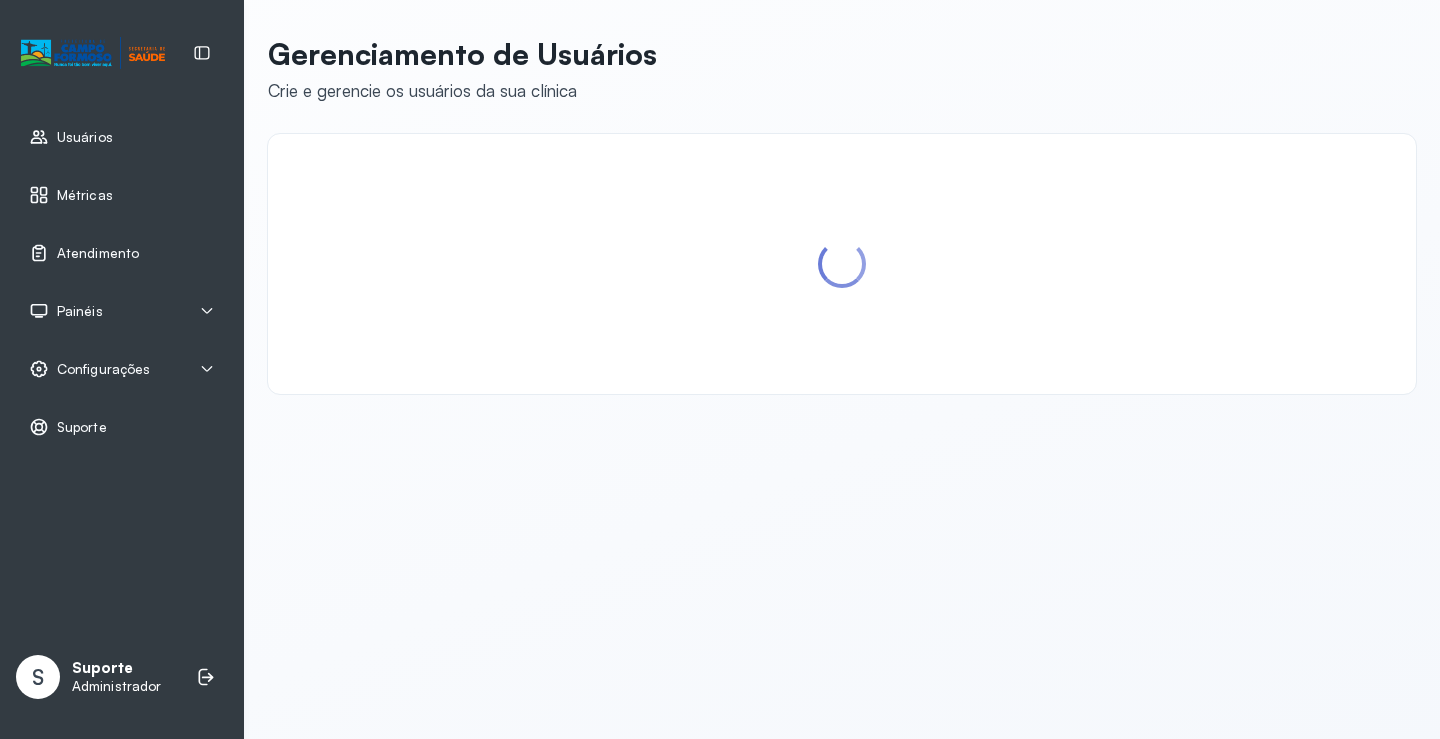 scroll, scrollTop: 0, scrollLeft: 0, axis: both 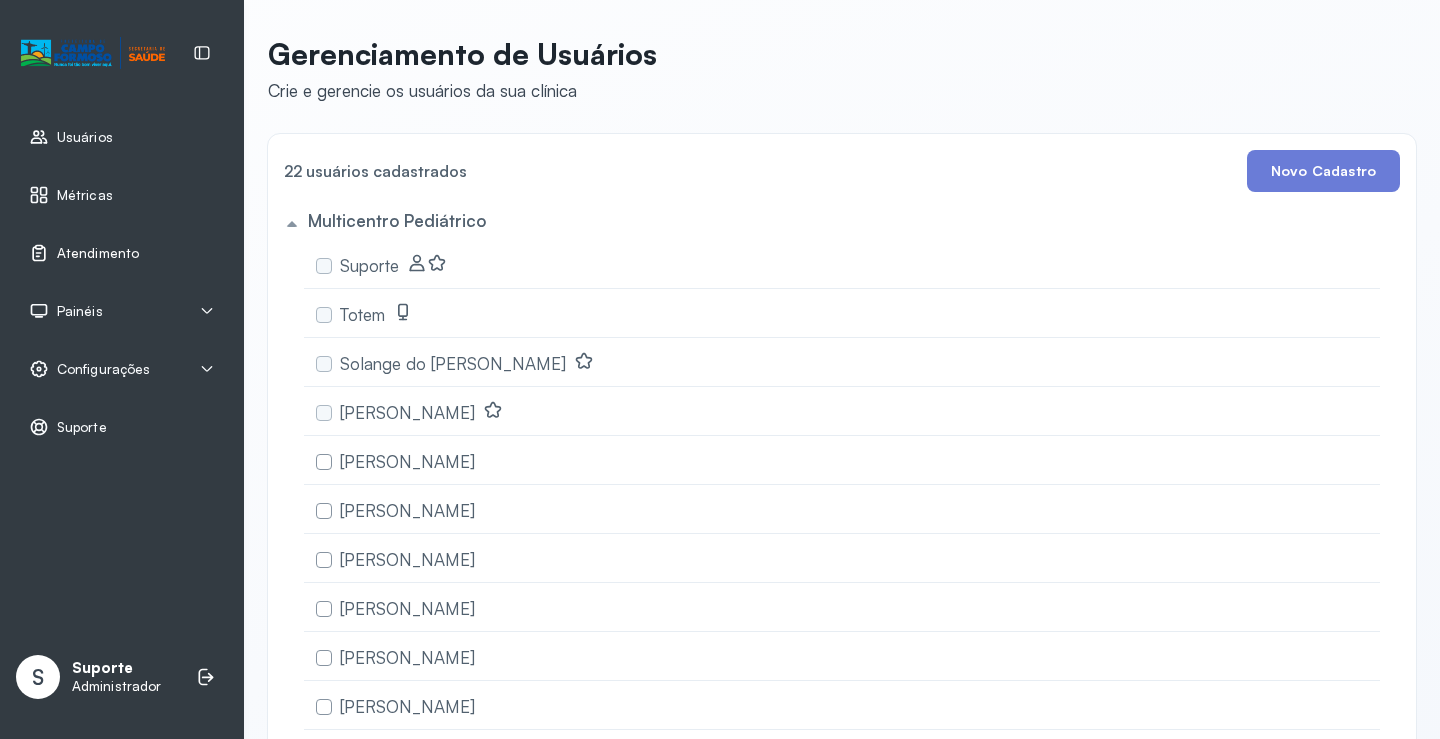click on "Atendimento" at bounding box center (84, 253) 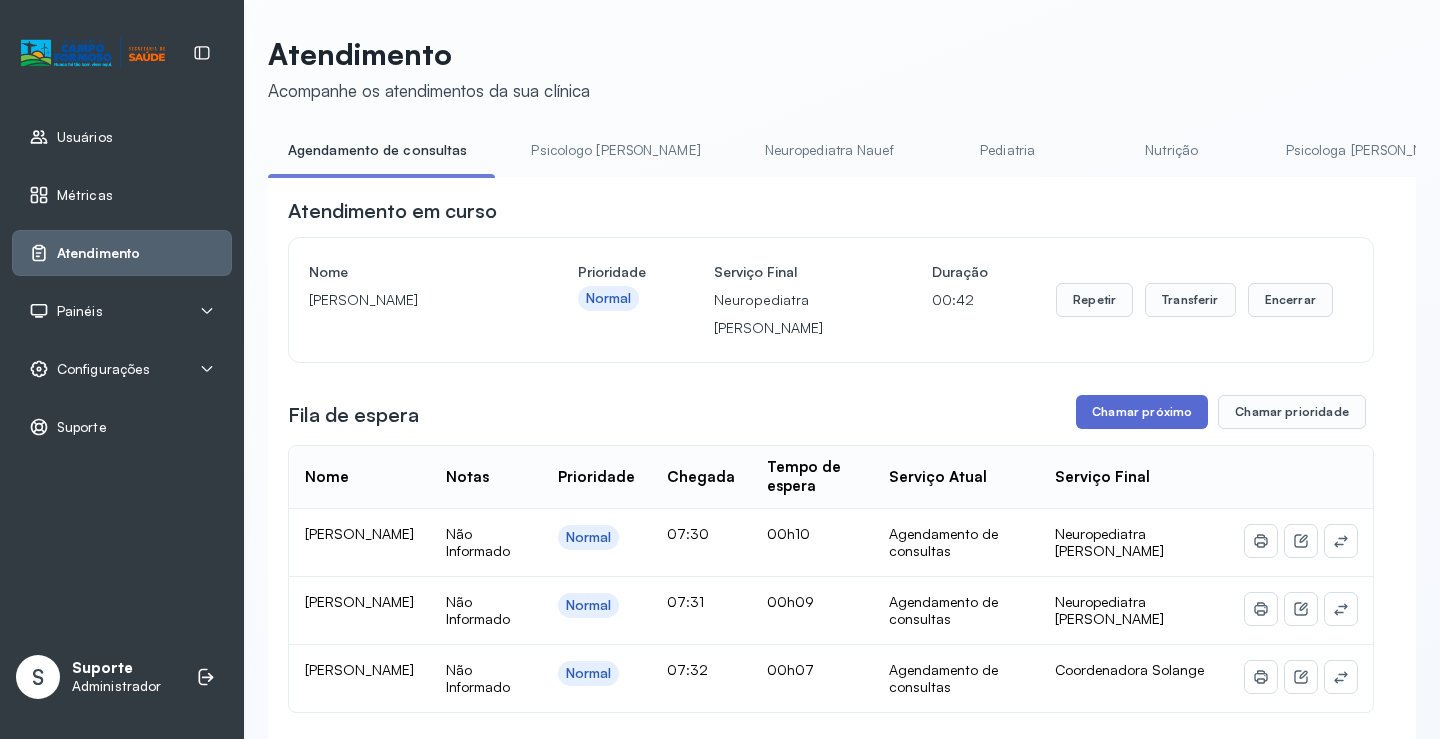 click on "Chamar próximo" at bounding box center (1142, 412) 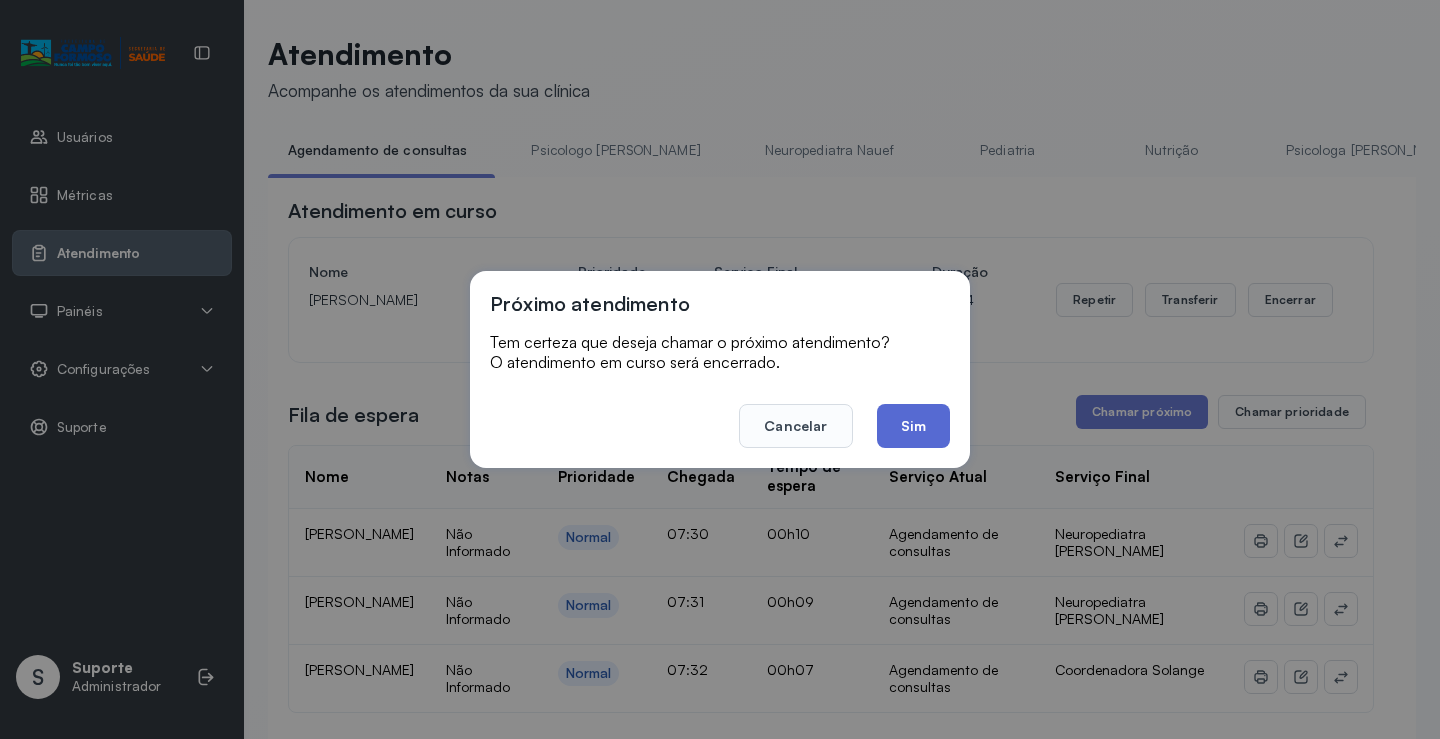 click on "Sim" 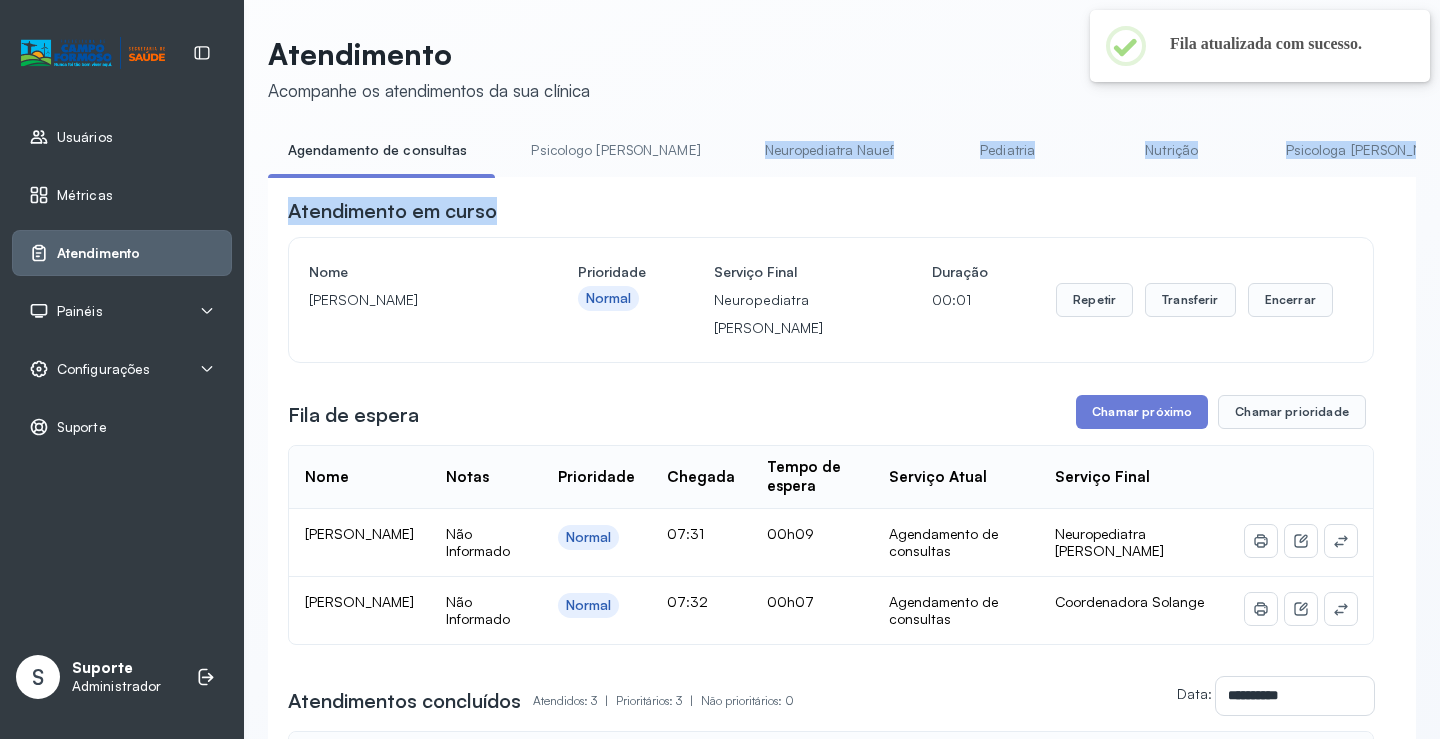 drag, startPoint x: 674, startPoint y: 177, endPoint x: 728, endPoint y: 186, distance: 54.74486 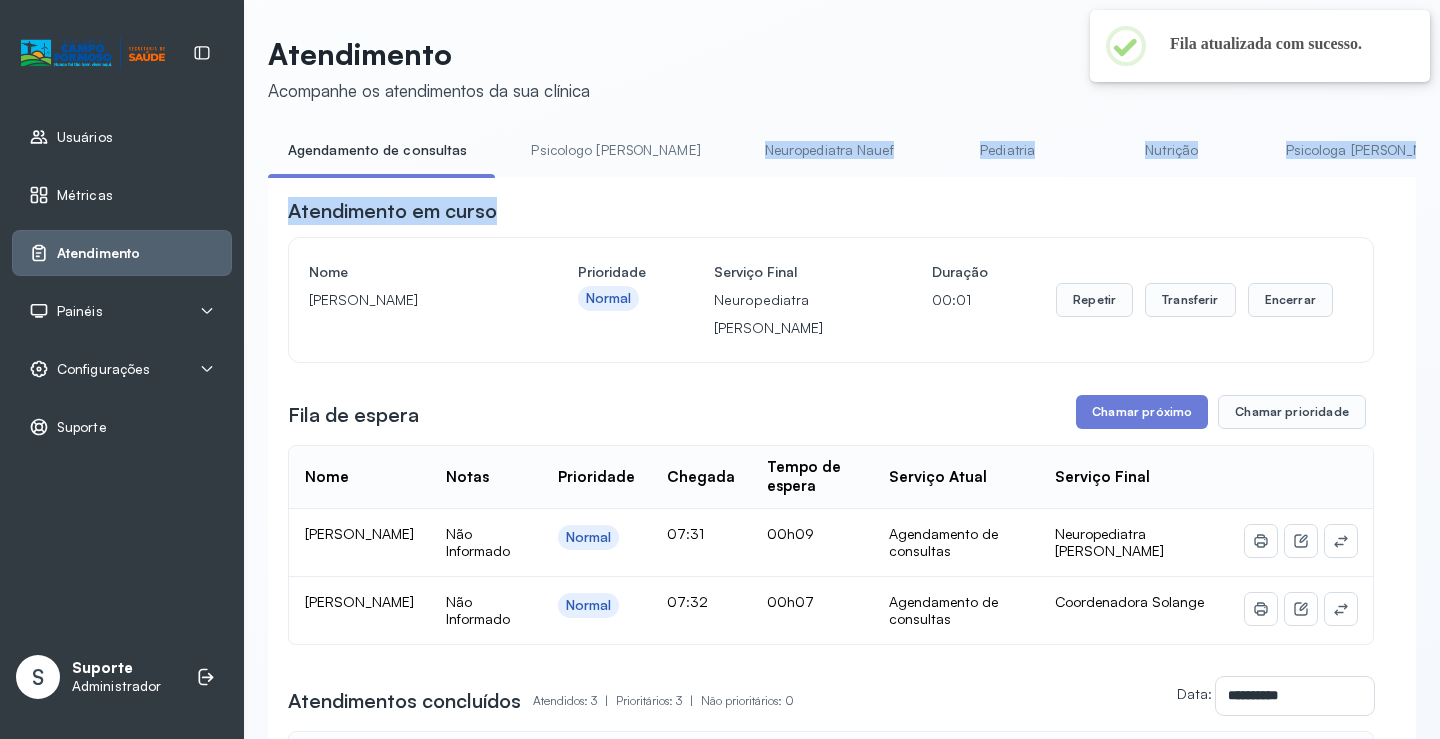 click on "**********" 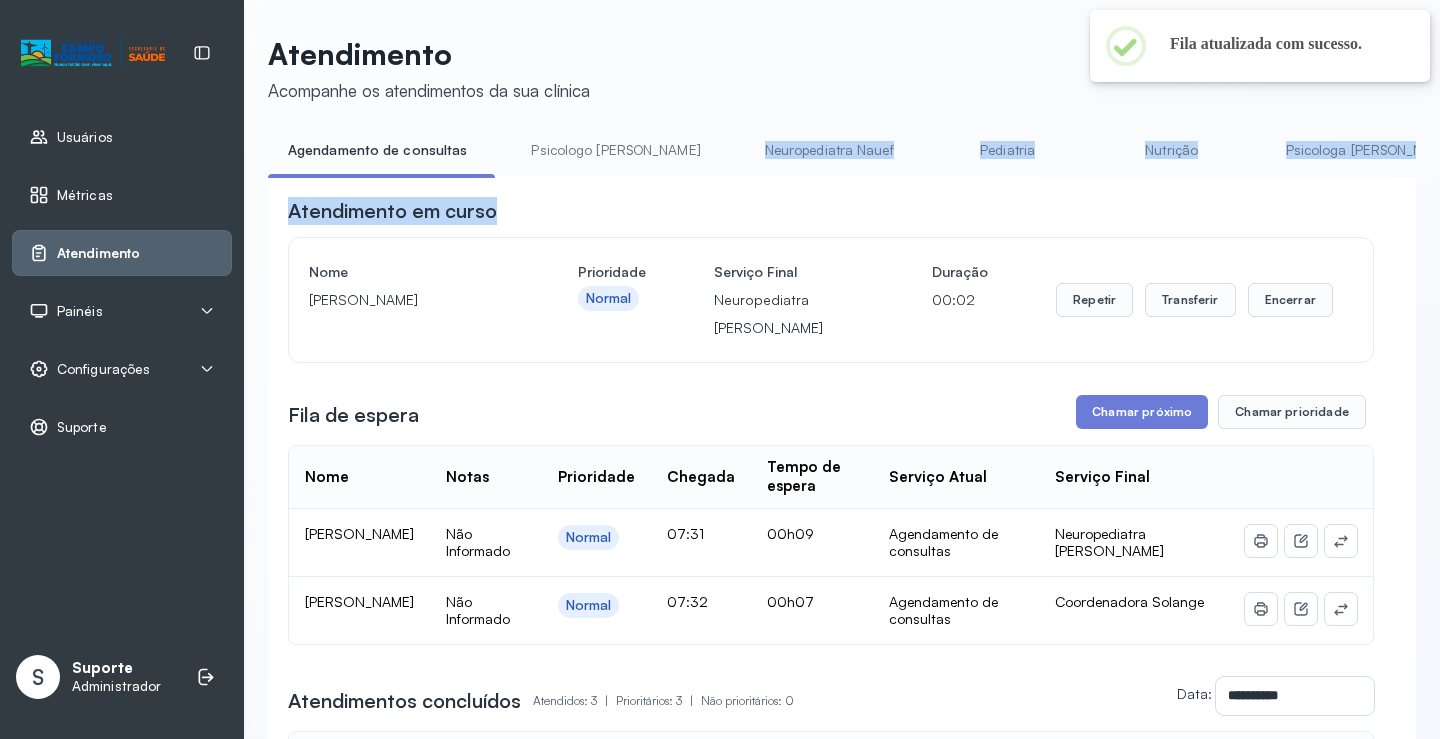 click on "Atendimento em curso" at bounding box center (831, 211) 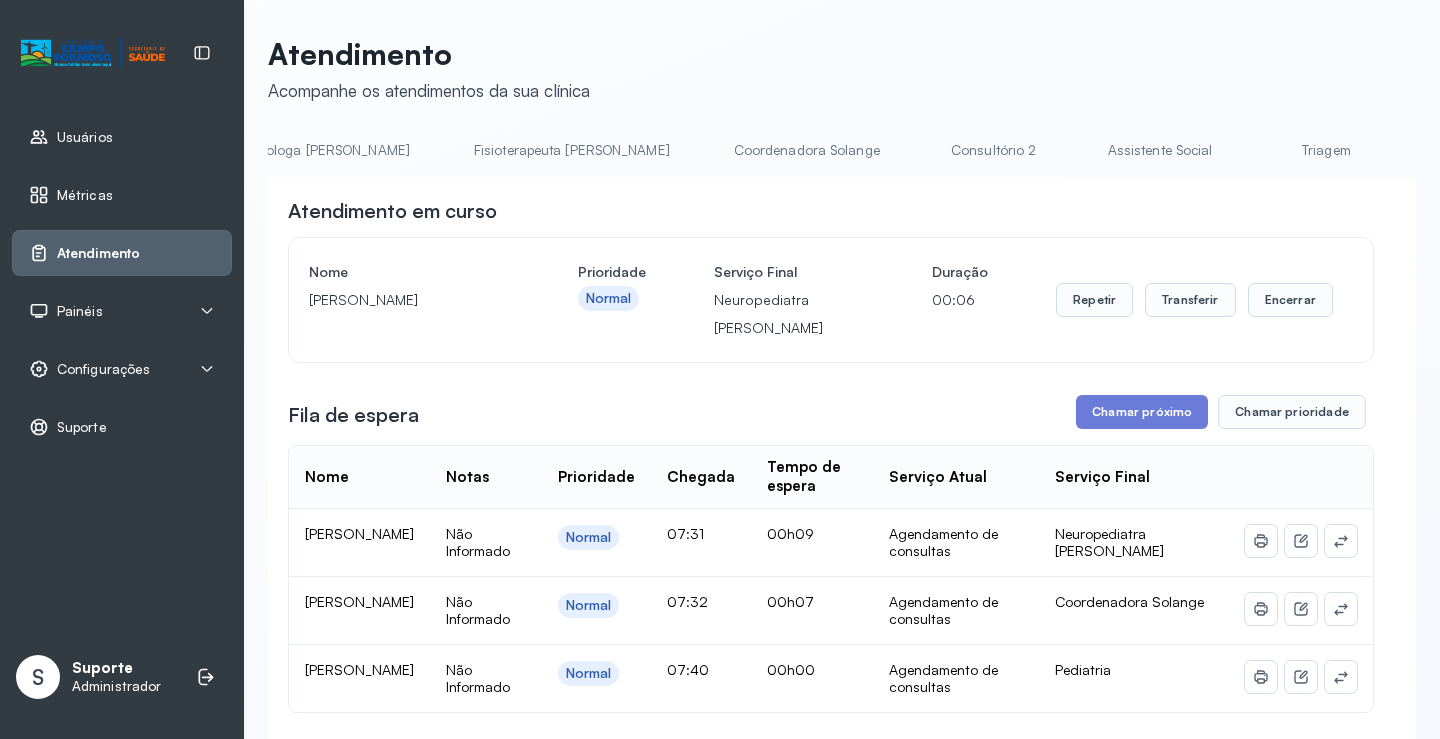 scroll, scrollTop: 0, scrollLeft: 1046, axis: horizontal 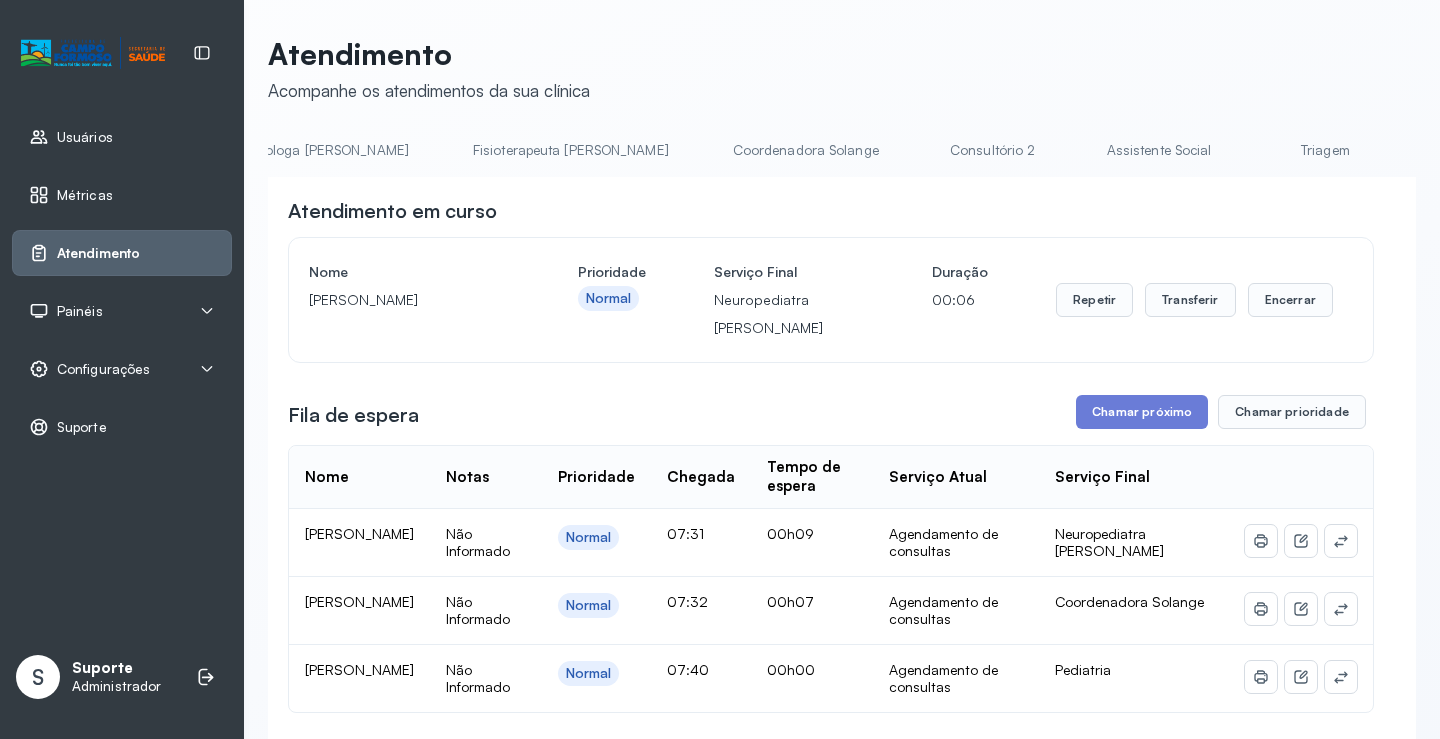 click on "Triagem" at bounding box center (1325, 150) 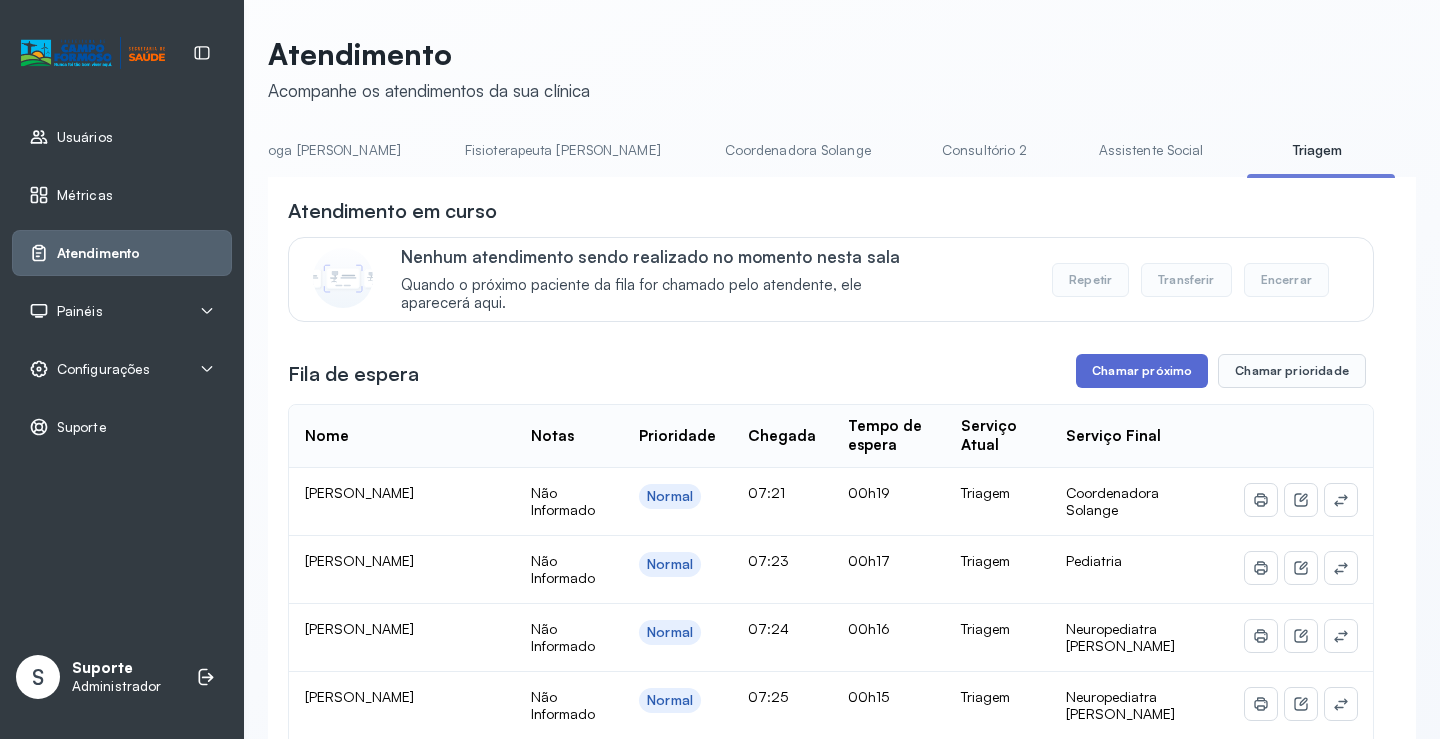 click on "Chamar próximo" at bounding box center [1142, 371] 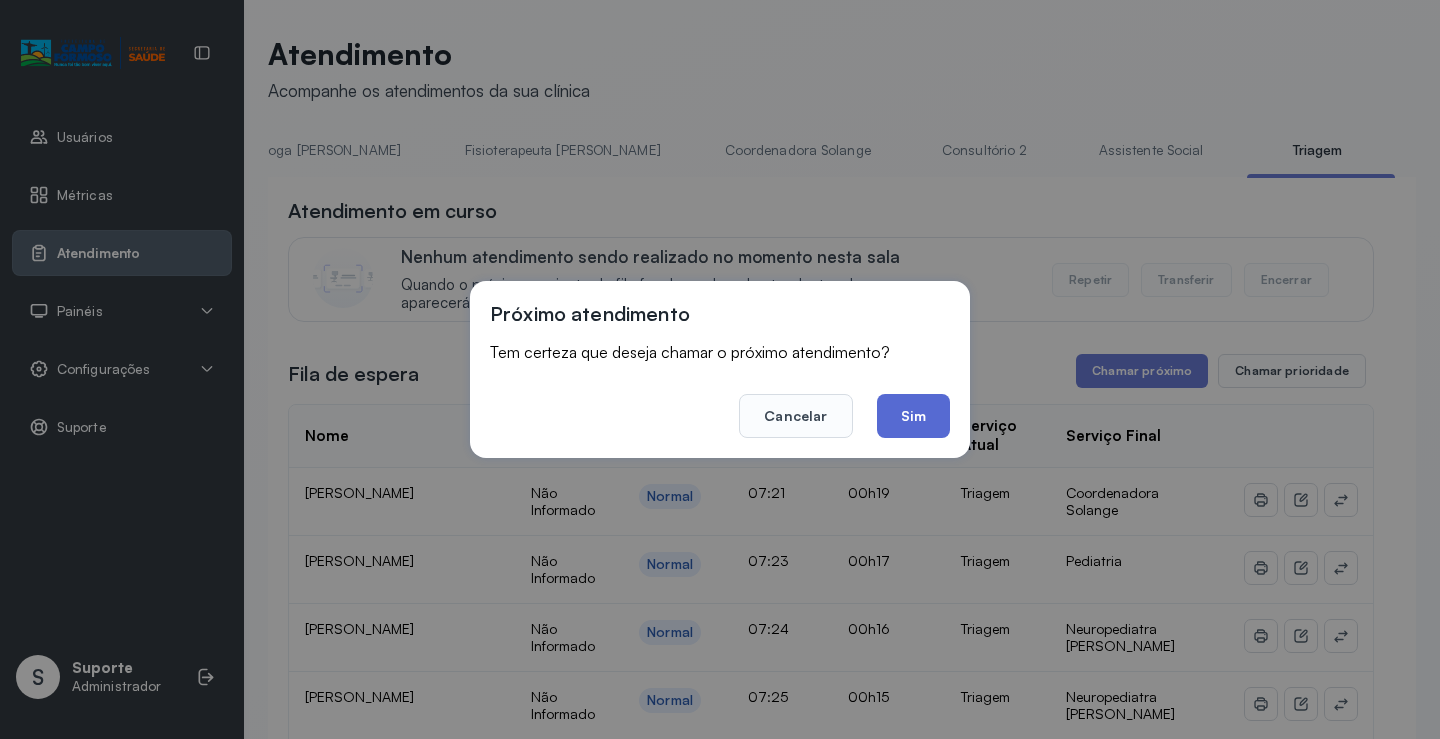 click on "Sim" 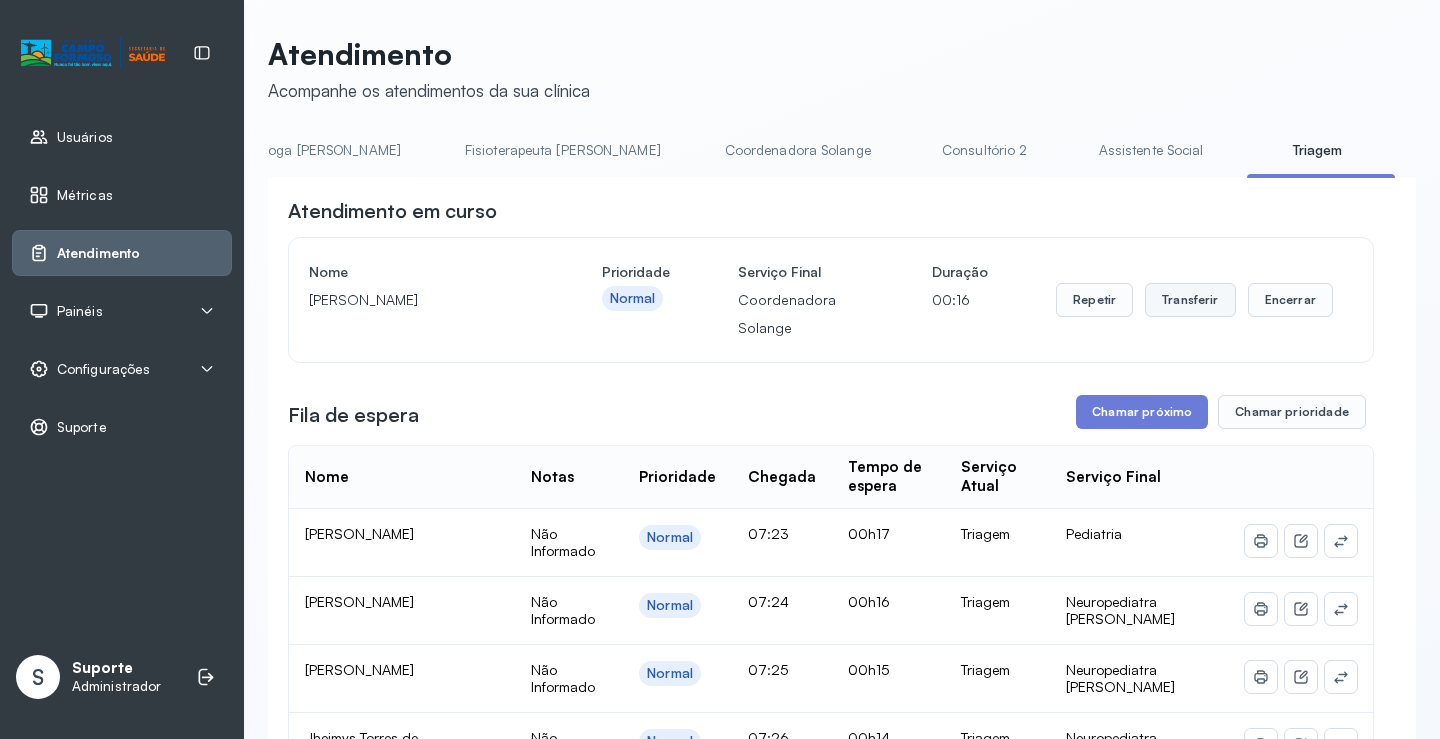 click on "Transferir" at bounding box center [1190, 300] 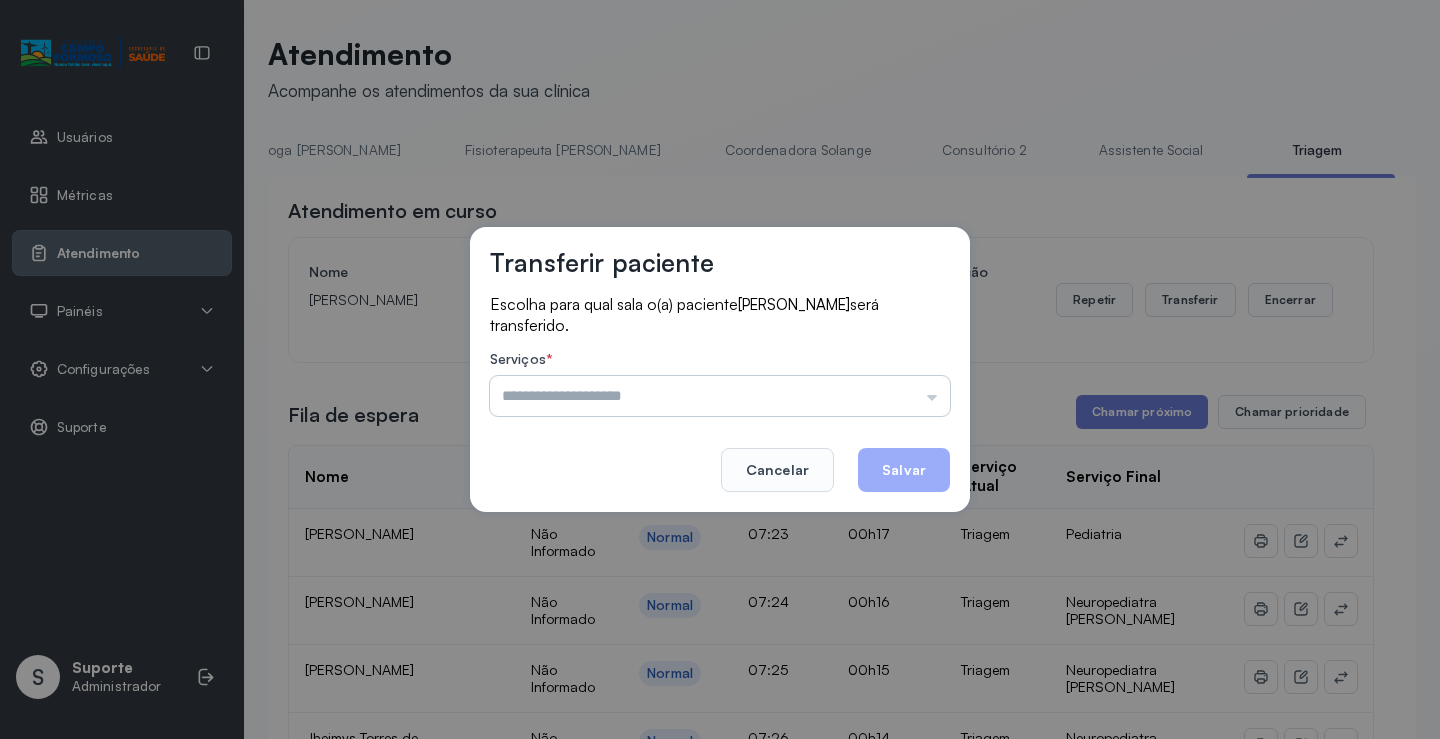 click at bounding box center (720, 396) 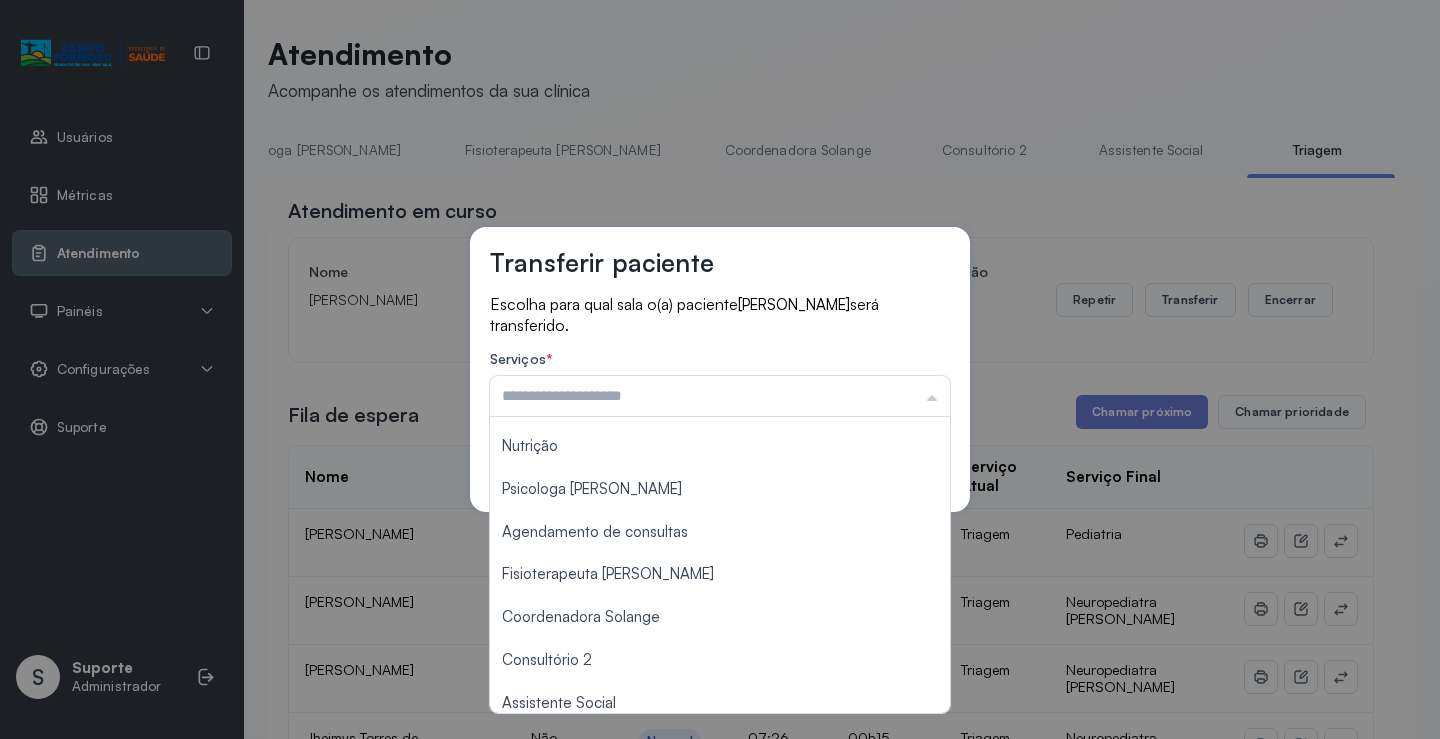 scroll, scrollTop: 160, scrollLeft: 0, axis: vertical 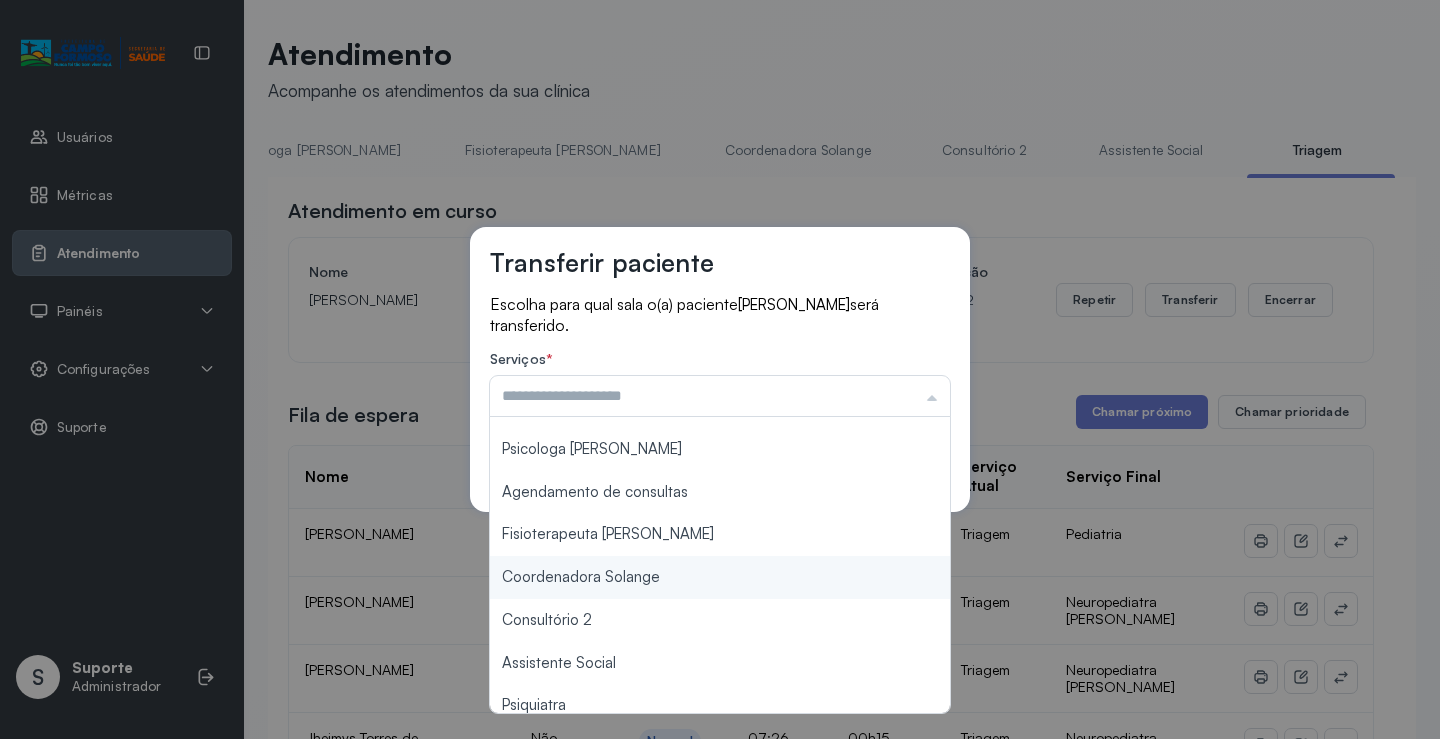 type on "**********" 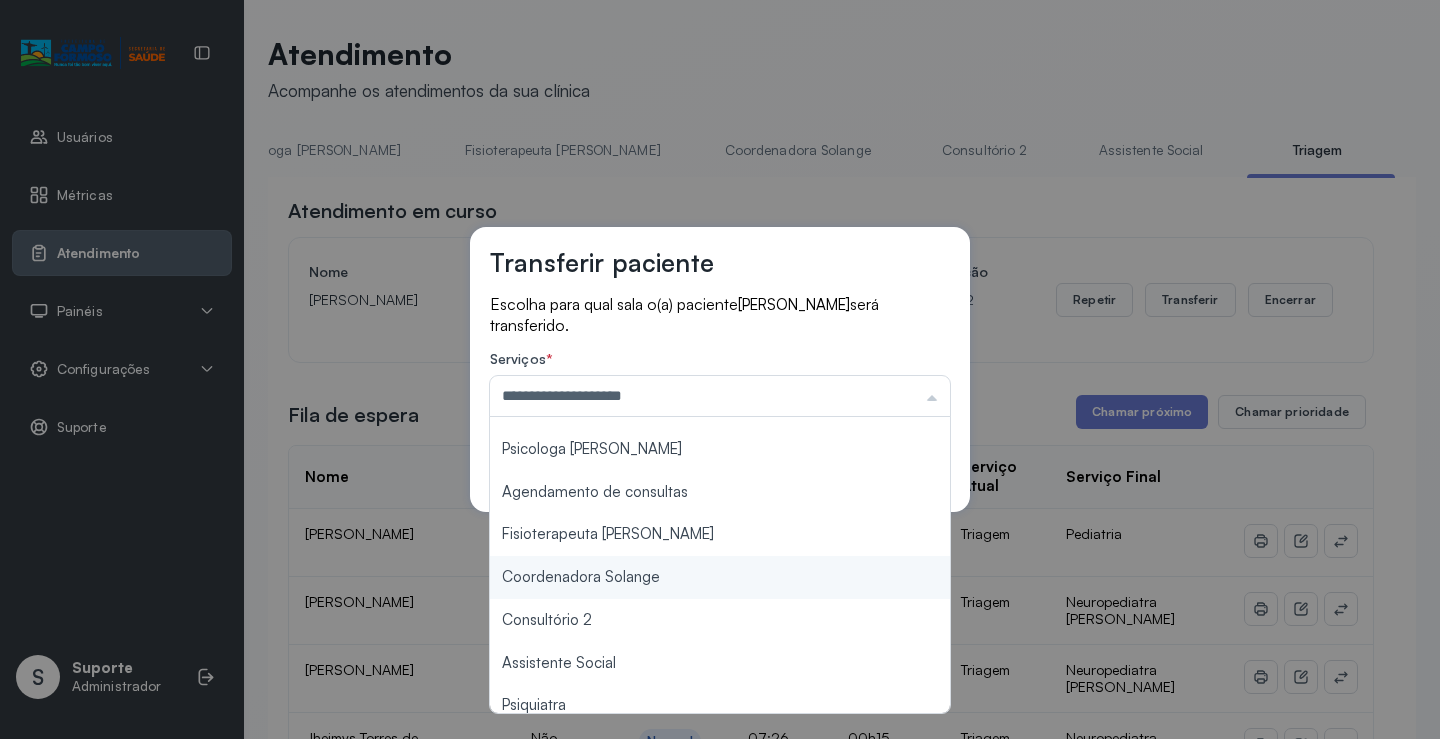 click on "**********" at bounding box center (720, 369) 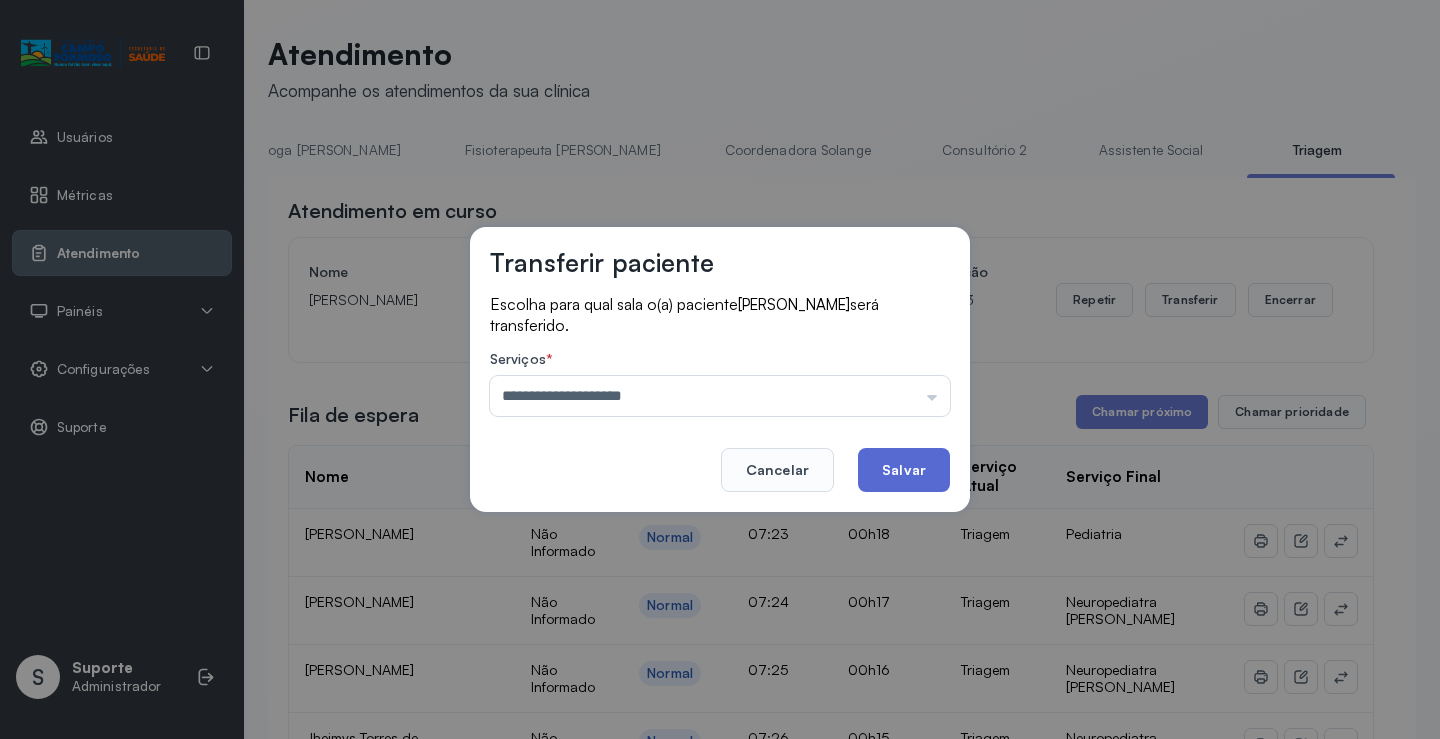 click on "Salvar" 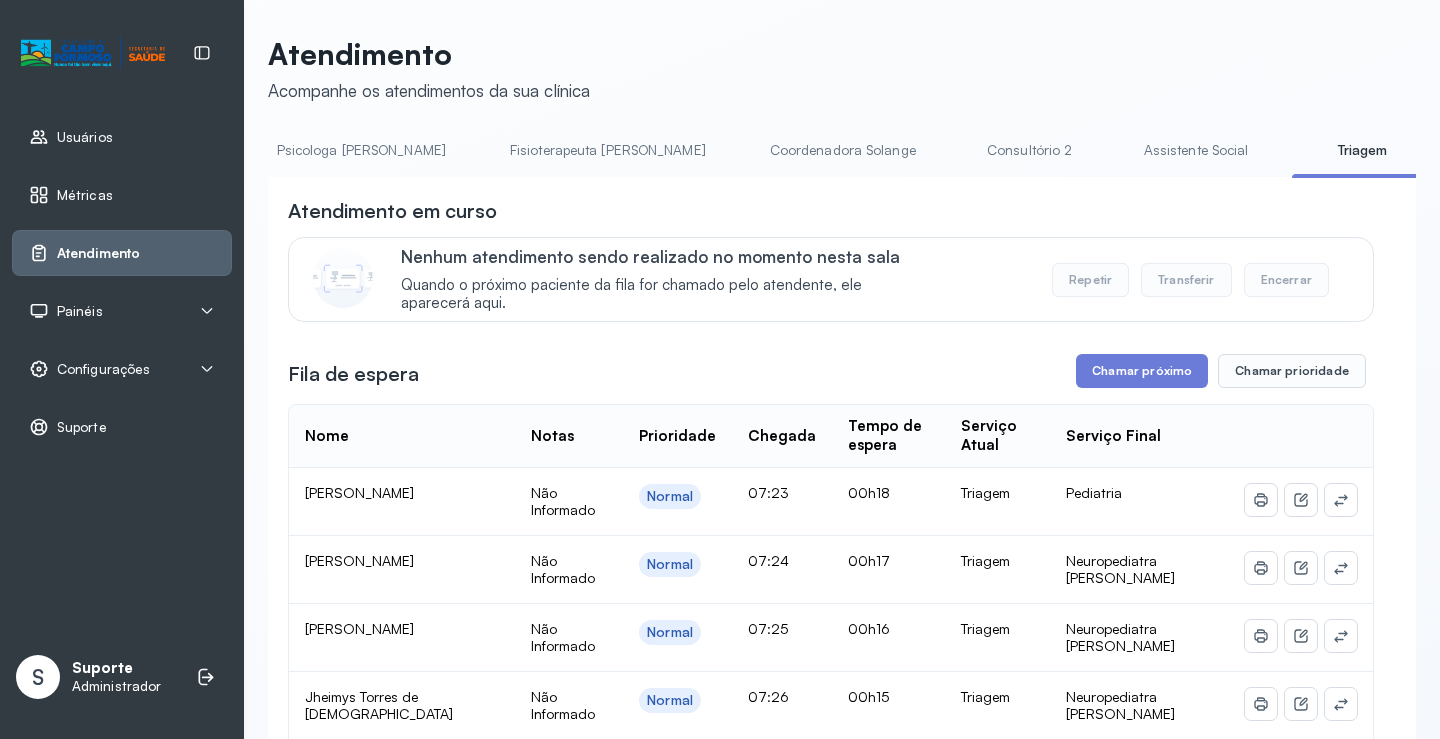 scroll, scrollTop: 0, scrollLeft: 1003, axis: horizontal 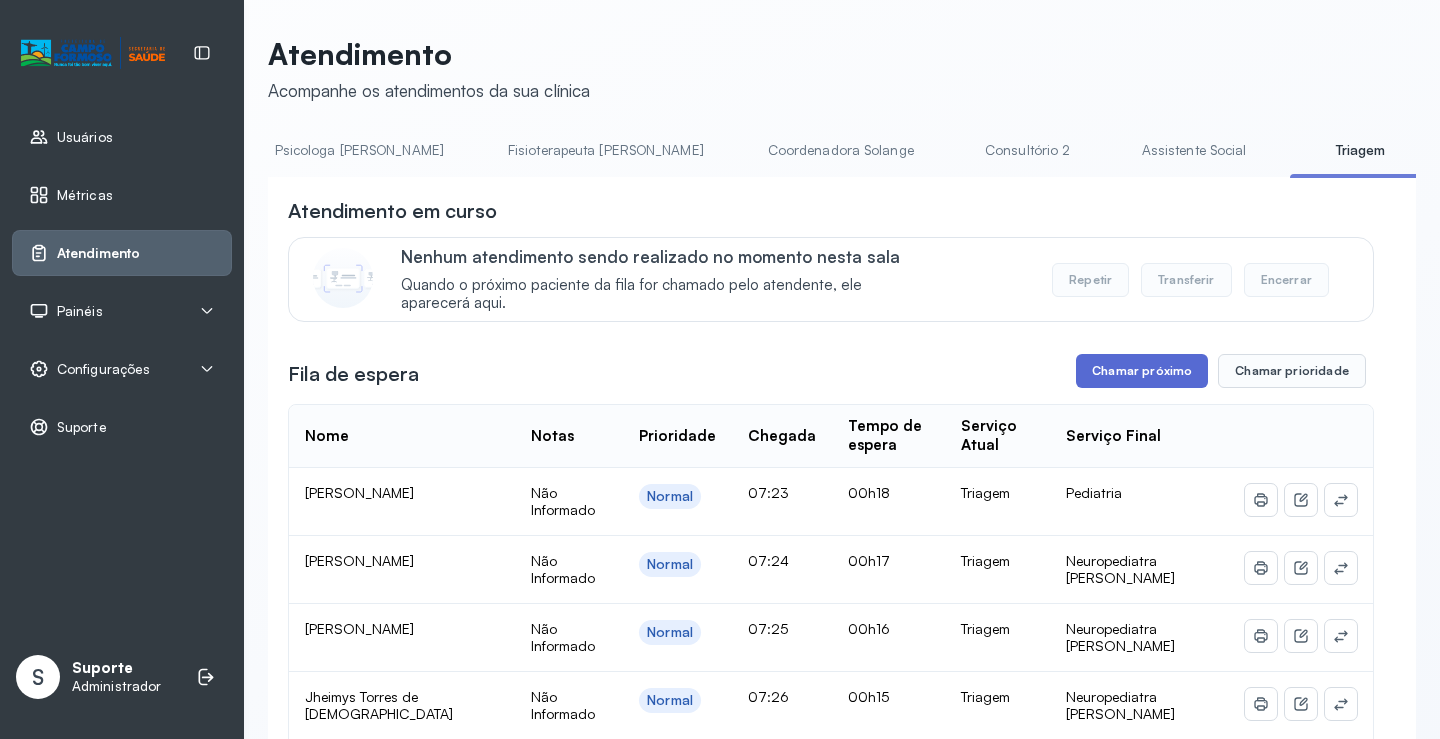 click on "Chamar próximo" at bounding box center [1142, 371] 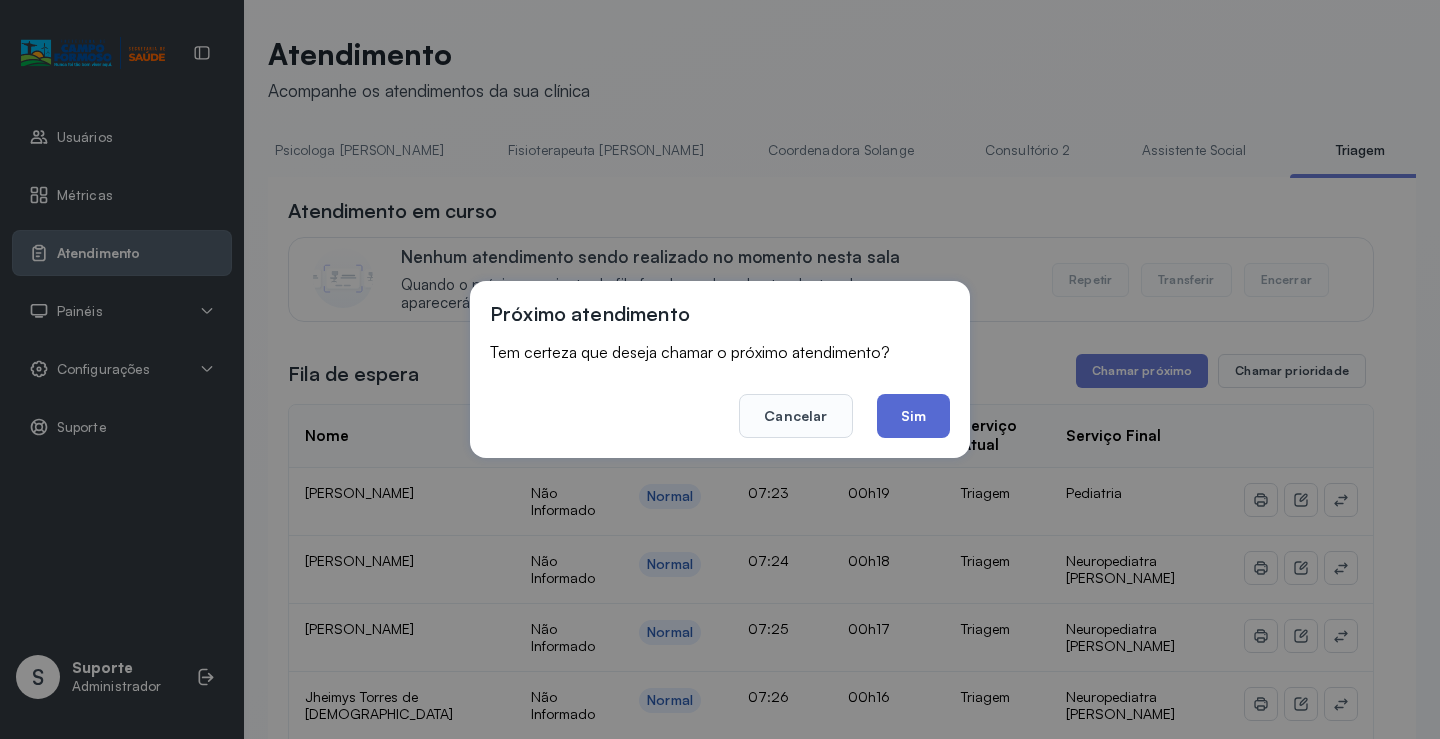 click on "Sim" 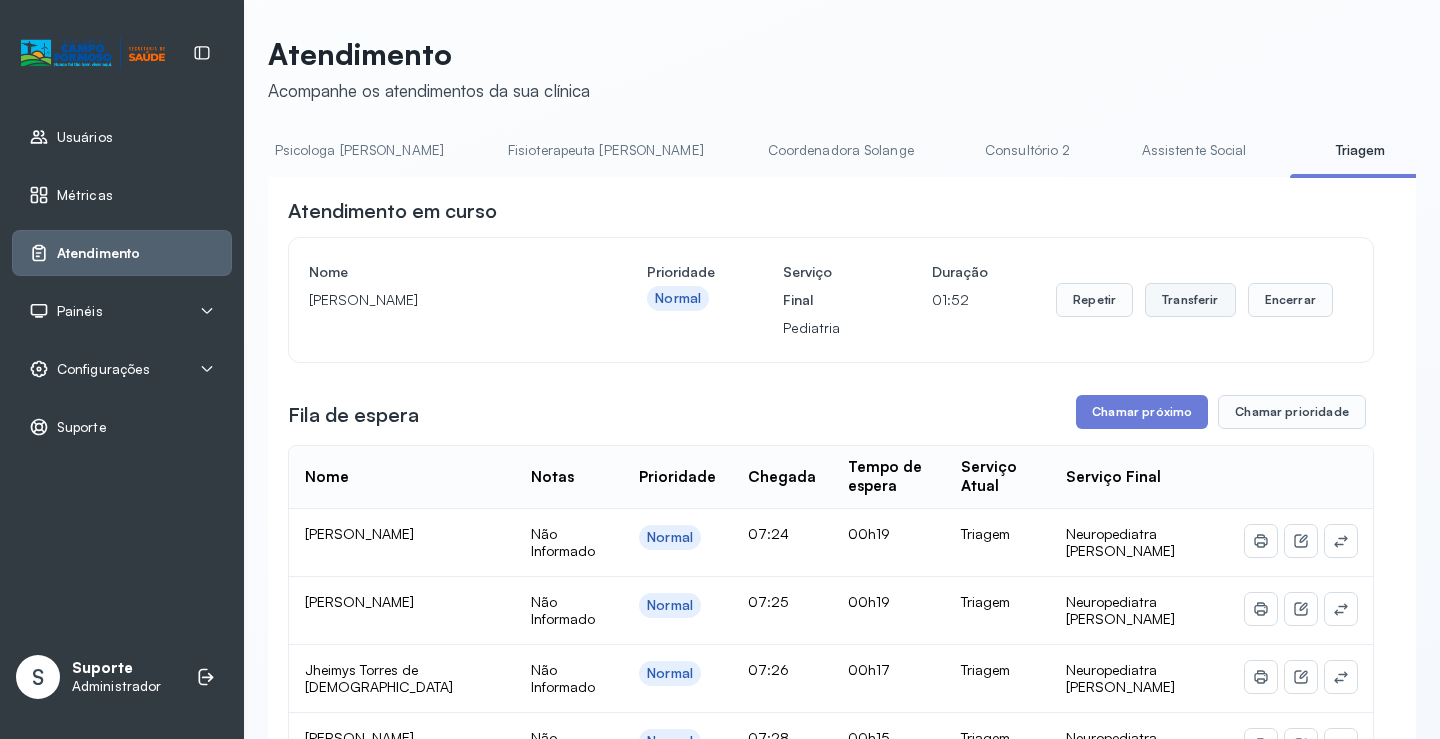 click on "Transferir" at bounding box center [1190, 300] 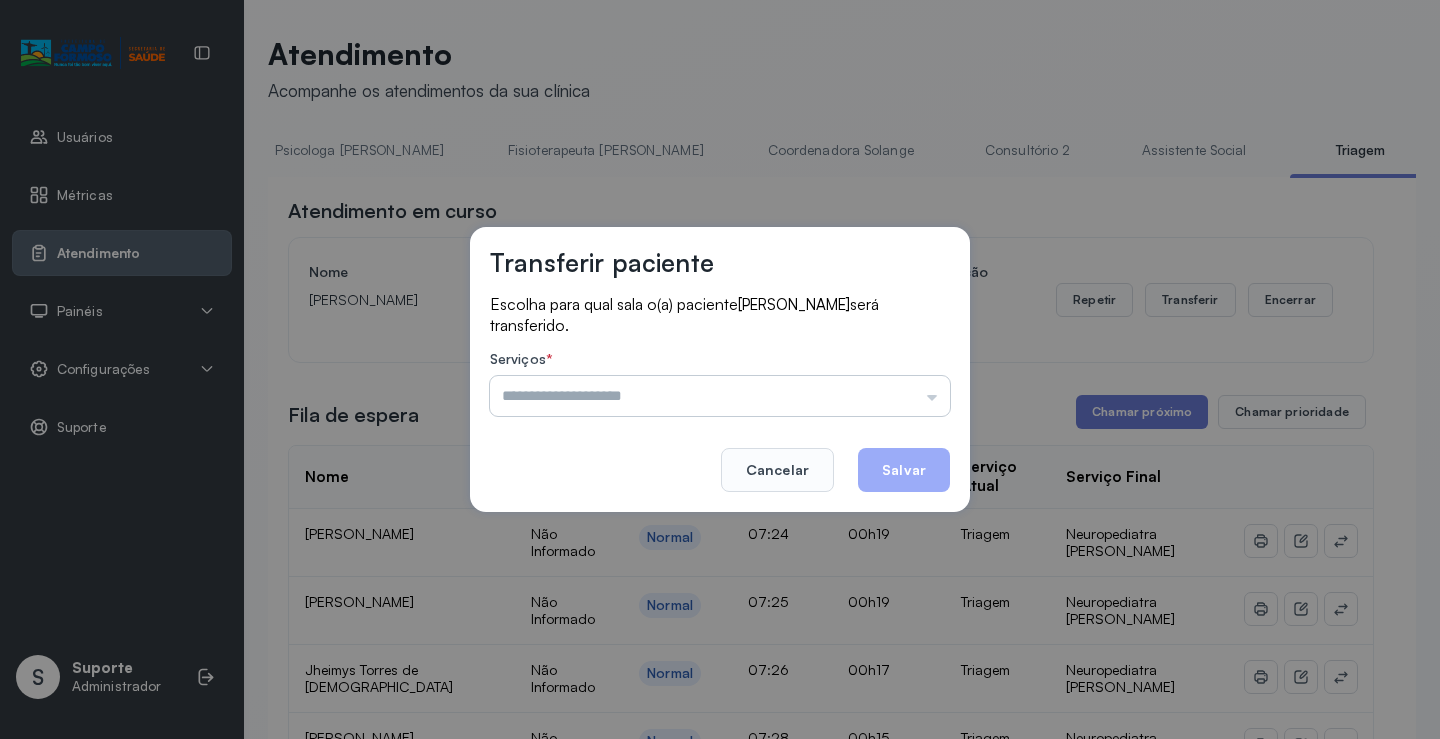 click at bounding box center (720, 396) 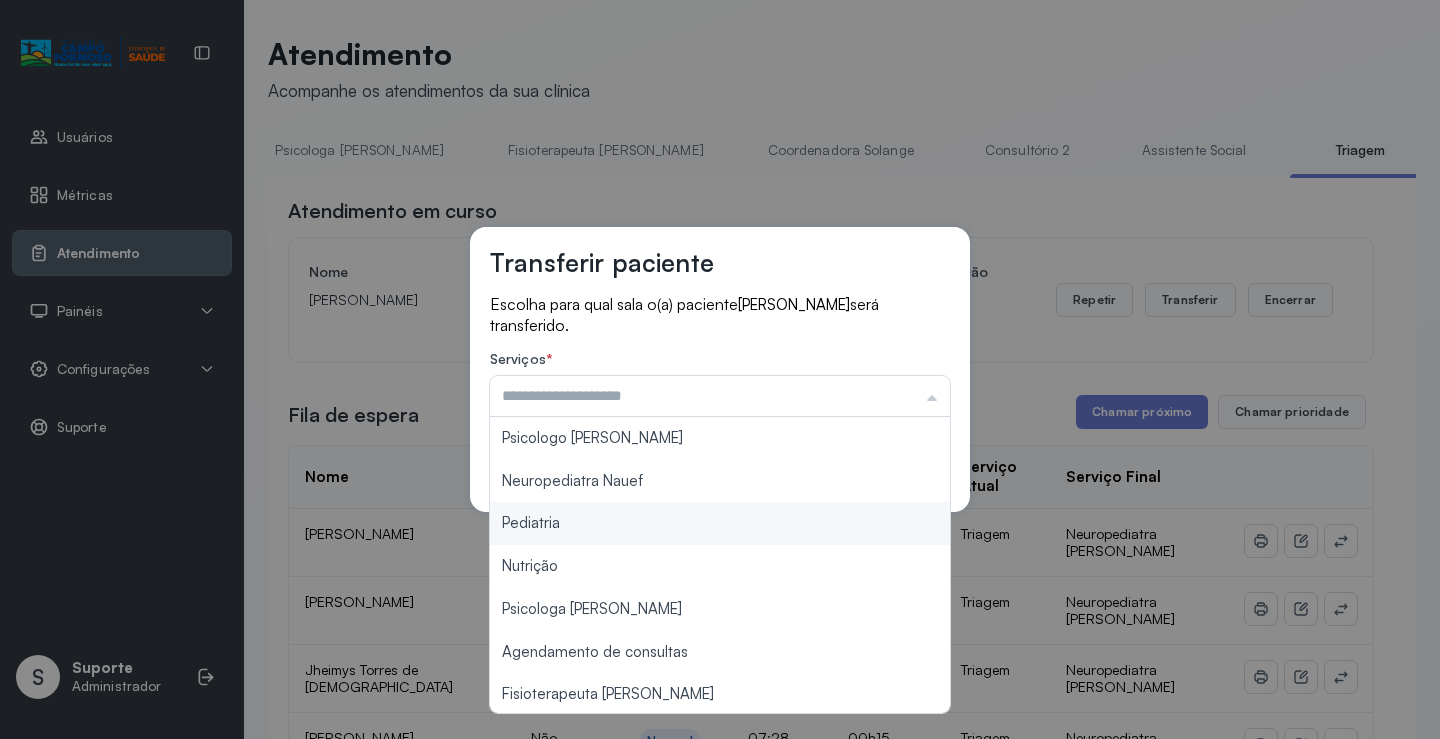 type on "*********" 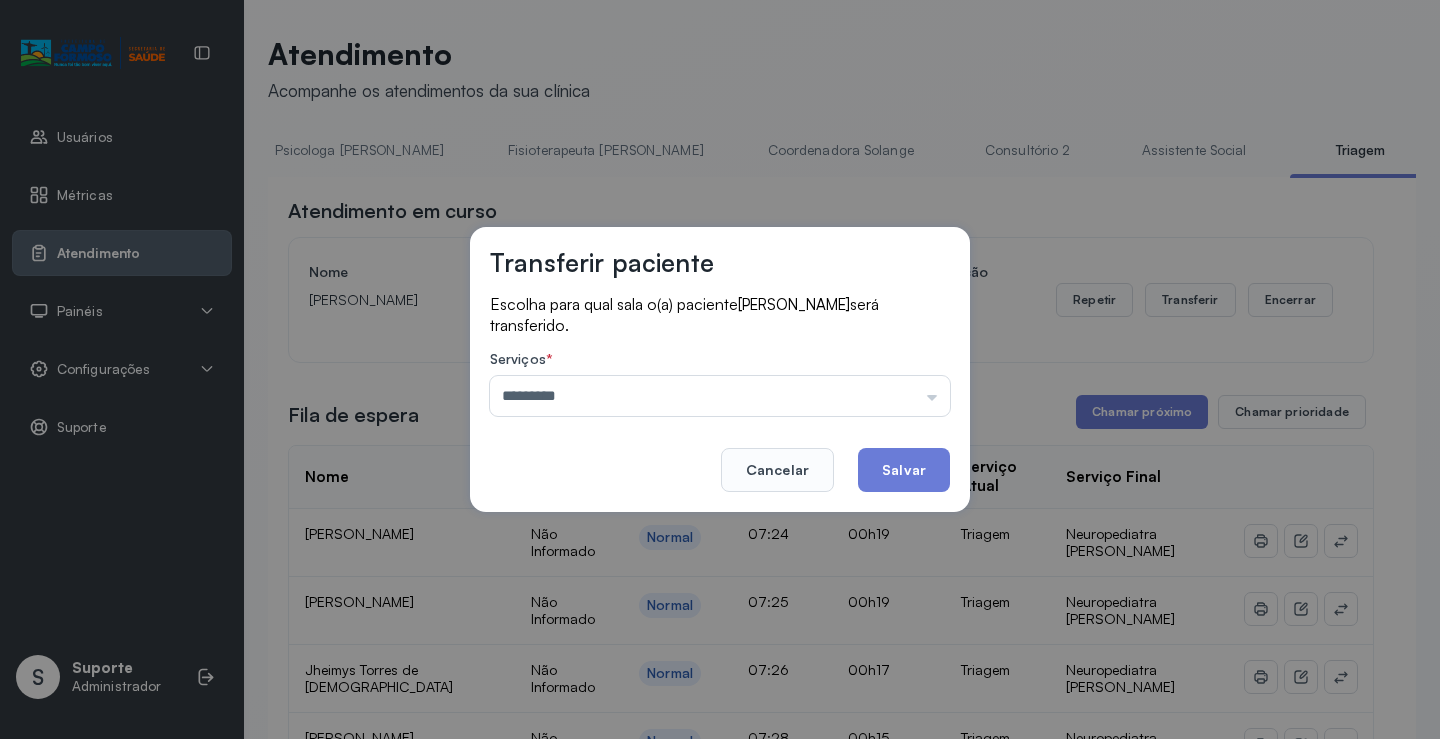 click on "Transferir paciente Escolha para qual sala o(a) paciente  Lorena Nascimento Santos  será transferido.  Serviços  *  ********* Psicologo Pedro Neuropediatra Nauef Pediatria Nutrição Psicologa Alana Agendamento de consultas Fisioterapeuta Janusia Coordenadora Solange Consultório 2 Assistente Social Psiquiatra Fisioterapeuta Francyne Fisioterapeuta Morgana Neuropediatra João Cancelar Salvar" at bounding box center (720, 369) 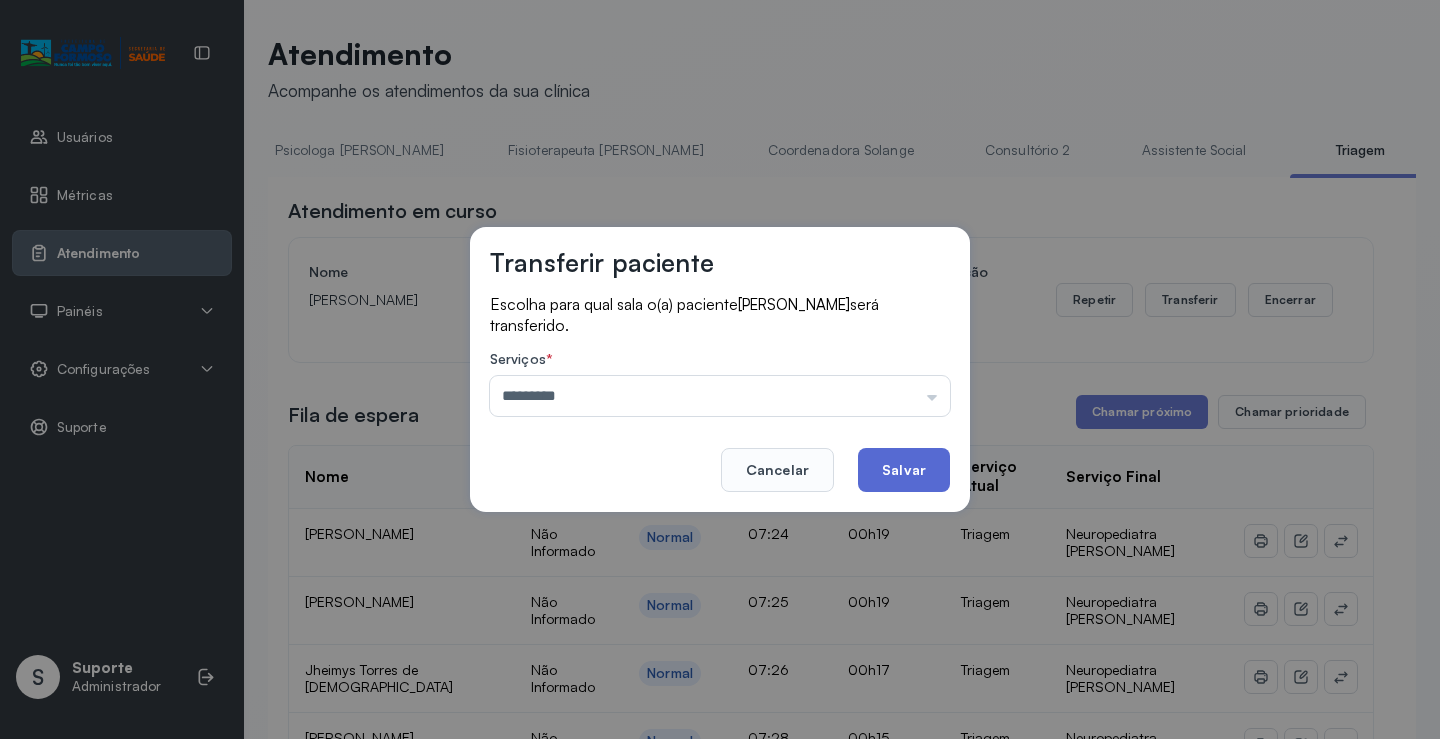 click on "Salvar" 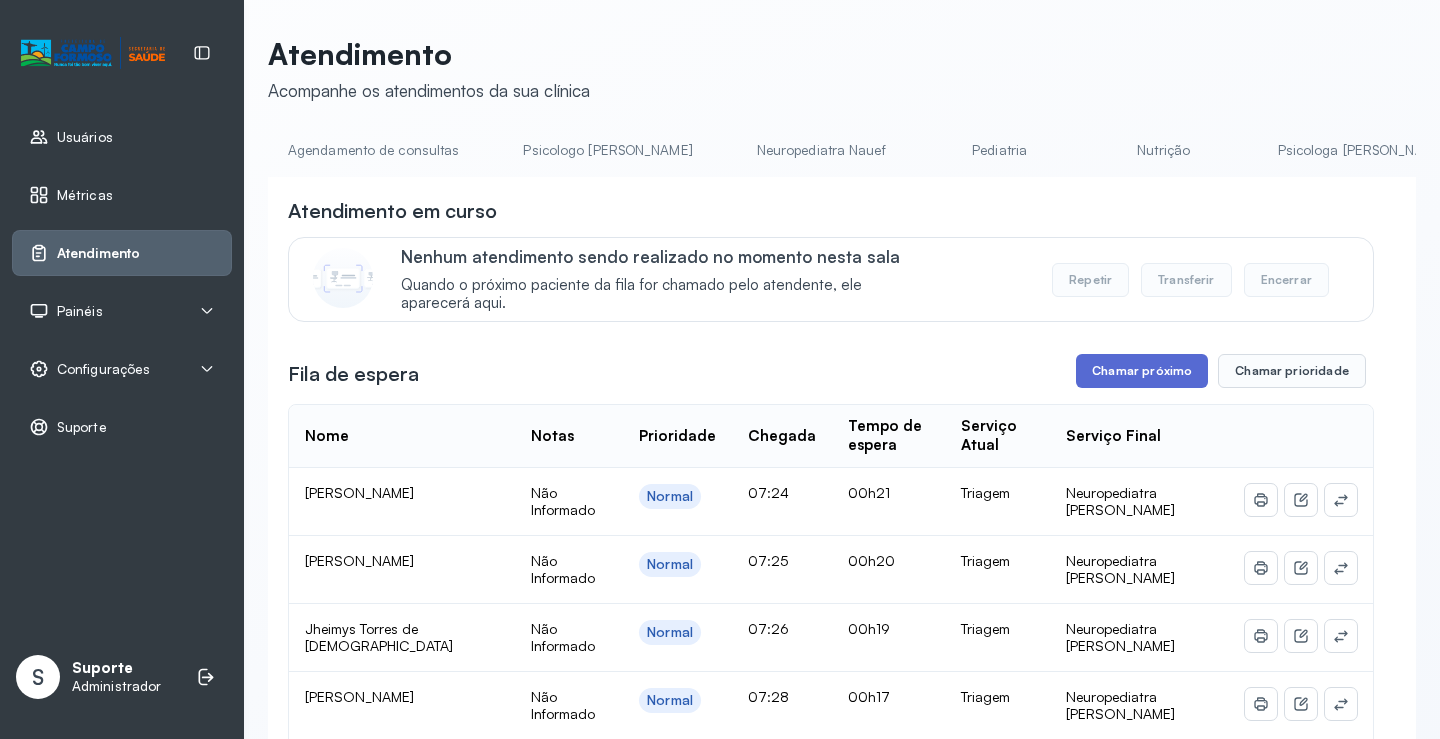 click on "Chamar próximo" at bounding box center [1142, 371] 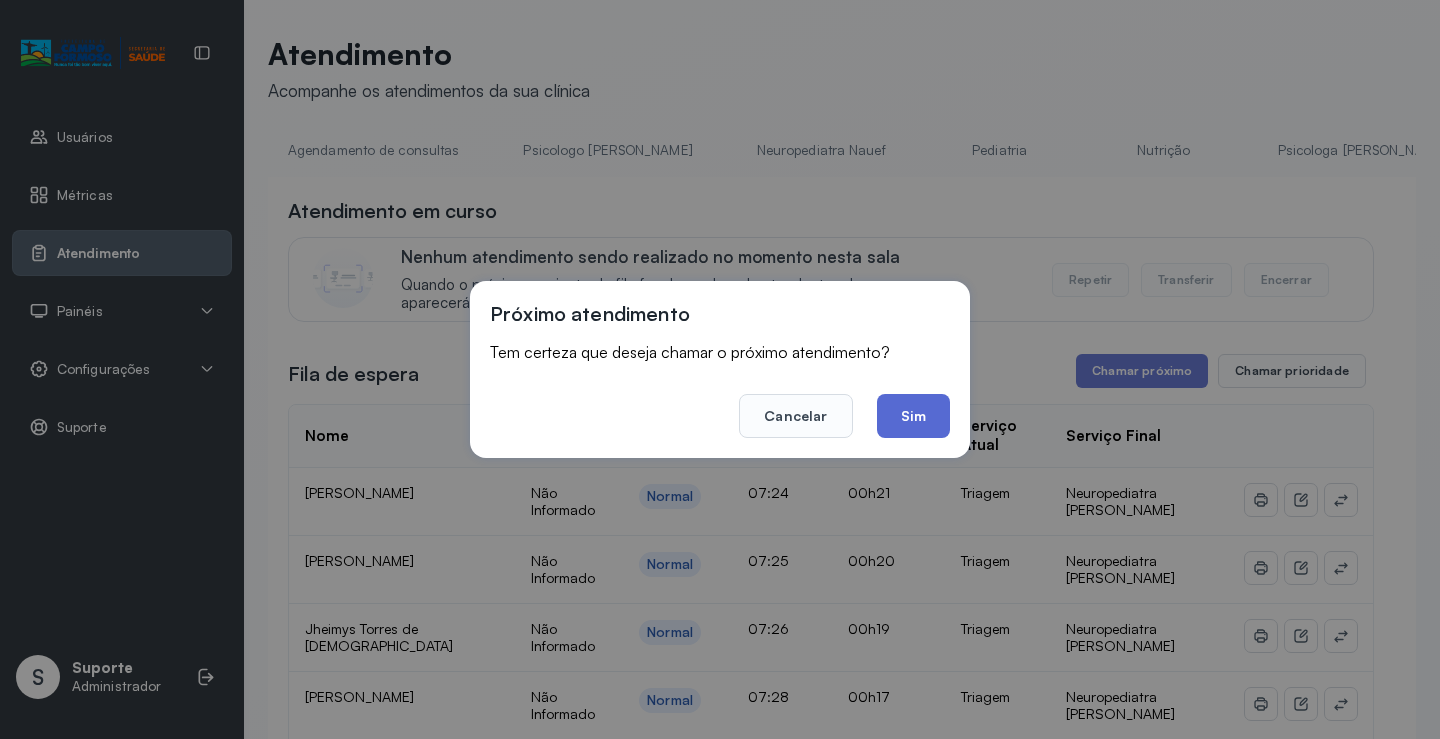 click on "Sim" 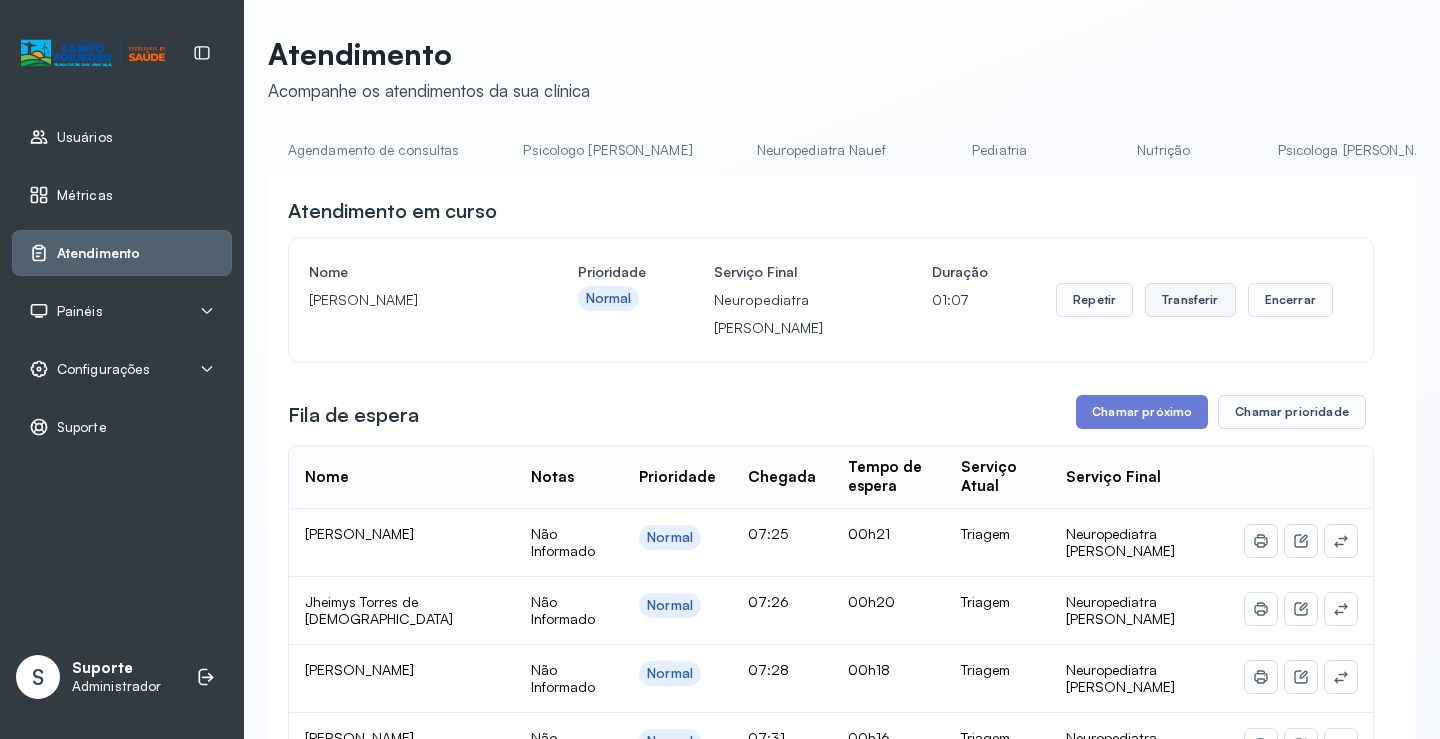 click on "Transferir" at bounding box center (1190, 300) 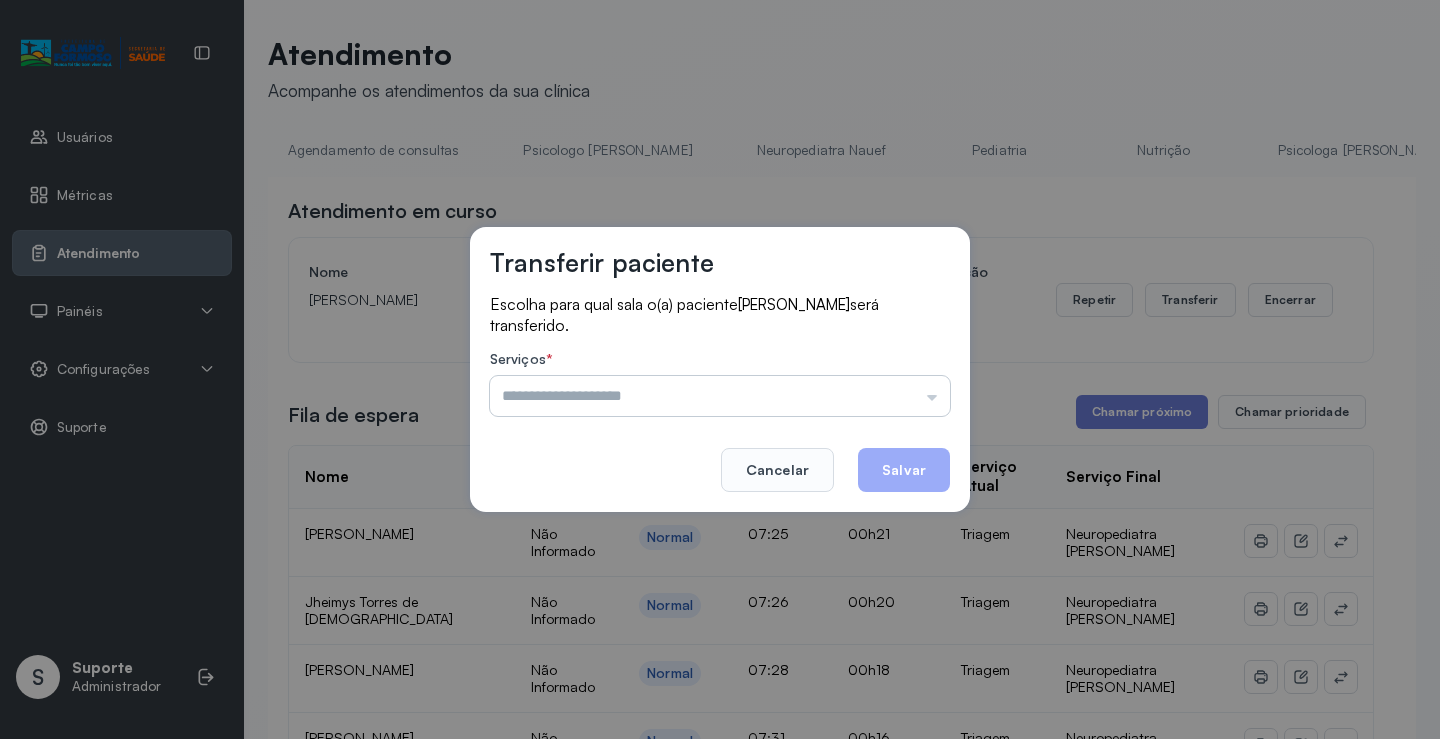 click at bounding box center (720, 396) 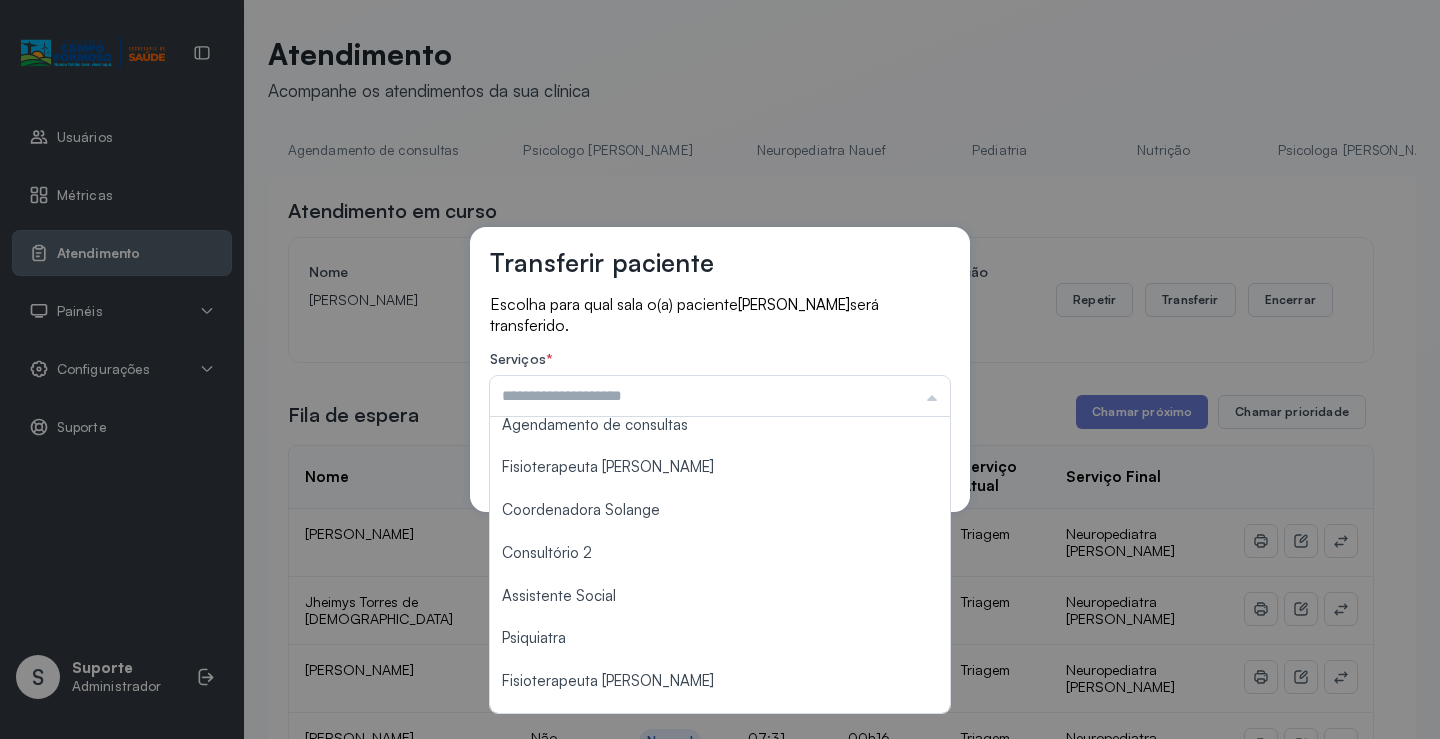 scroll, scrollTop: 302, scrollLeft: 0, axis: vertical 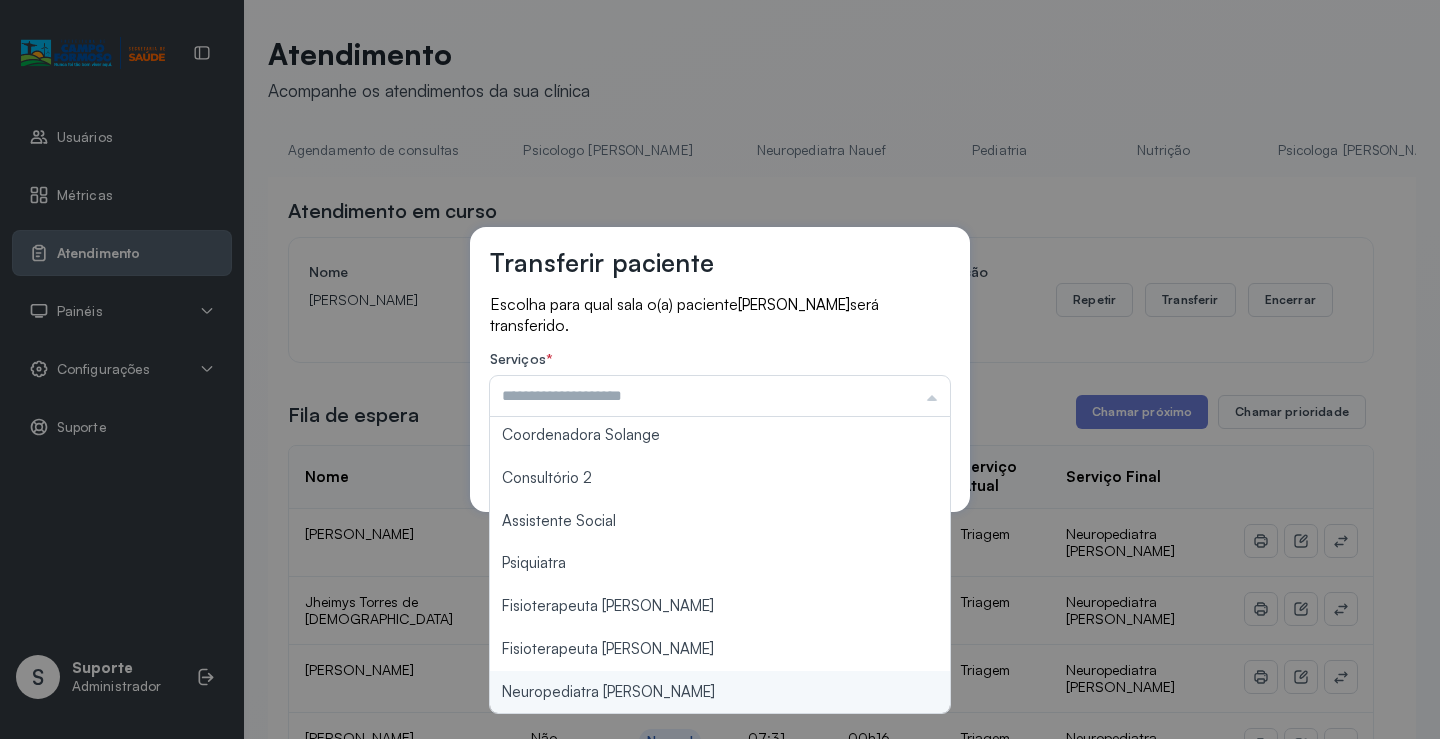 type on "**********" 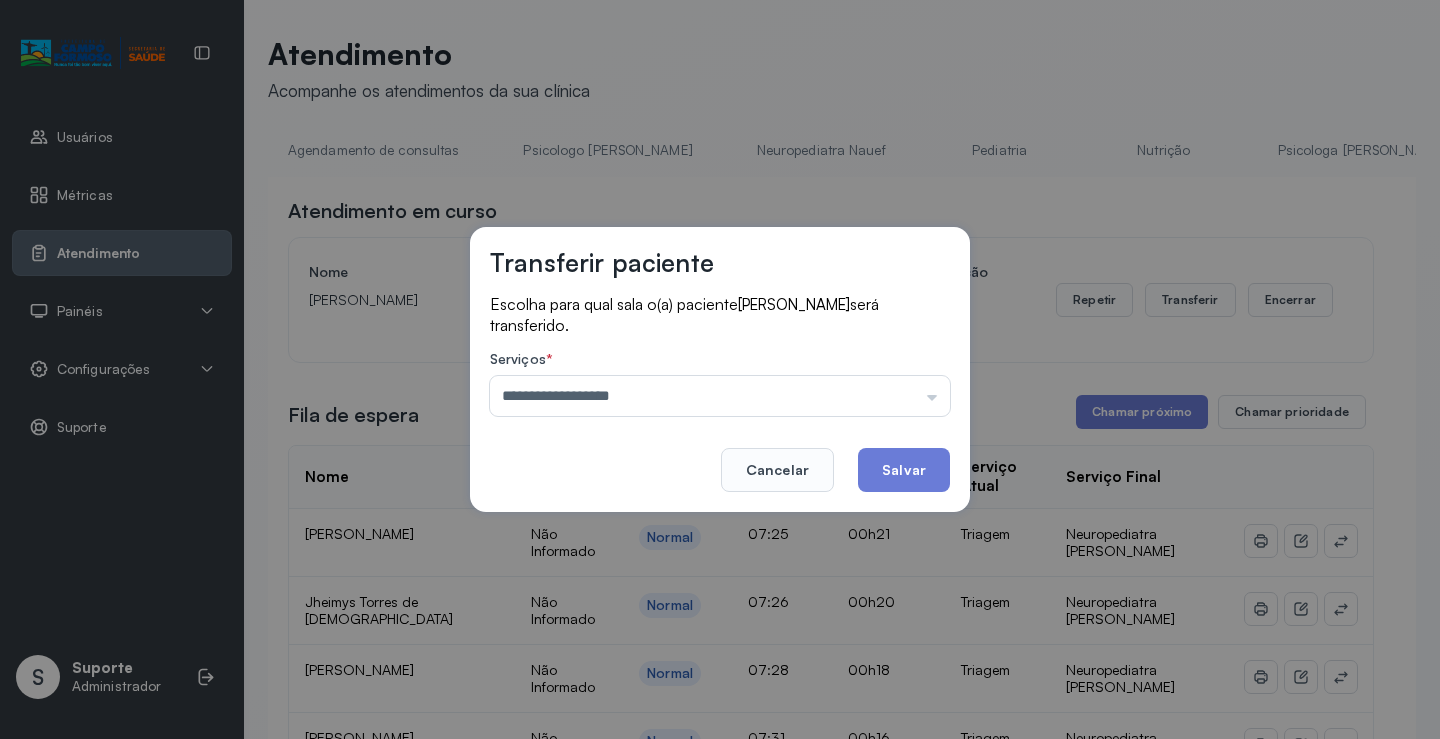 click on "**********" at bounding box center (720, 369) 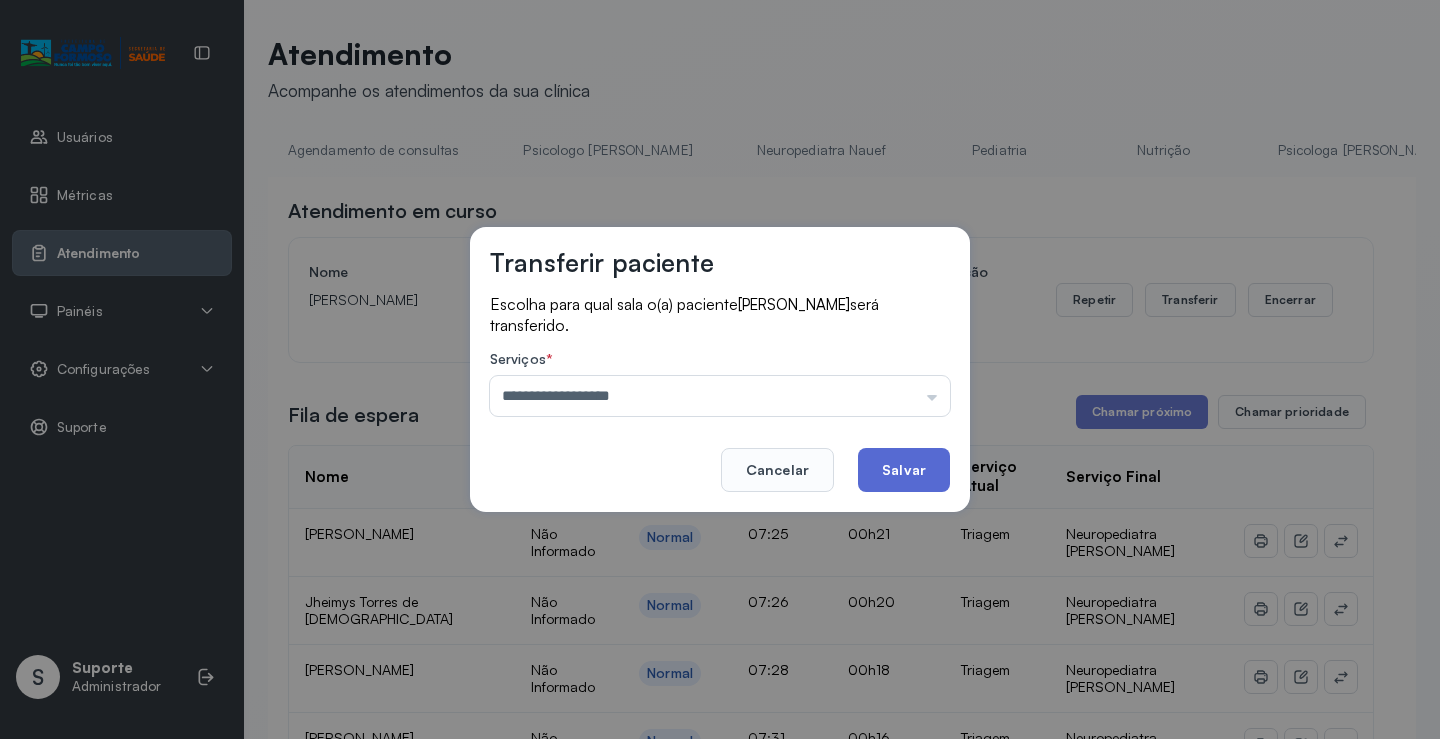 click on "Salvar" 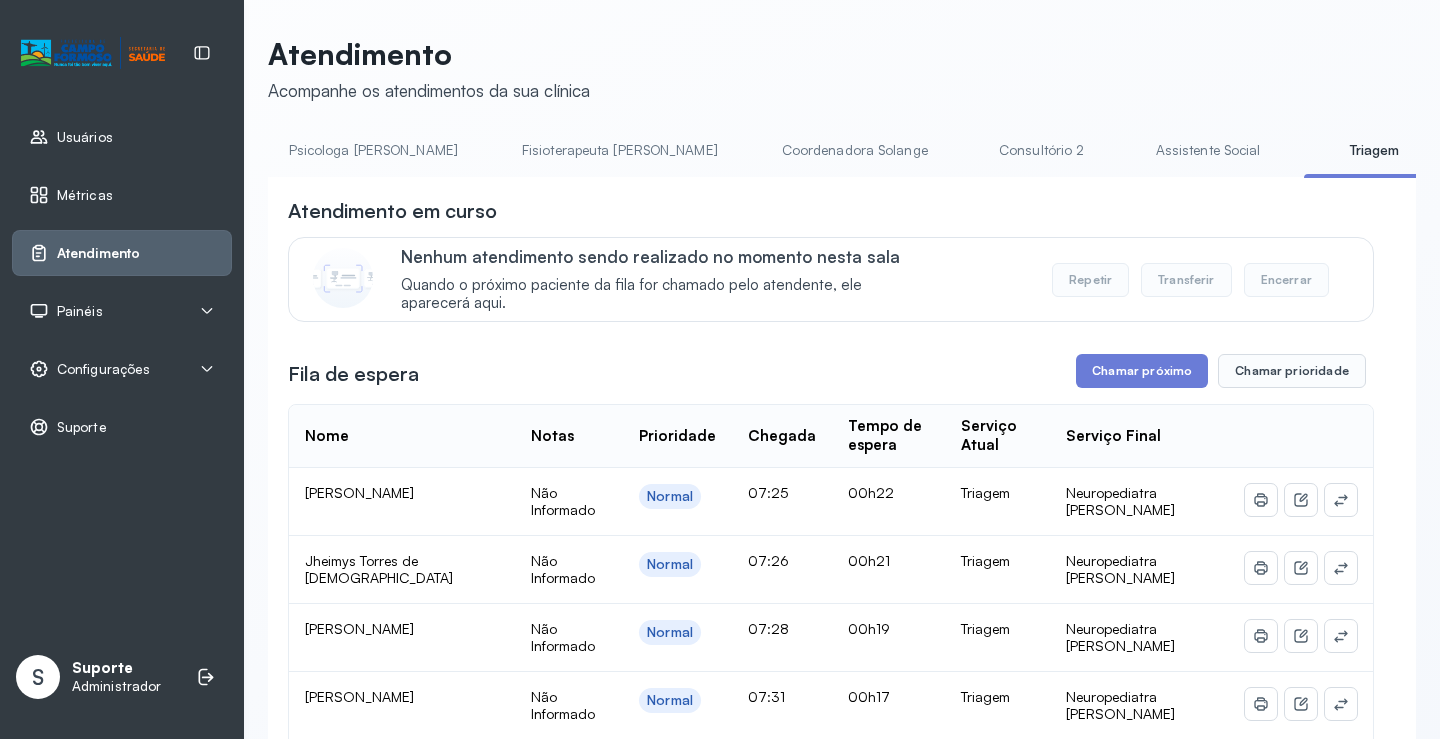 scroll, scrollTop: 0, scrollLeft: 1051, axis: horizontal 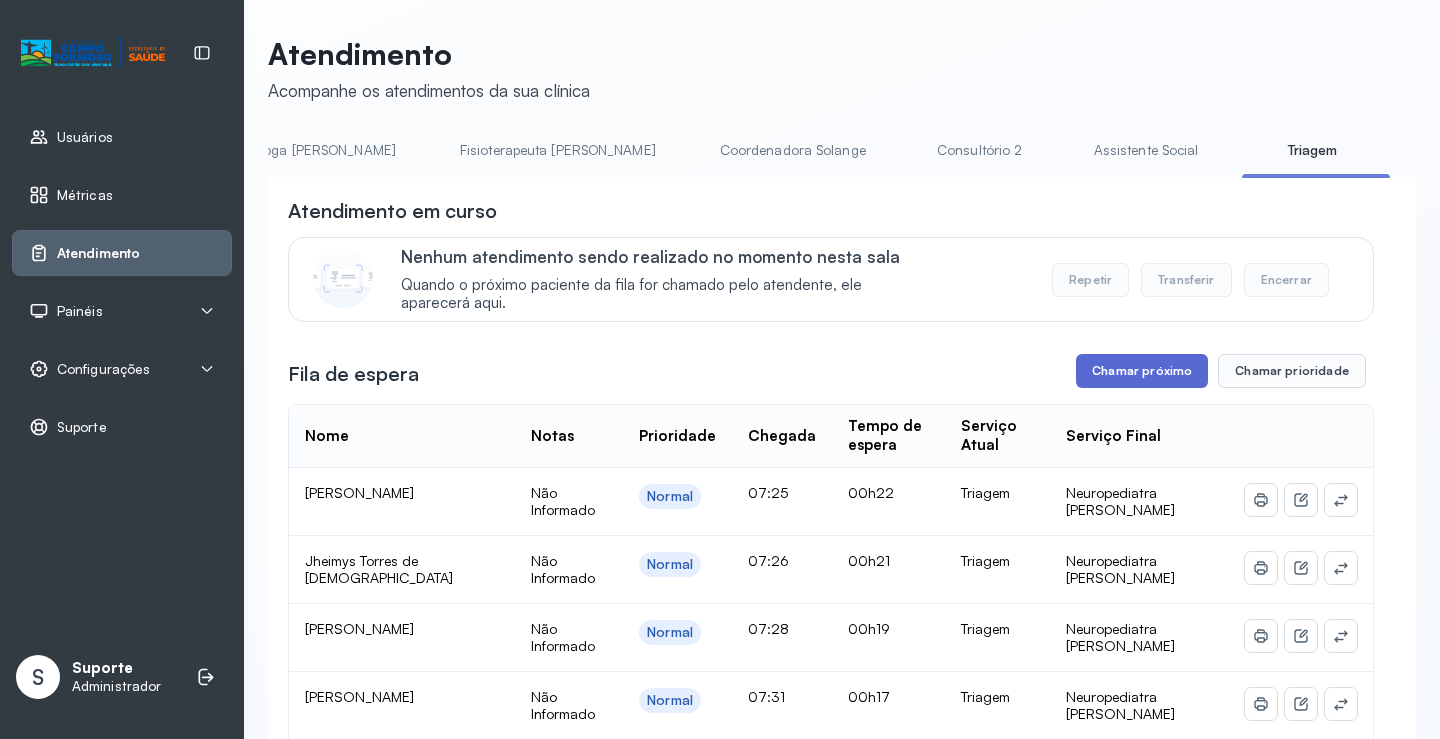 click on "Chamar próximo" at bounding box center (1142, 371) 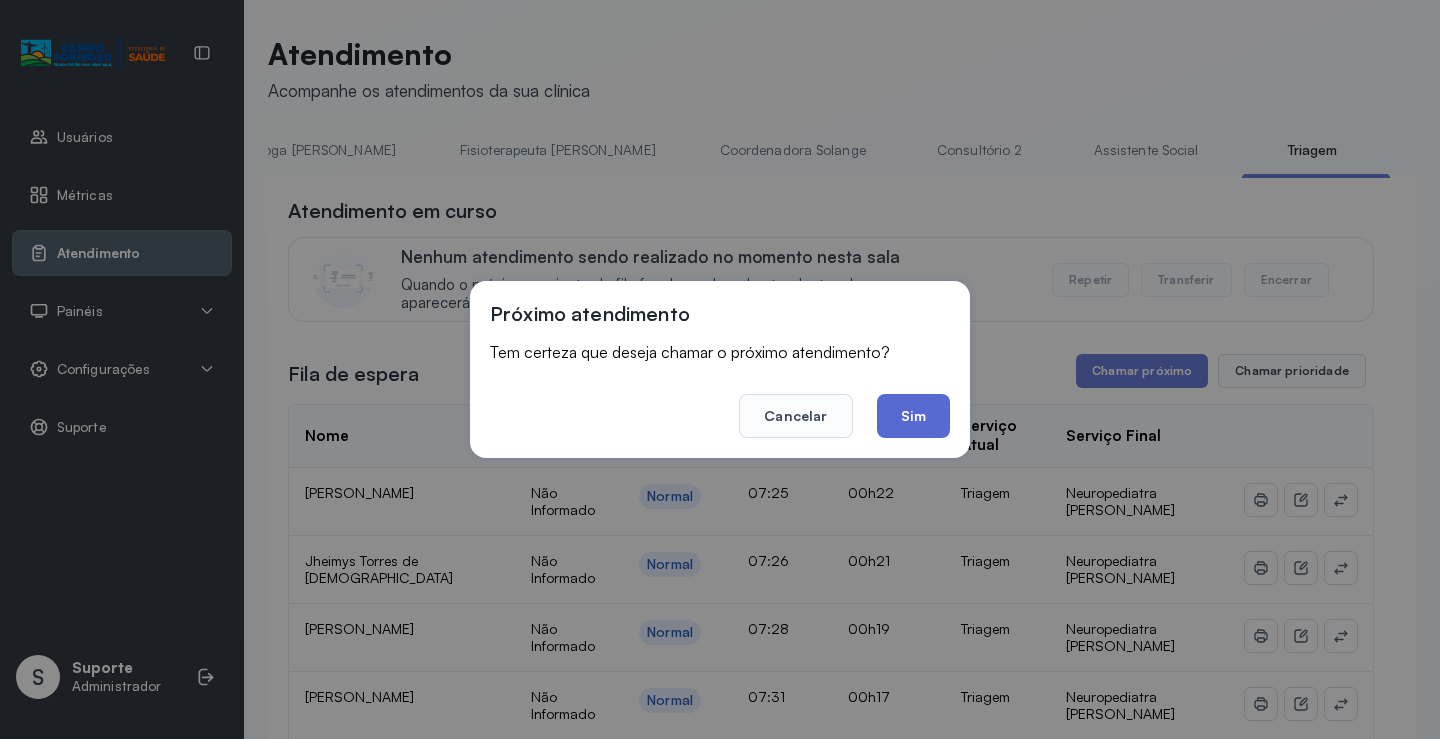 click on "Sim" 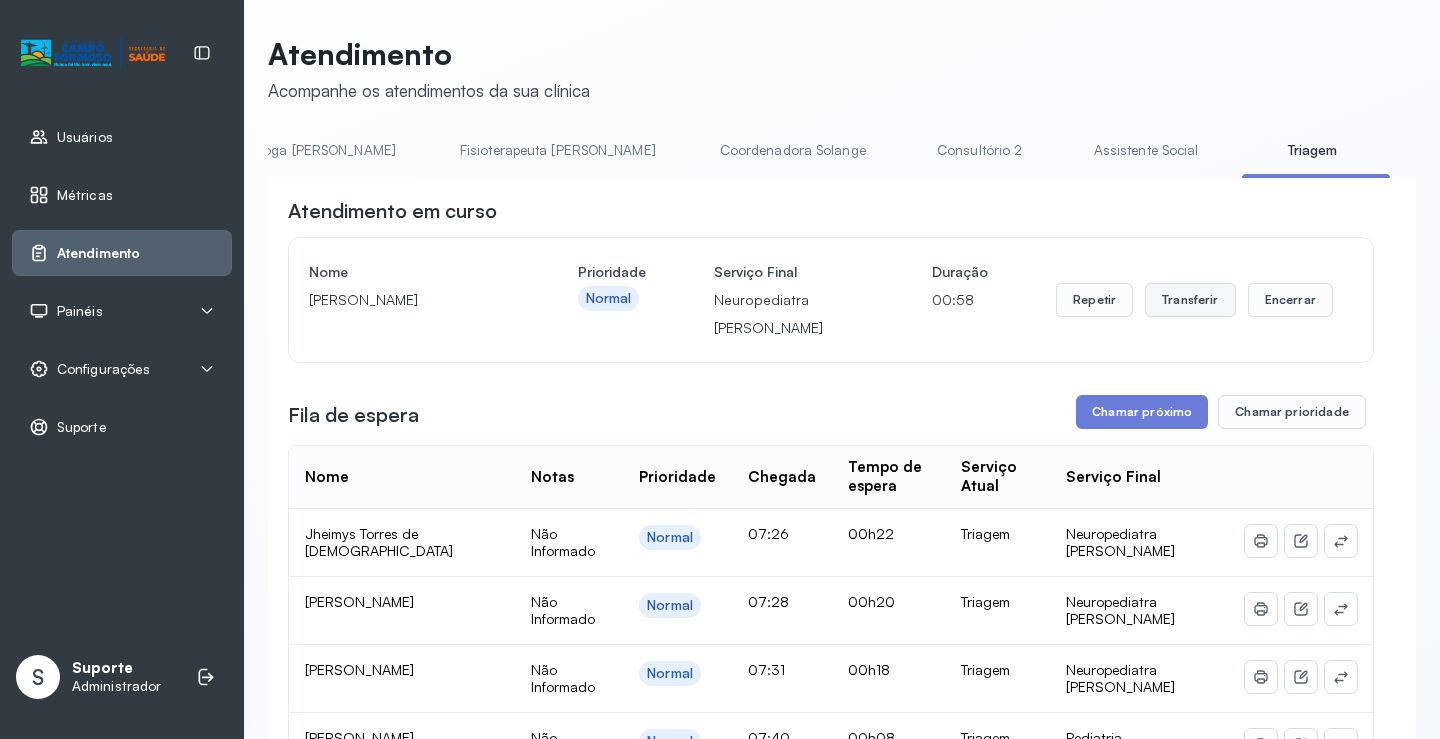 click on "Transferir" at bounding box center (1190, 300) 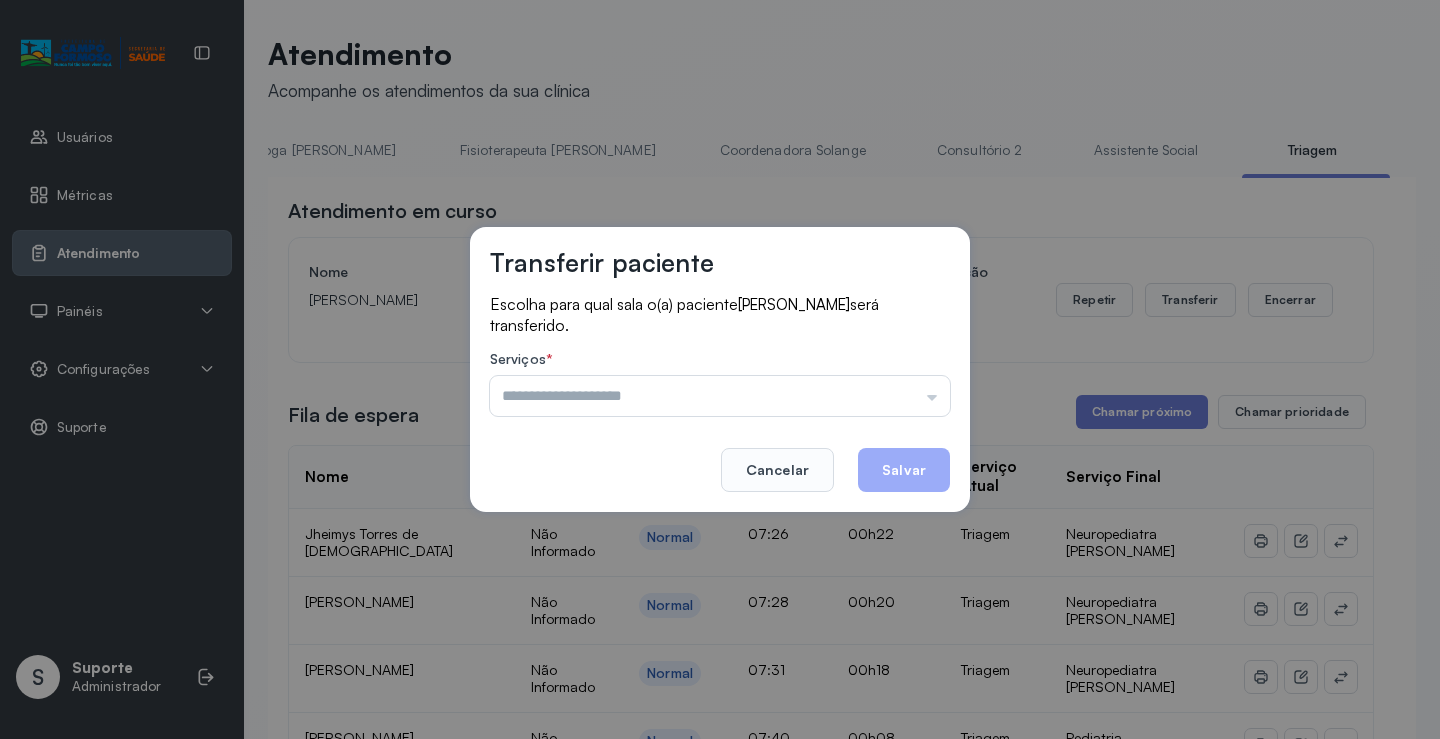 click at bounding box center [720, 396] 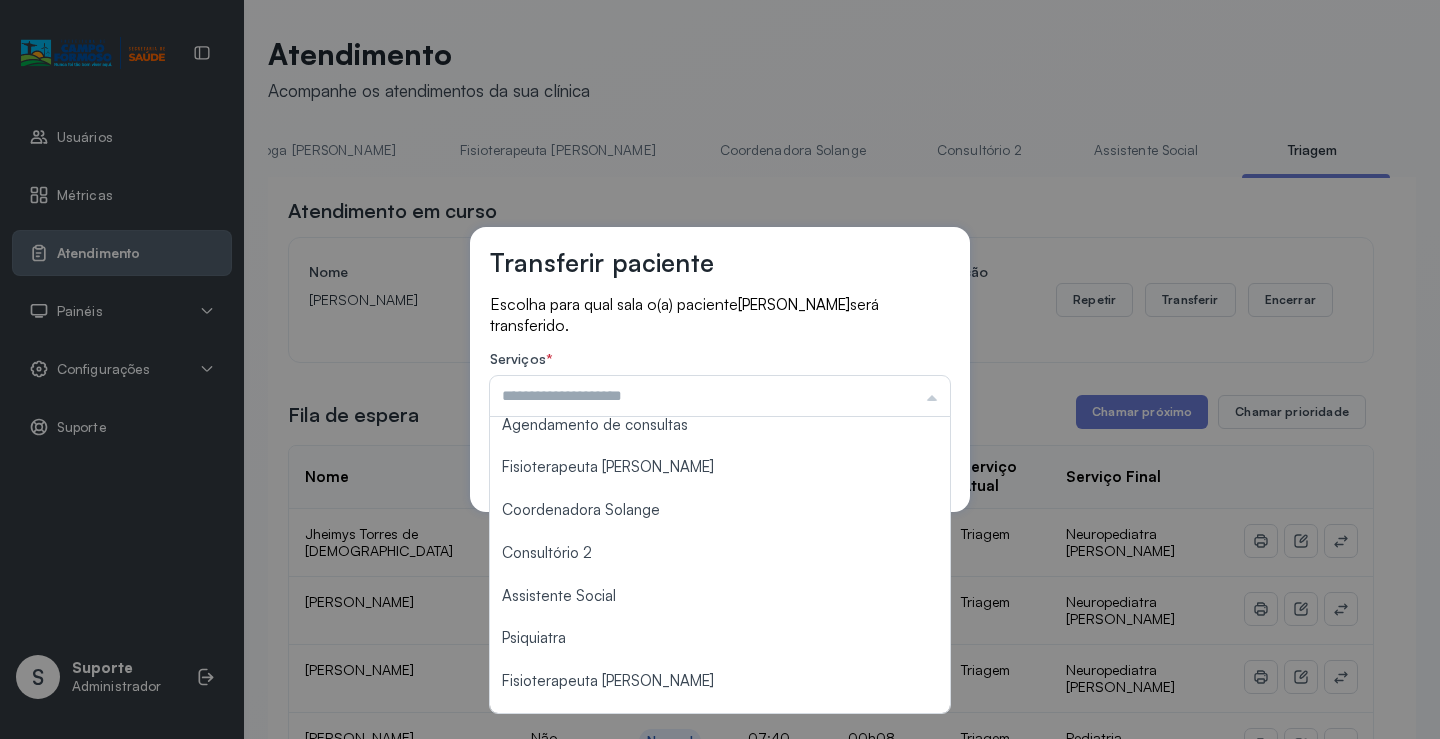 scroll, scrollTop: 302, scrollLeft: 0, axis: vertical 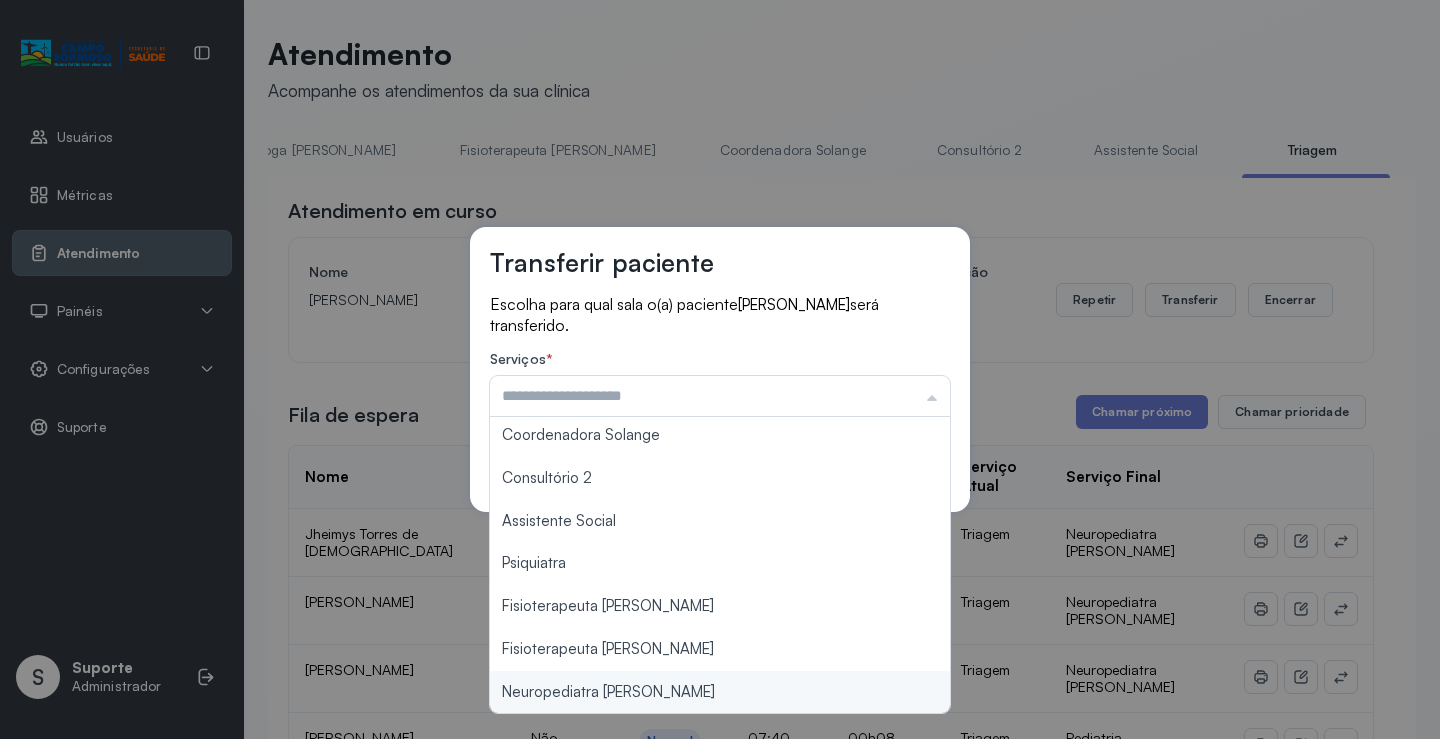 type on "**********" 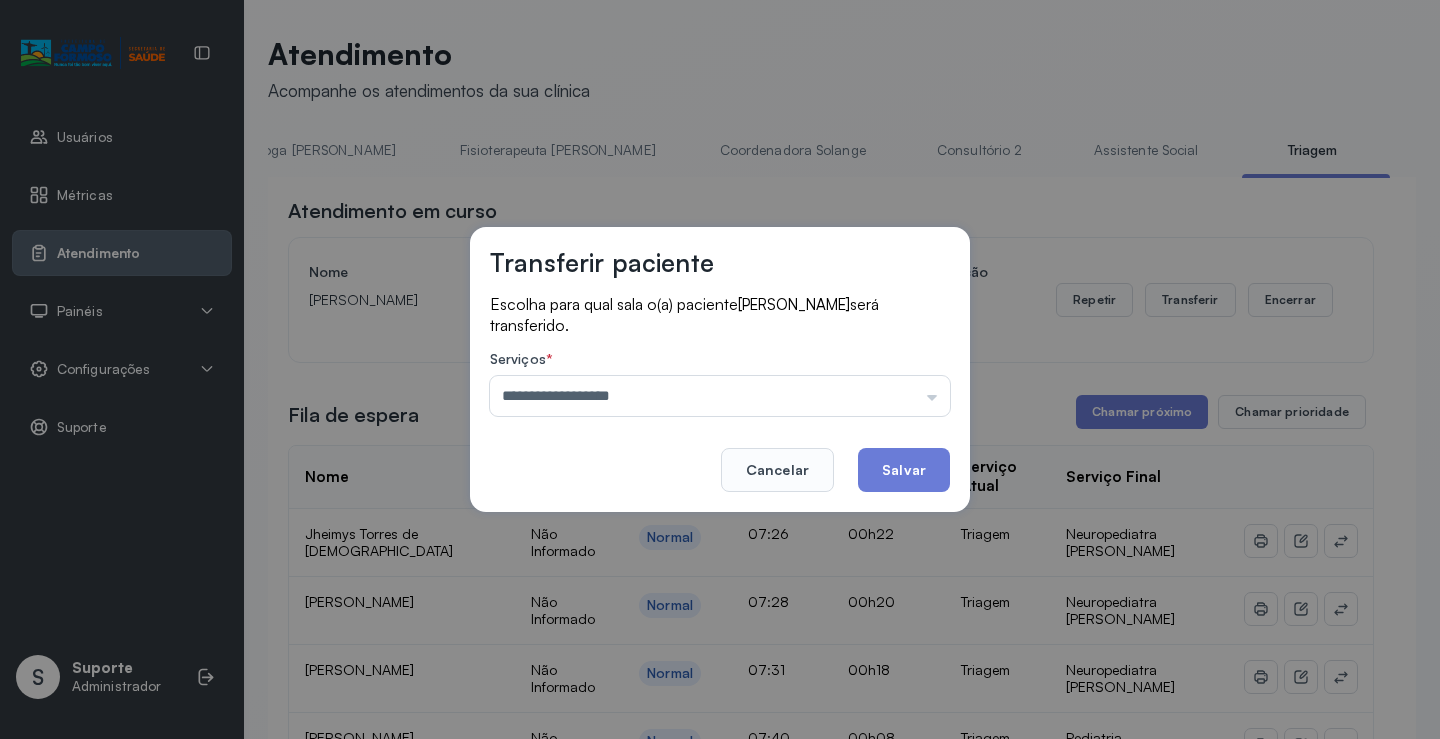 click on "**********" at bounding box center (720, 369) 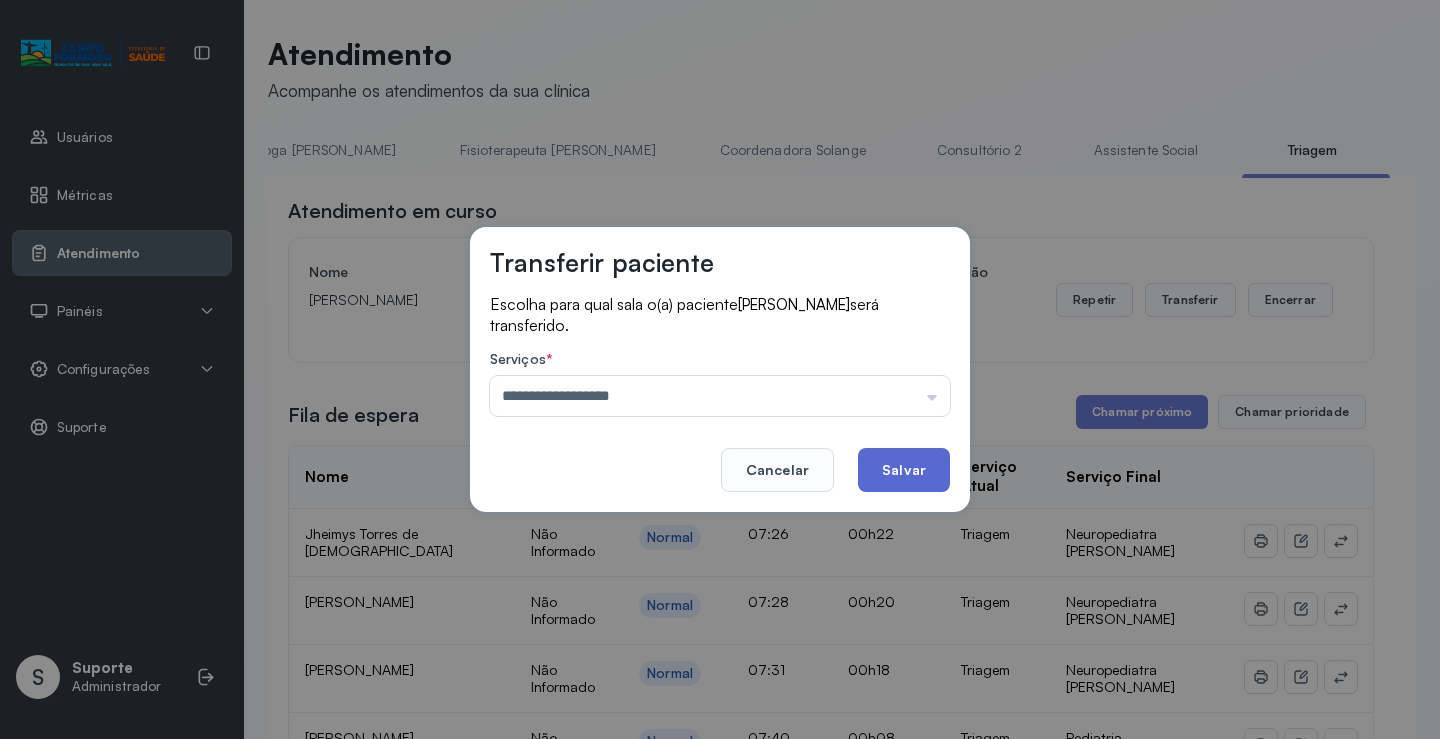 click on "Salvar" 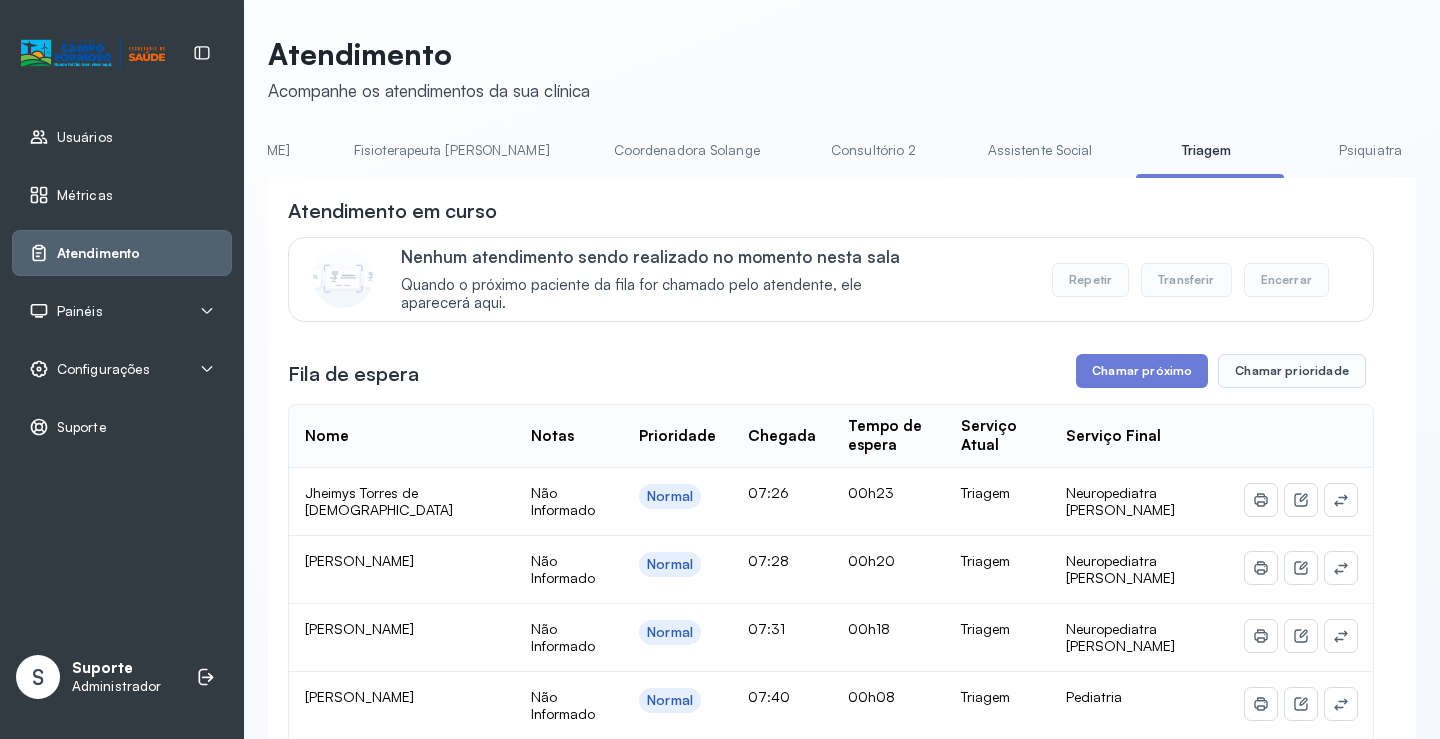 scroll, scrollTop: 0, scrollLeft: 1161, axis: horizontal 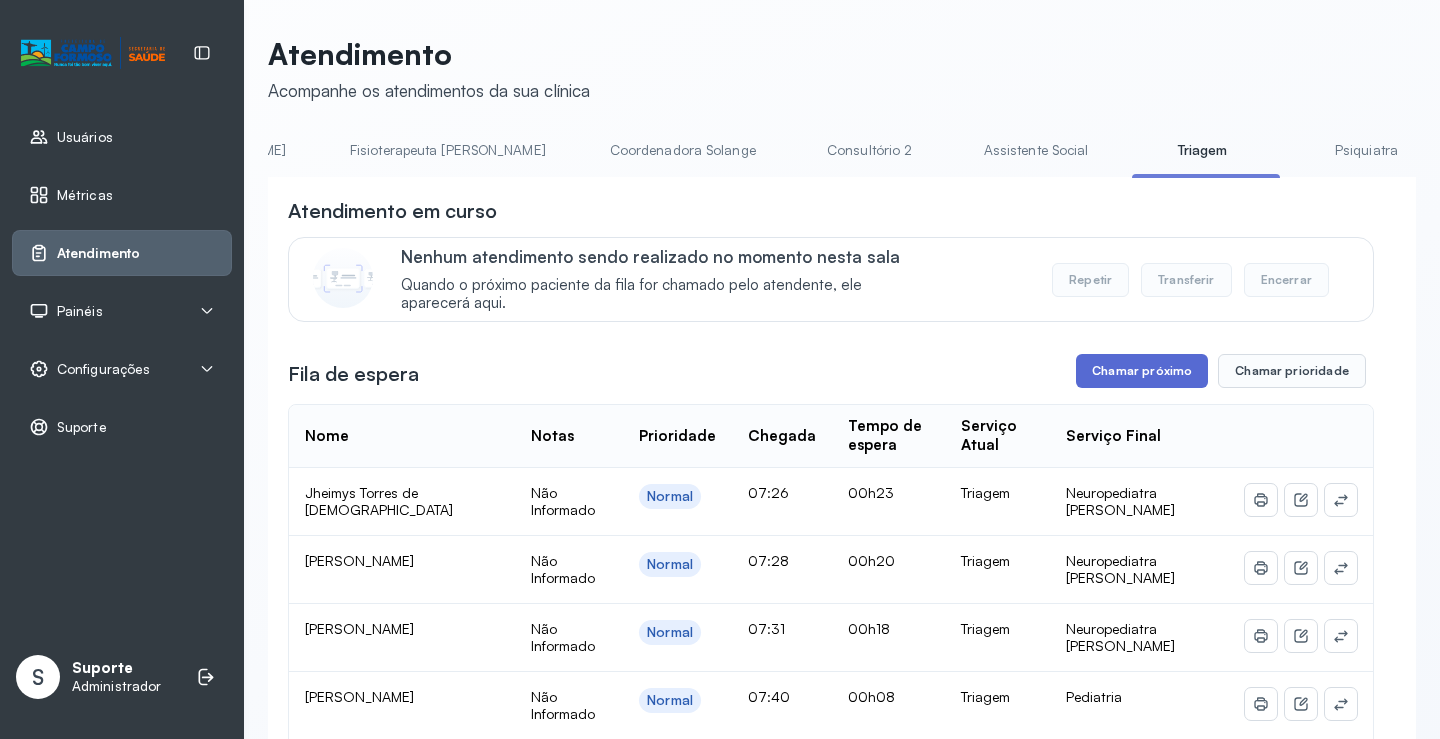 click on "Chamar próximo" at bounding box center (1142, 371) 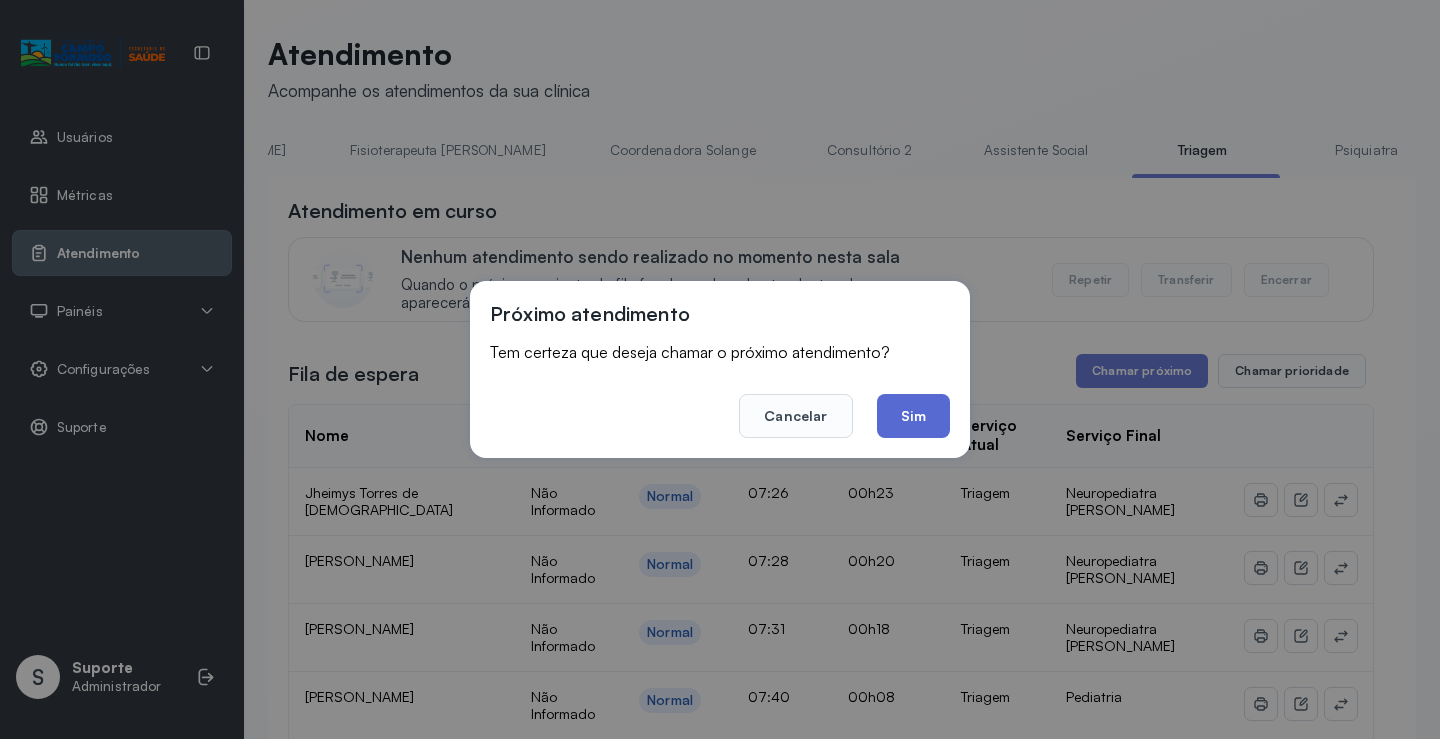 click on "Sim" 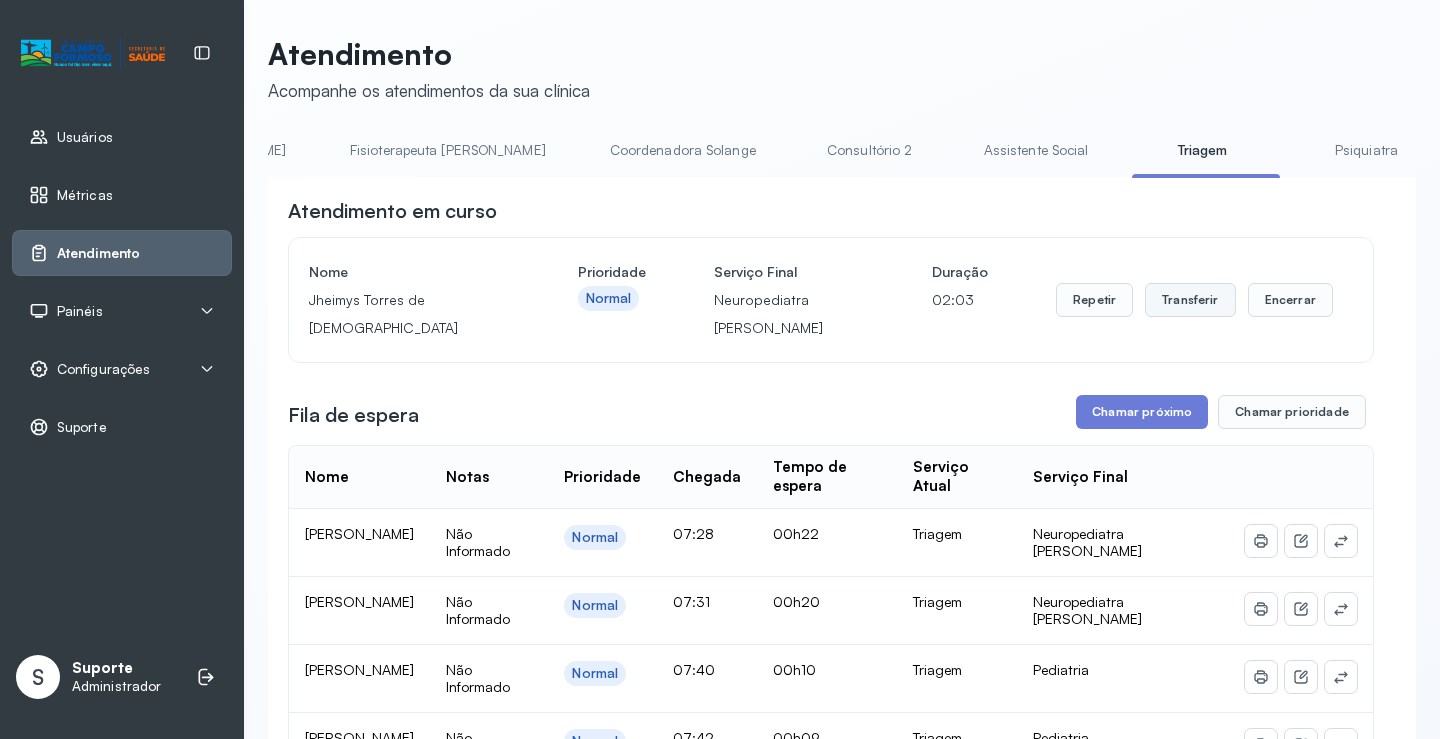 click on "Transferir" at bounding box center [1190, 300] 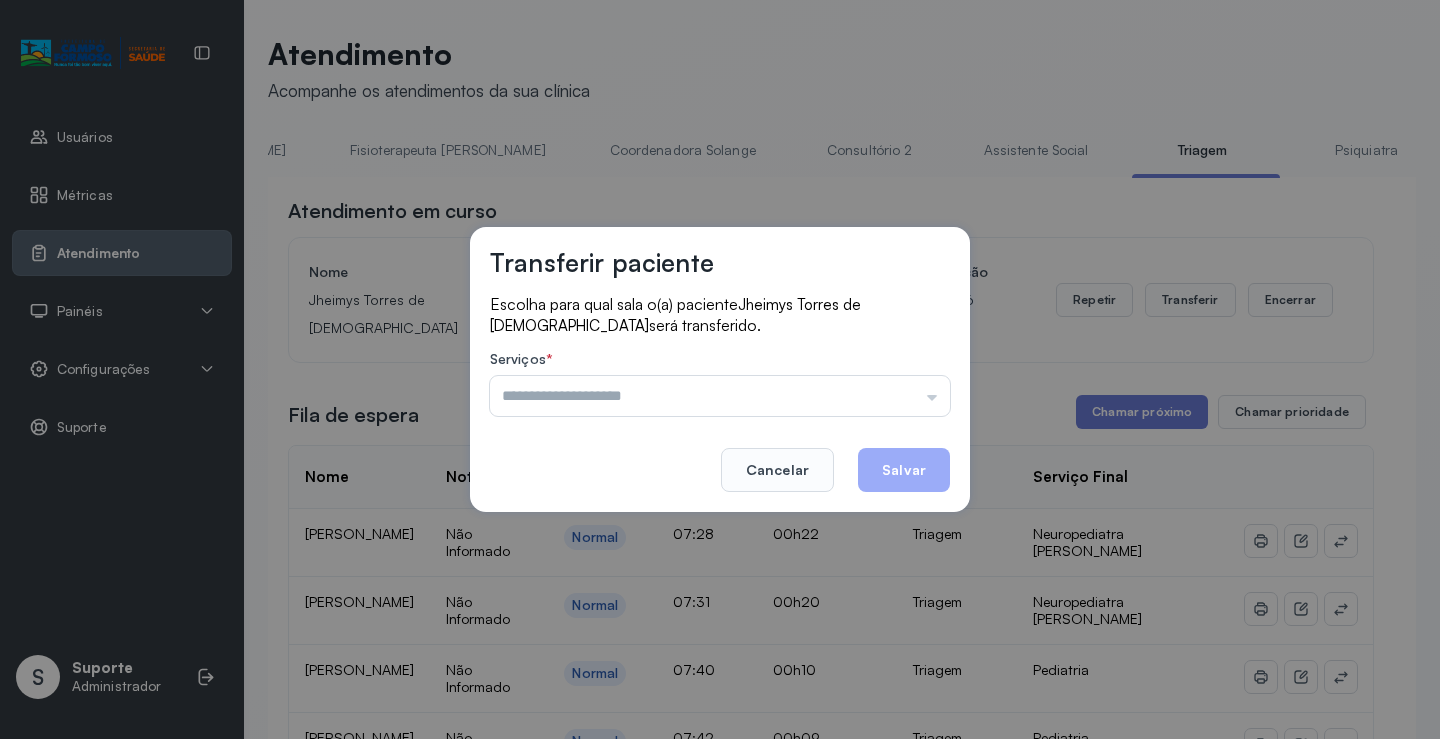 click at bounding box center [720, 396] 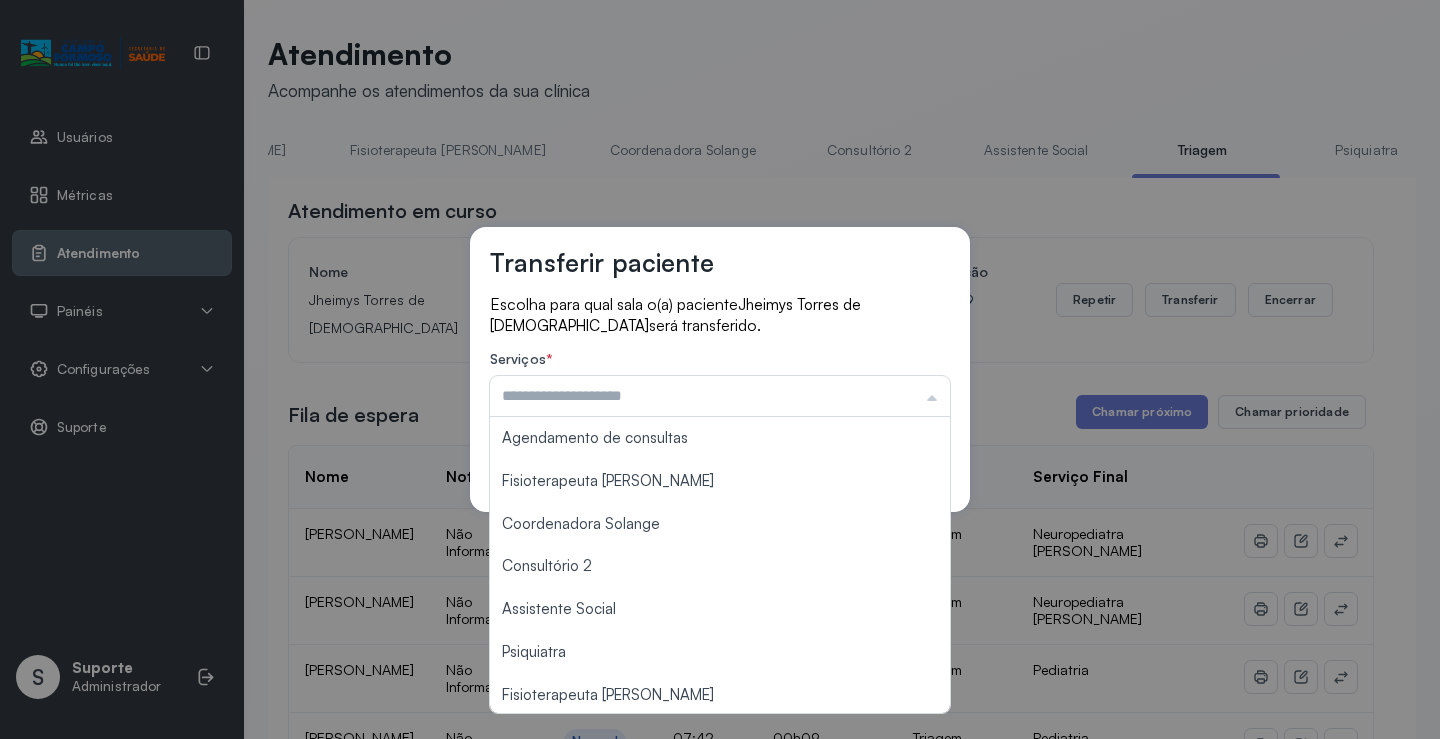 scroll, scrollTop: 302, scrollLeft: 0, axis: vertical 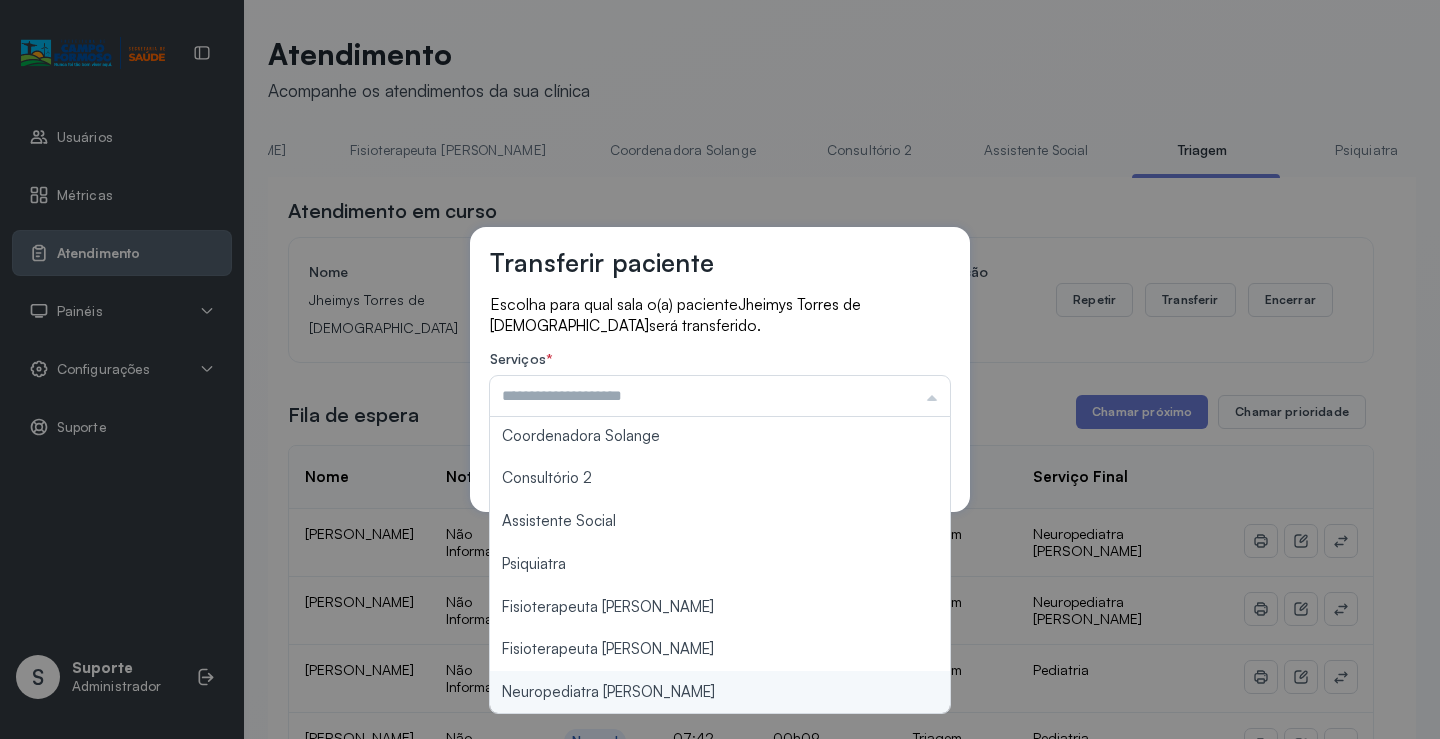 type on "**********" 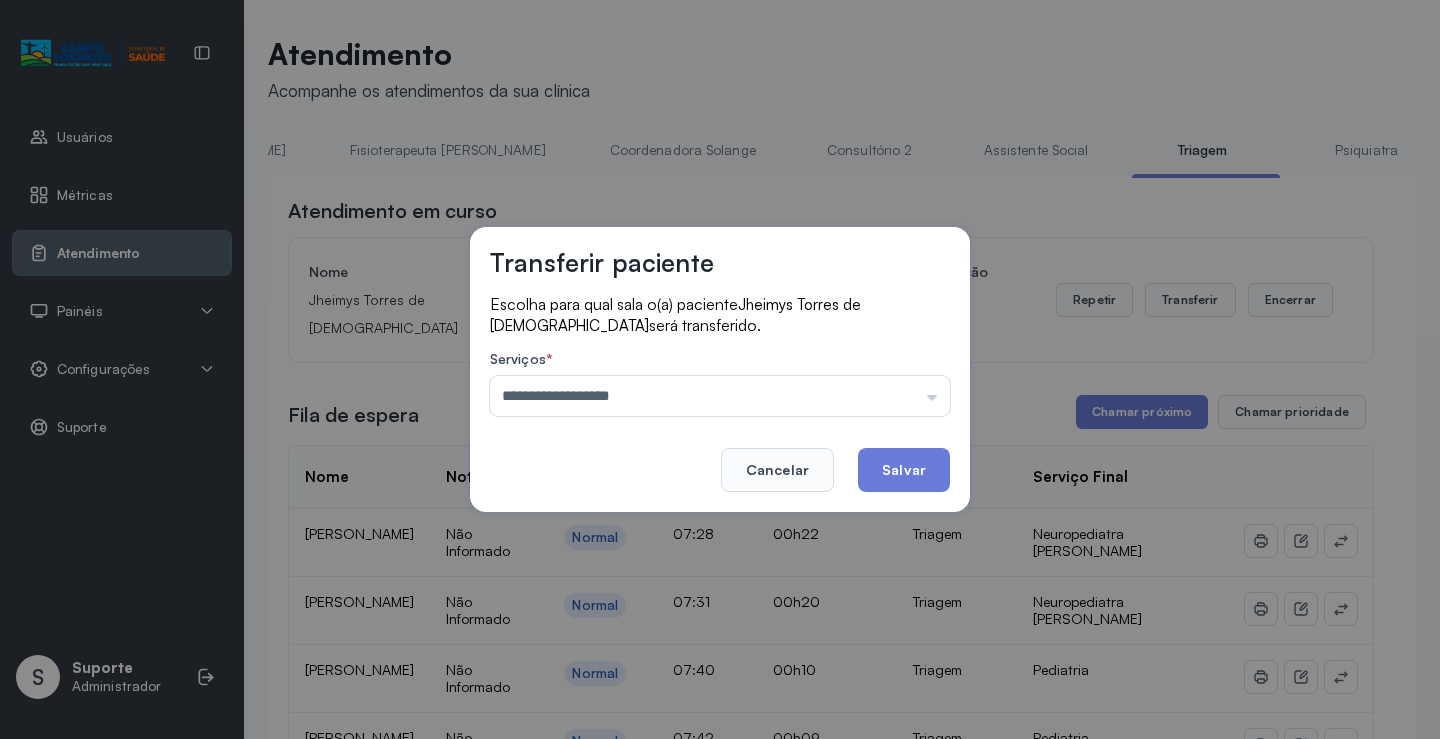 click on "**********" at bounding box center (720, 369) 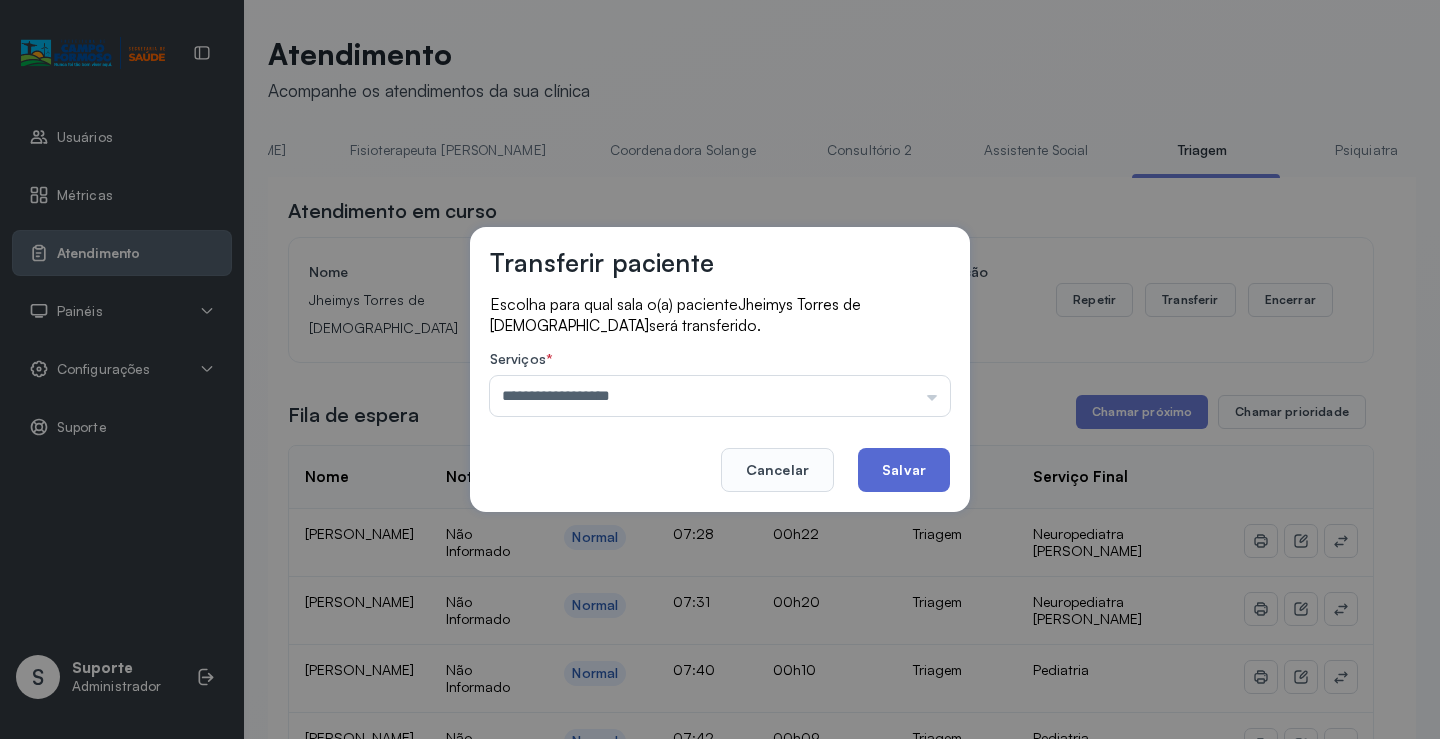 click on "Salvar" 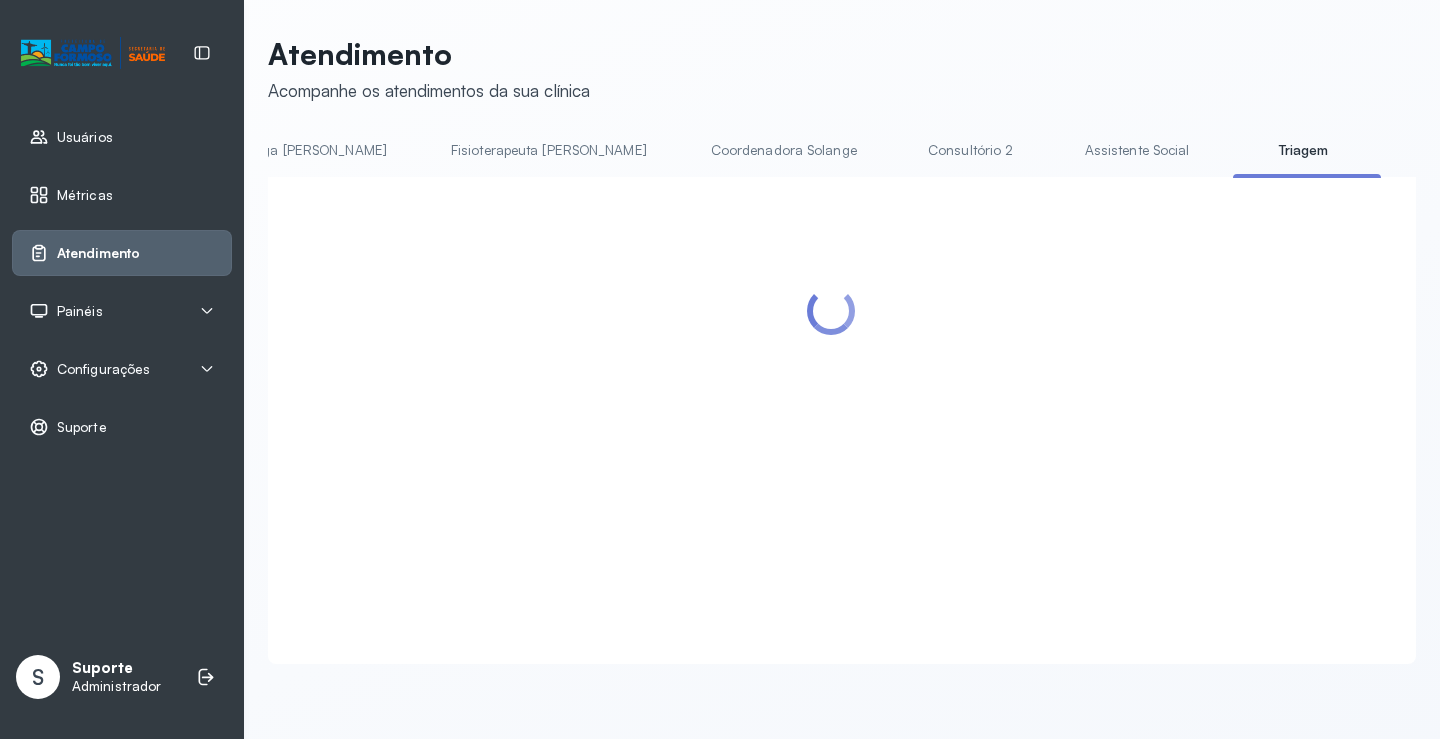 scroll, scrollTop: 0, scrollLeft: 1082, axis: horizontal 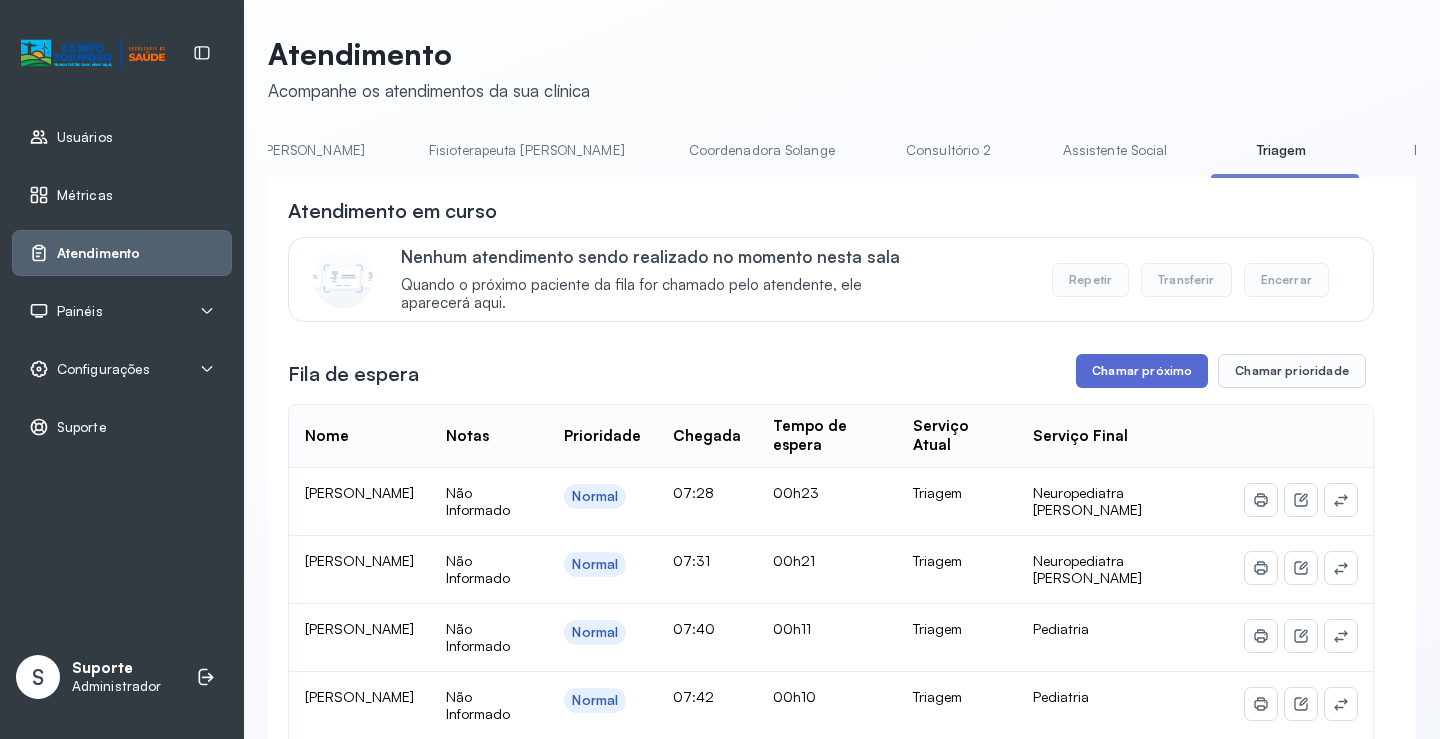 click on "Chamar próximo" at bounding box center [1142, 371] 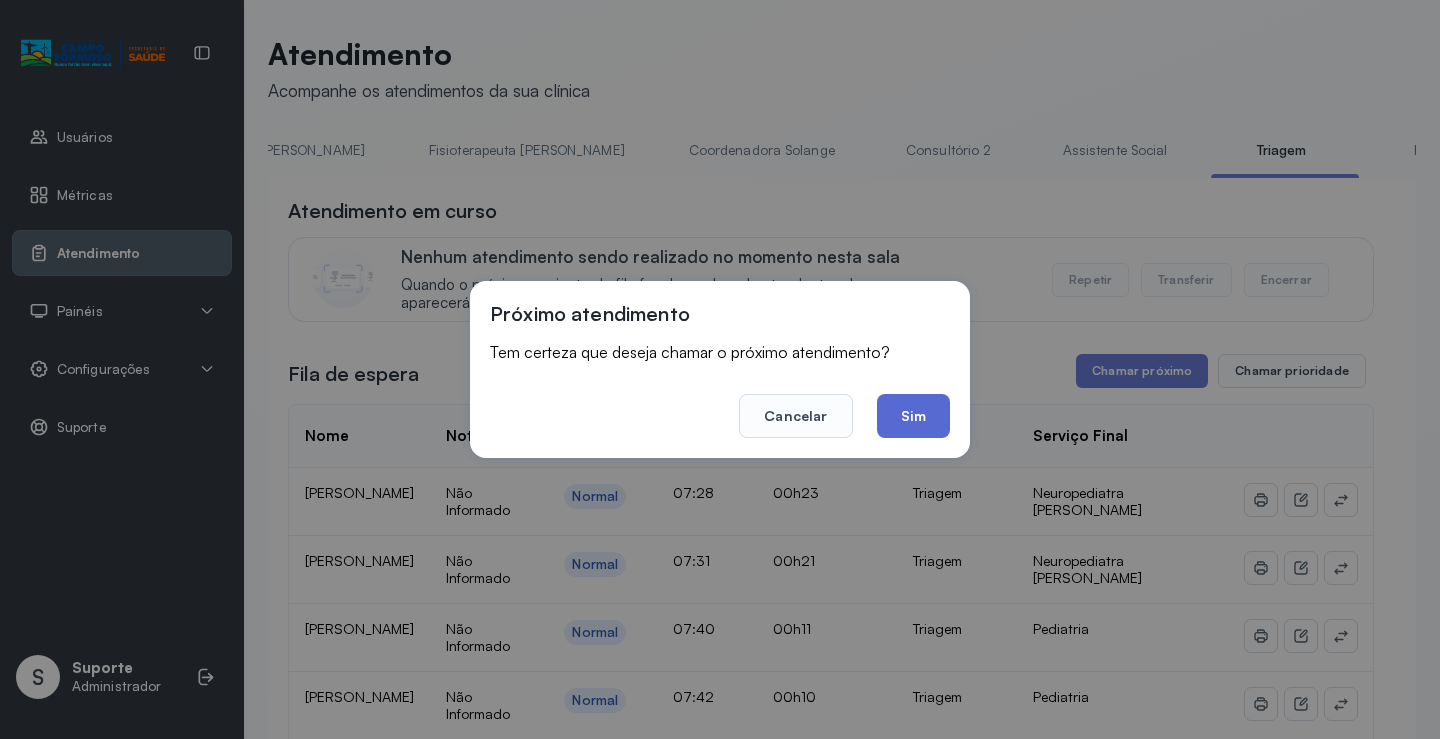 click on "Sim" 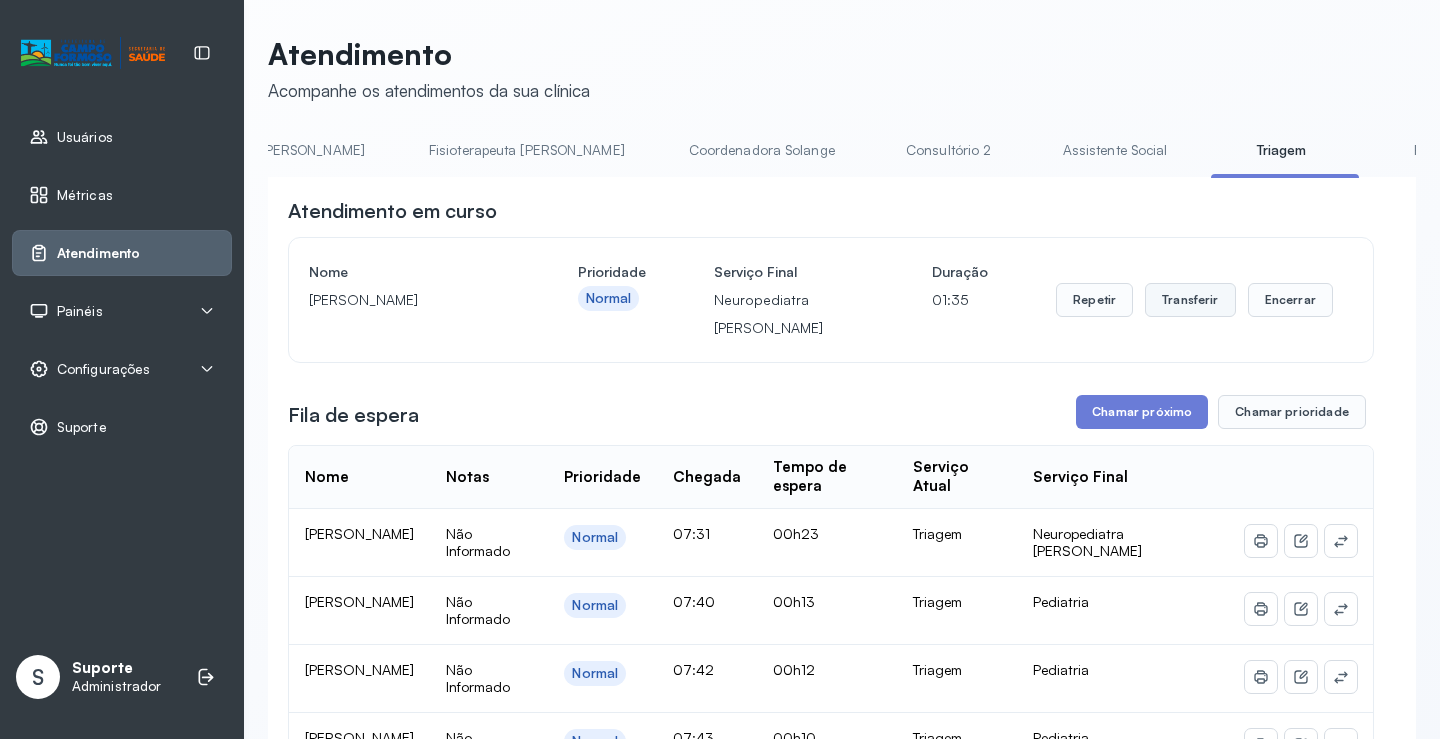 click on "Transferir" at bounding box center (1190, 300) 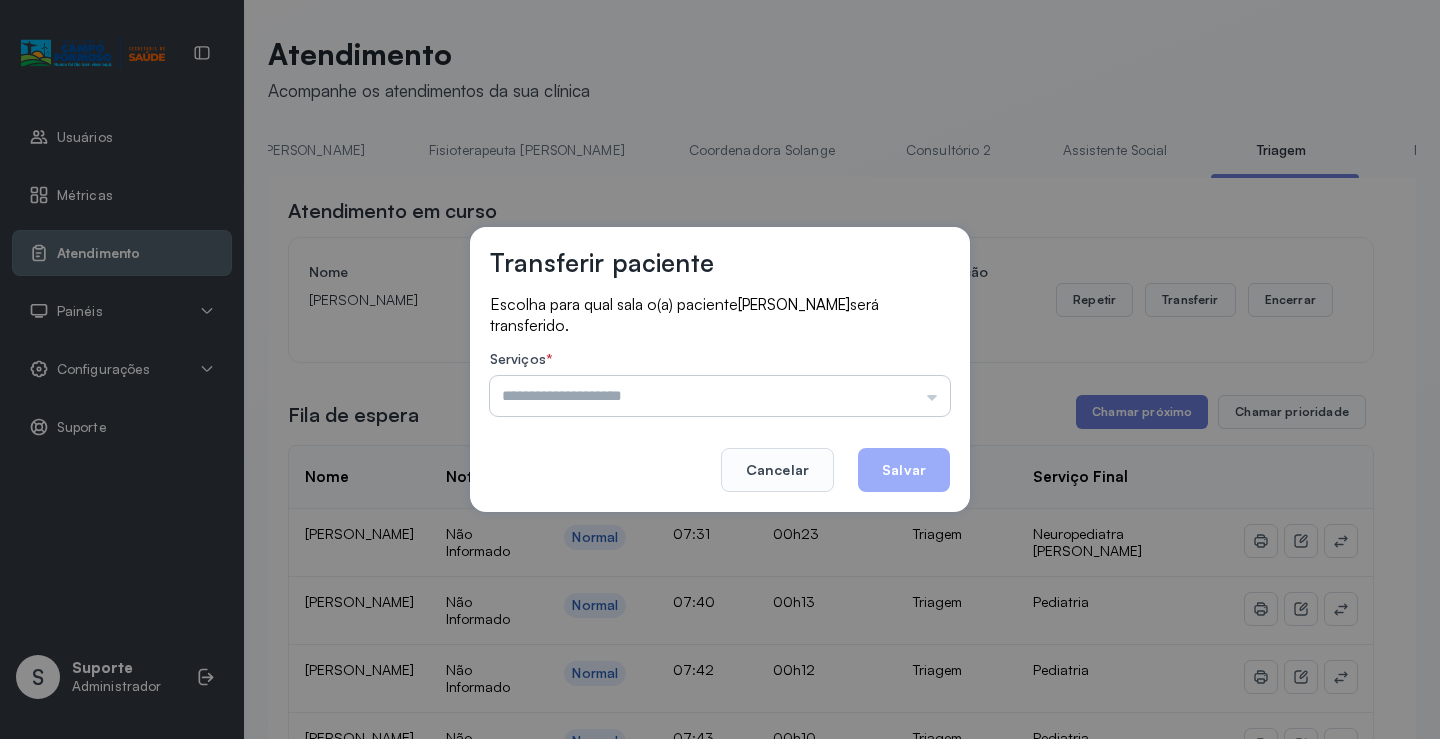 click at bounding box center [720, 396] 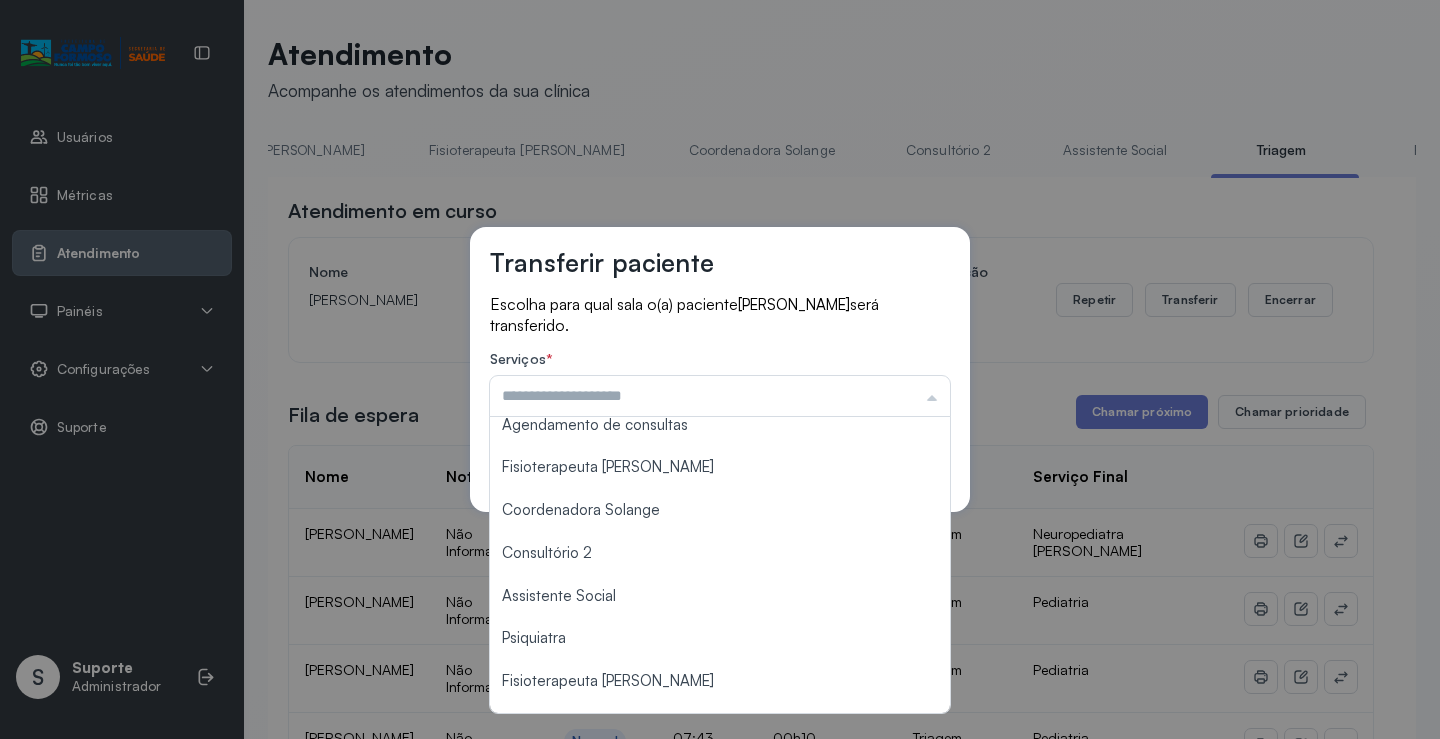 scroll, scrollTop: 302, scrollLeft: 0, axis: vertical 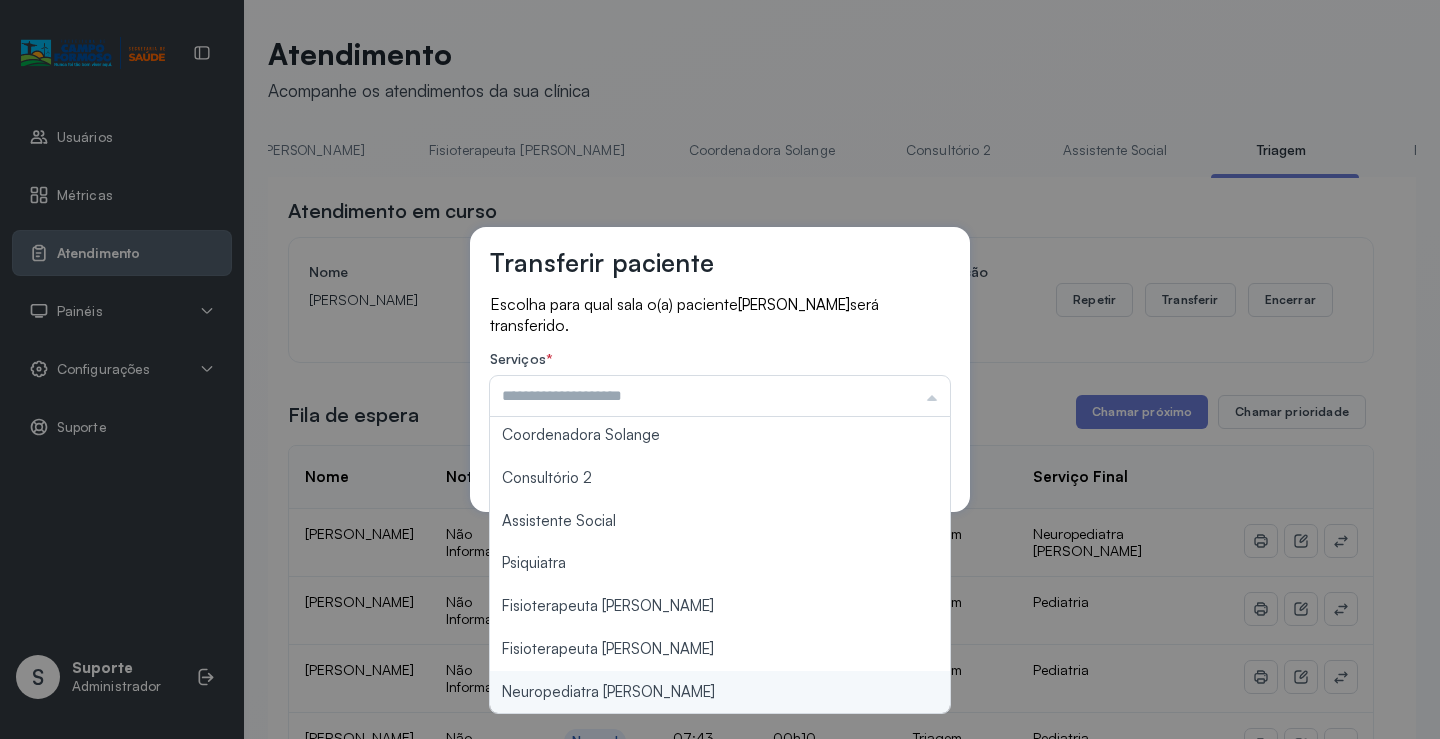 type on "**********" 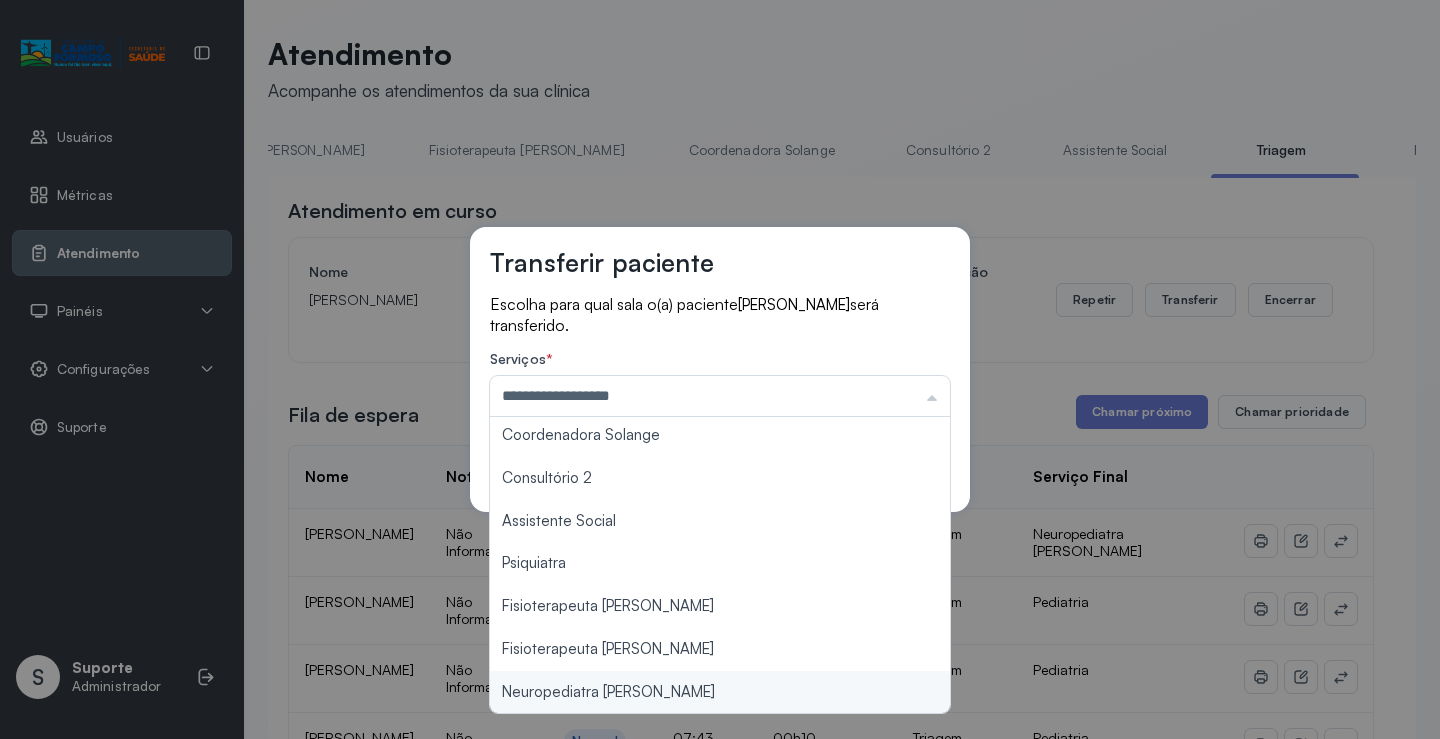 click on "**********" at bounding box center (720, 369) 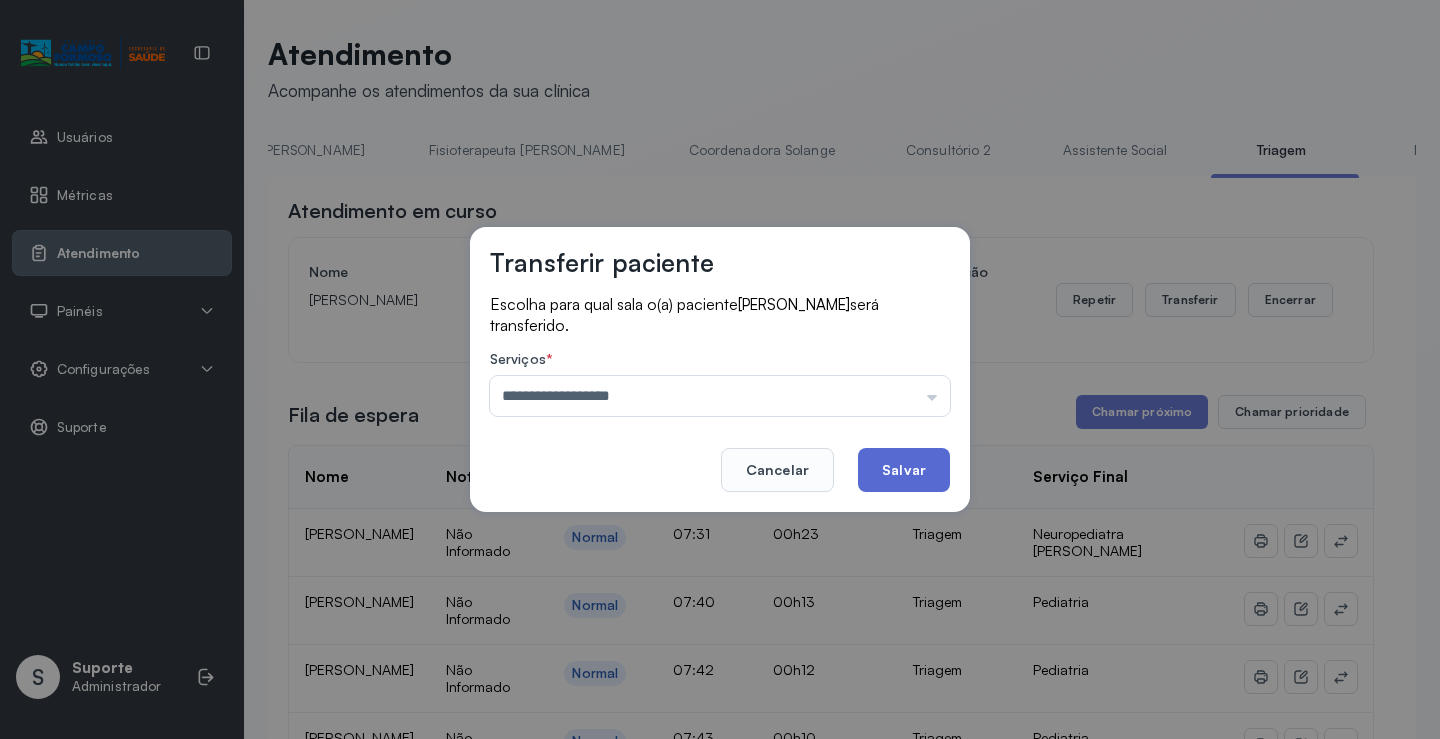 click on "Salvar" 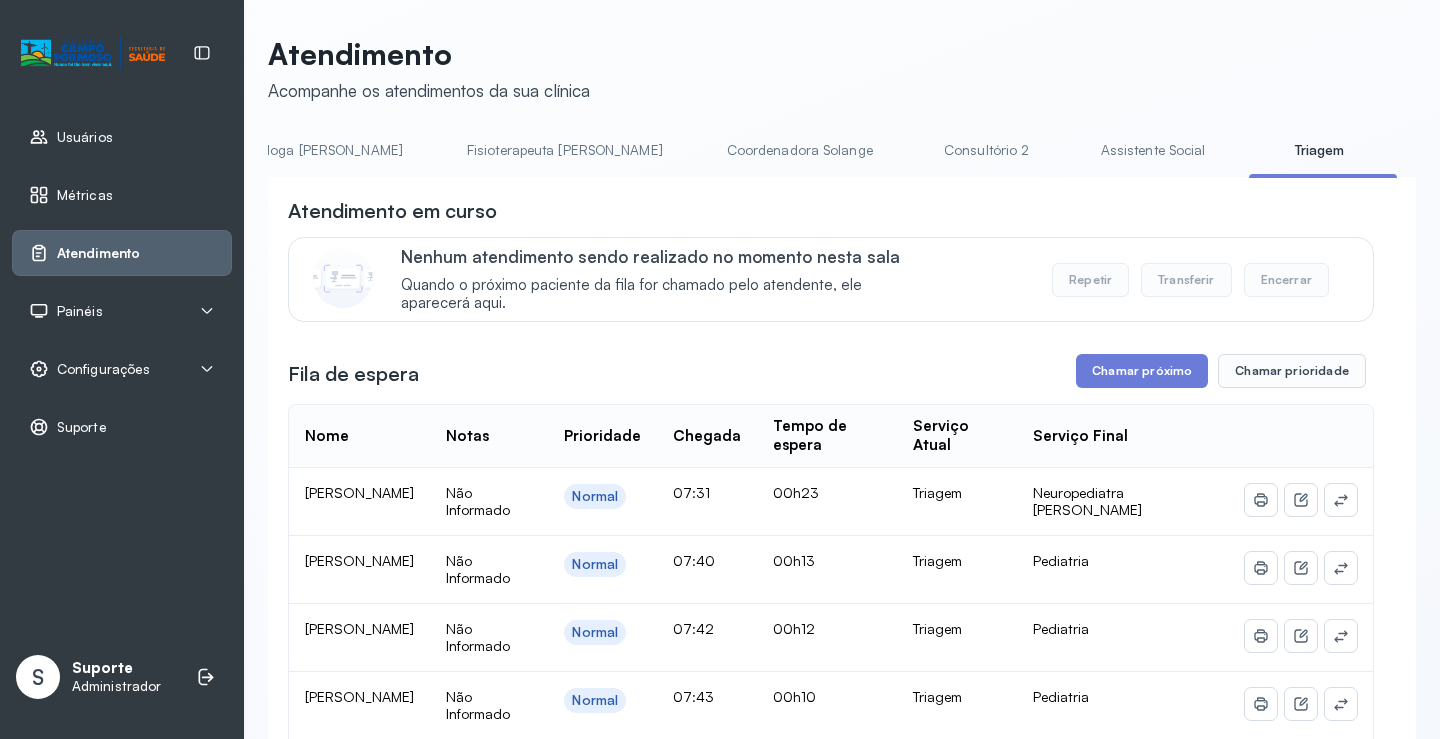scroll, scrollTop: 0, scrollLeft: 1065, axis: horizontal 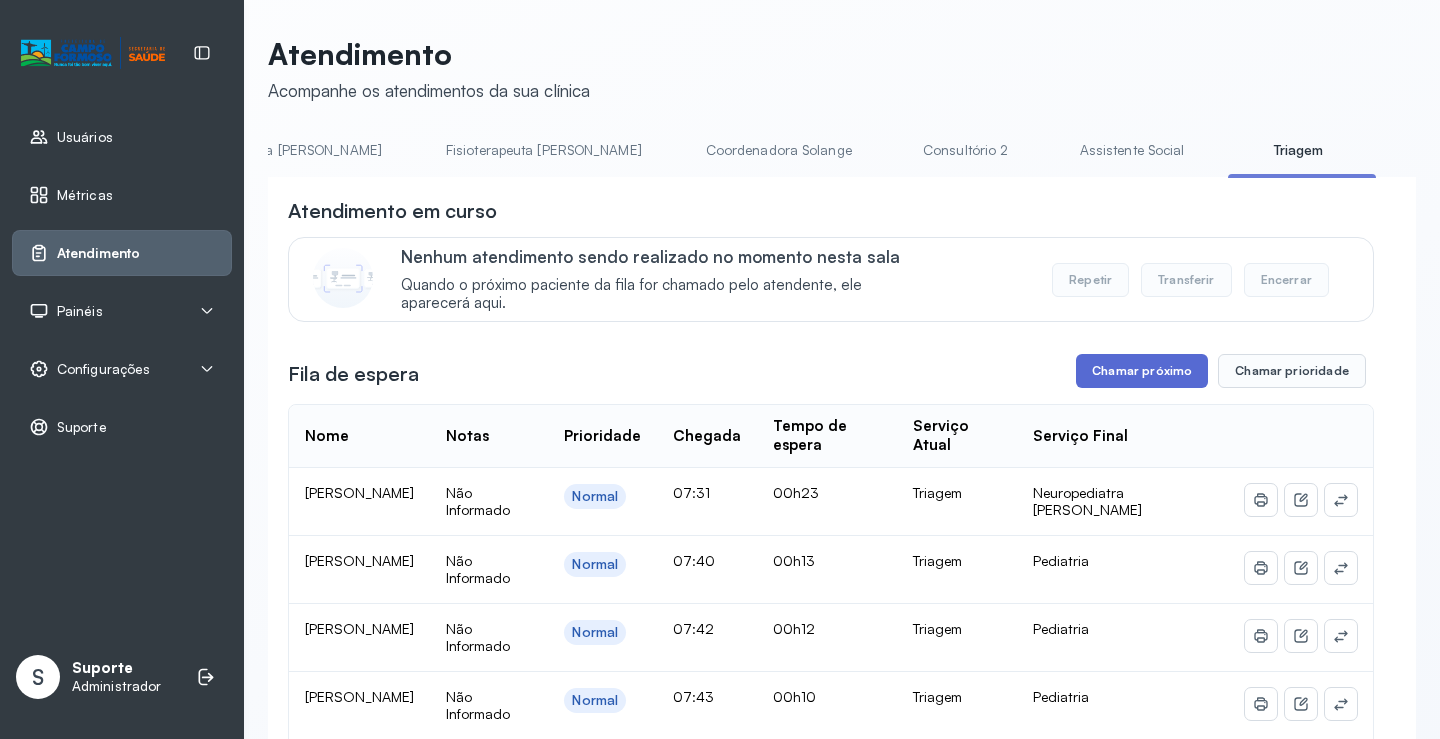 click on "Chamar próximo" at bounding box center [1142, 371] 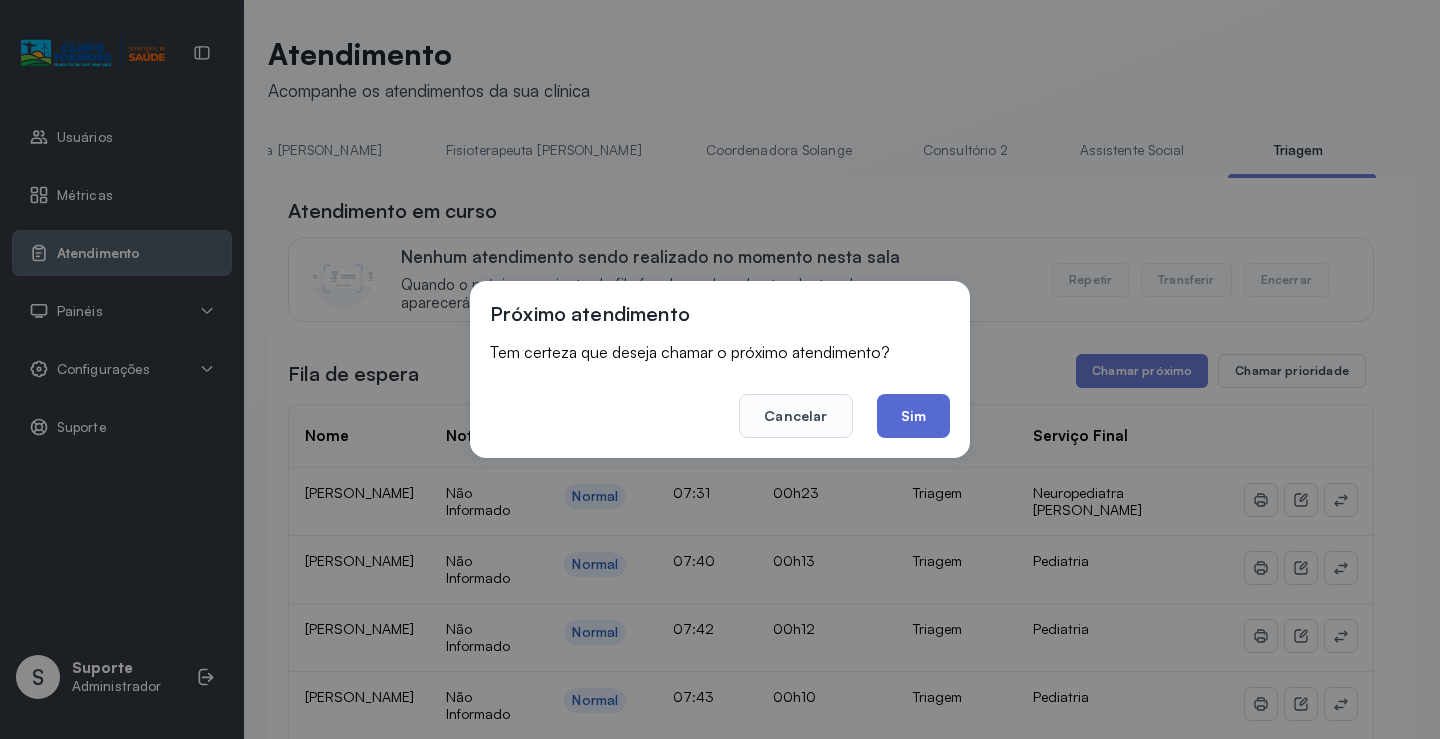 click on "Sim" 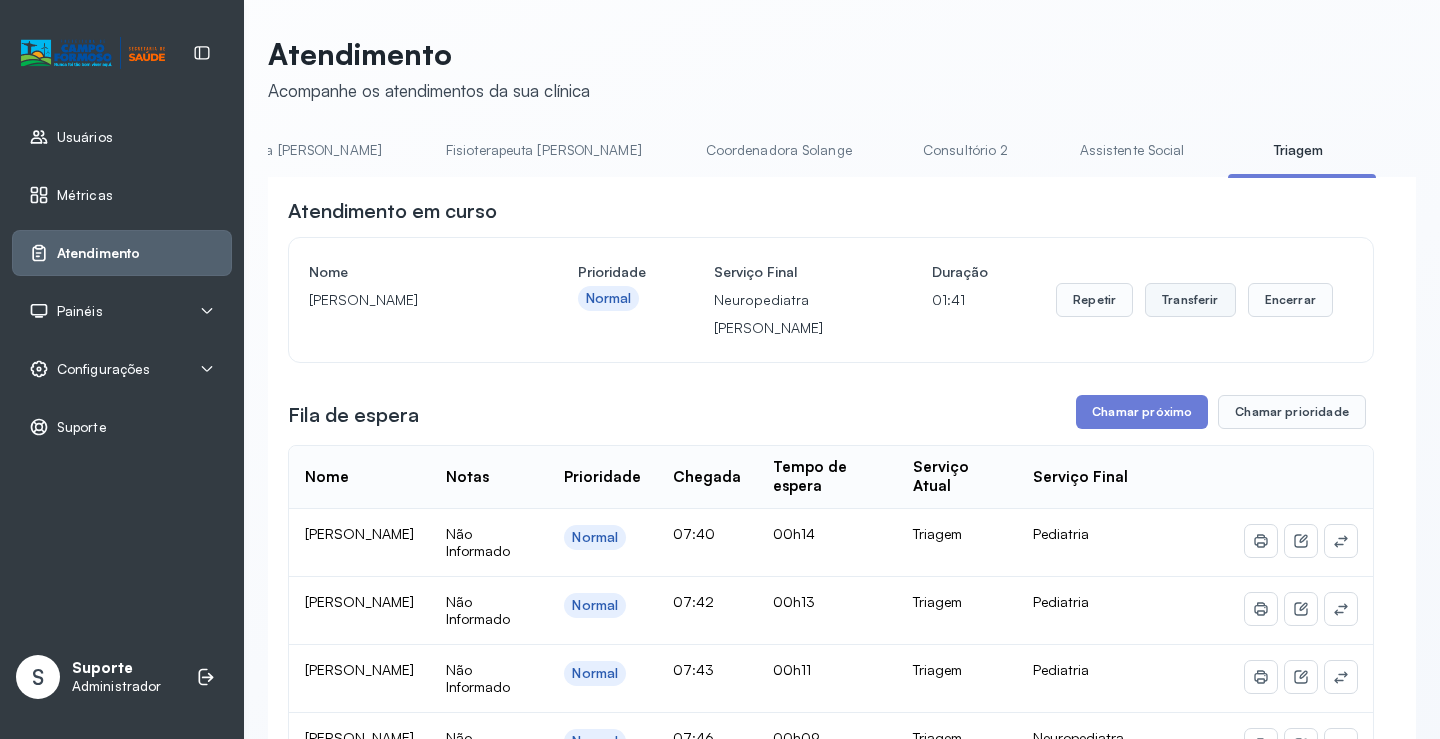 click on "Transferir" at bounding box center [1190, 300] 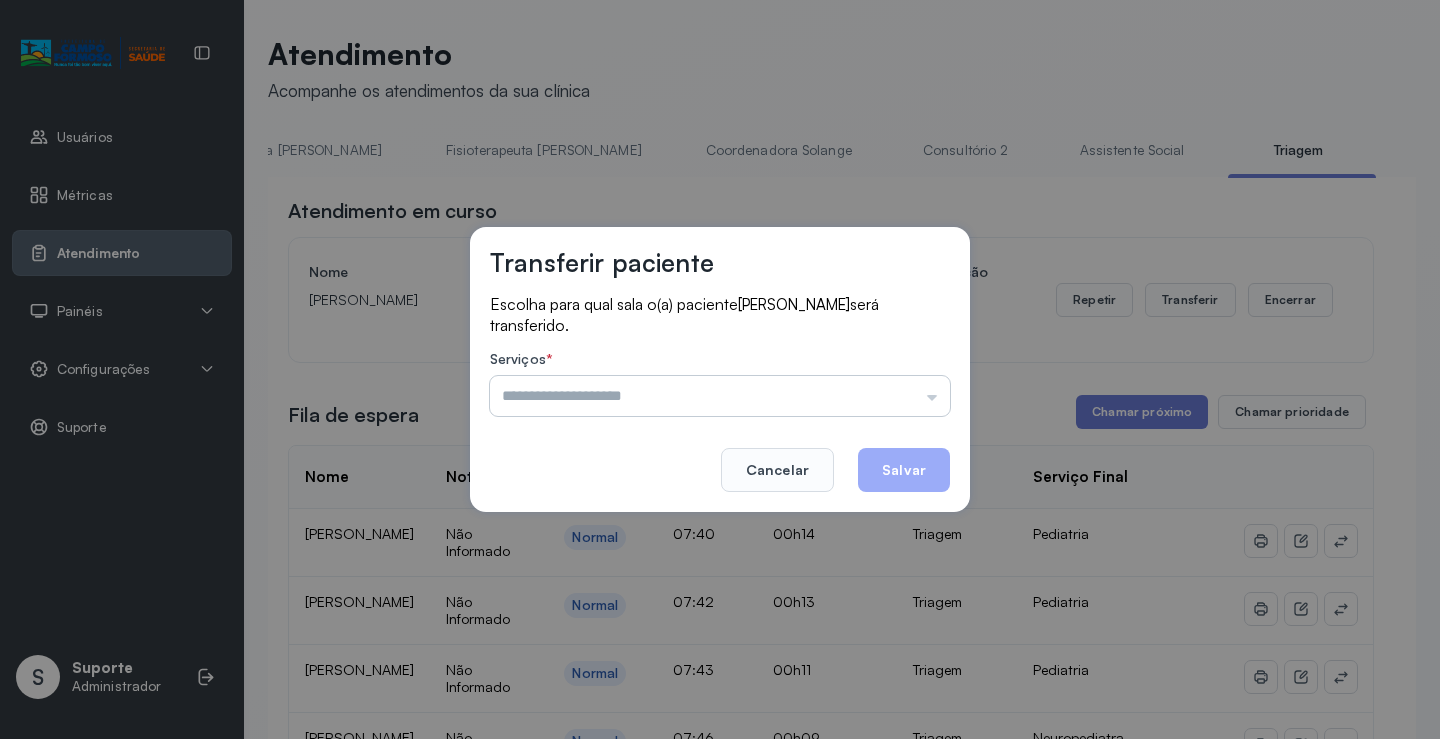 click at bounding box center (720, 396) 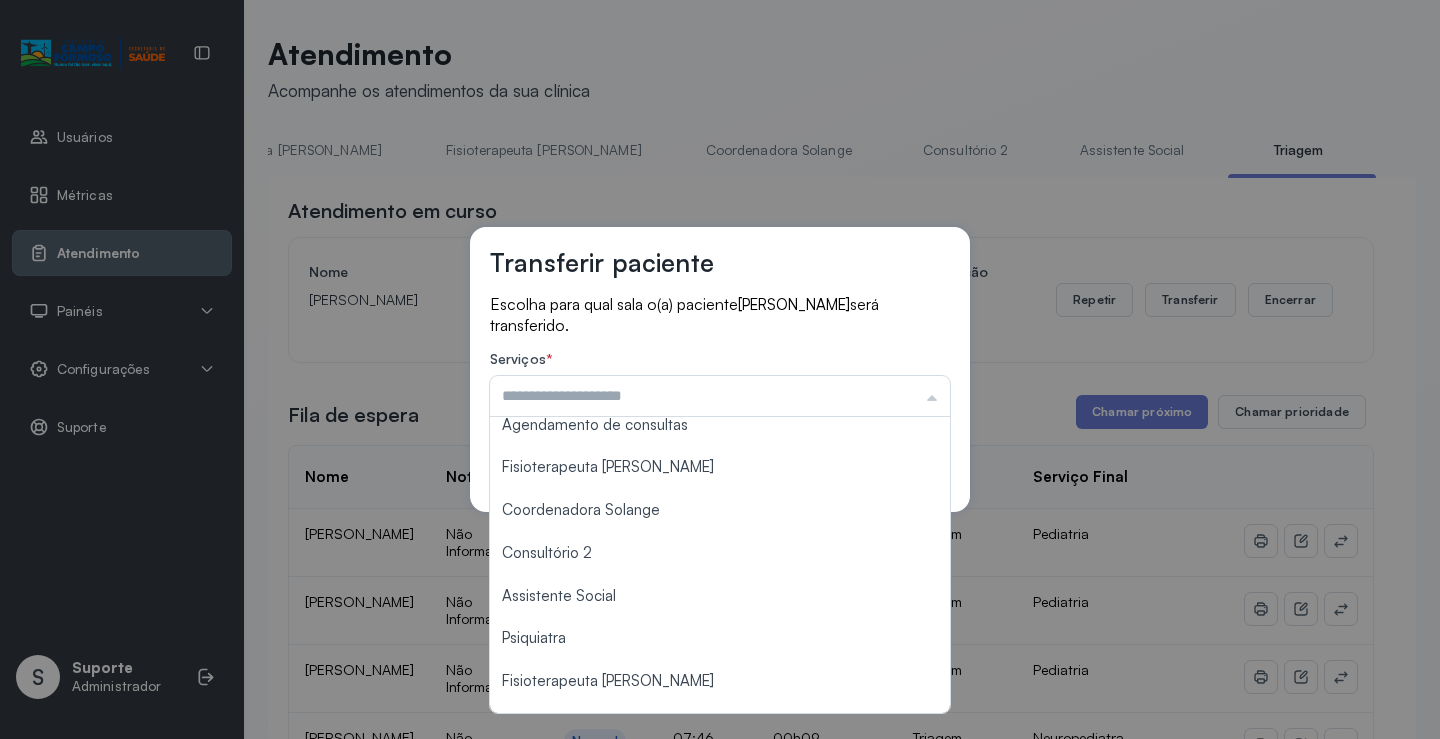 scroll, scrollTop: 302, scrollLeft: 0, axis: vertical 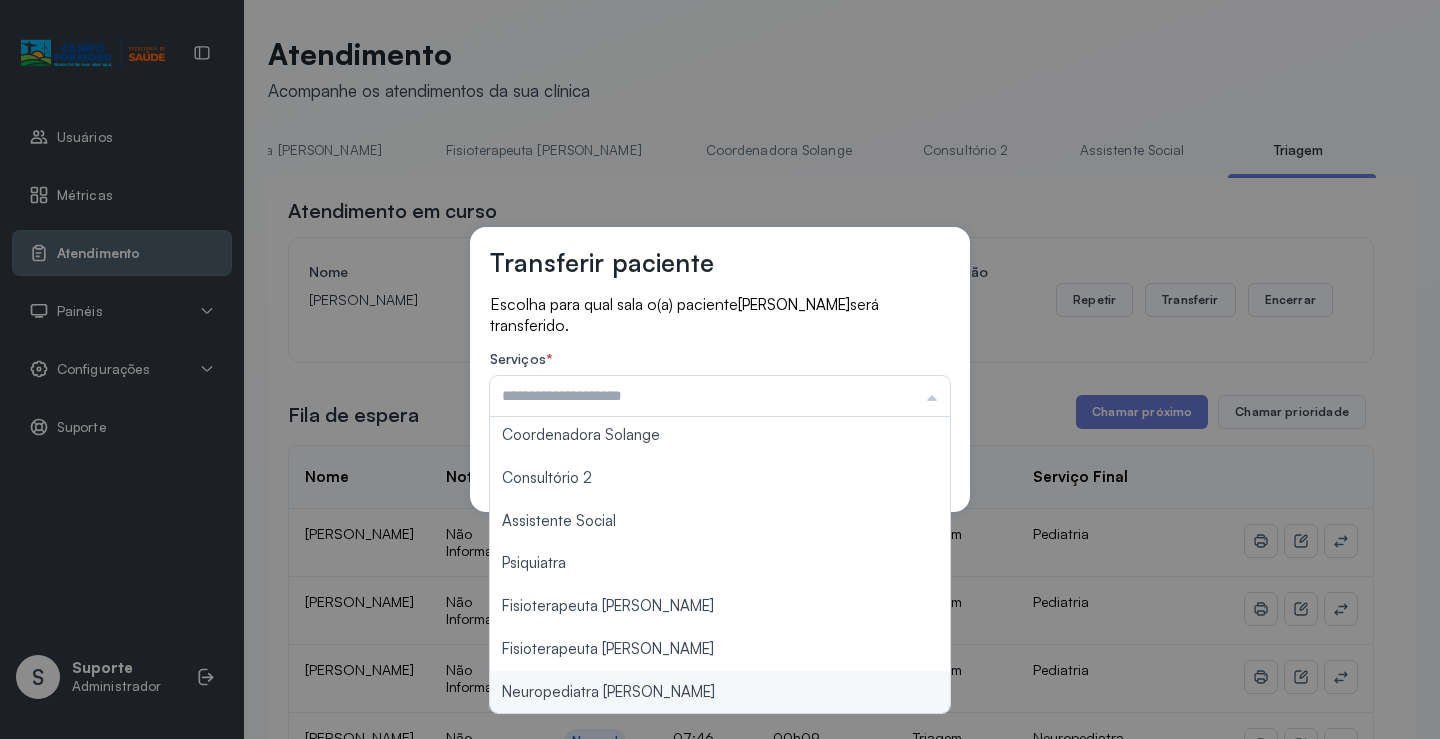 type on "**********" 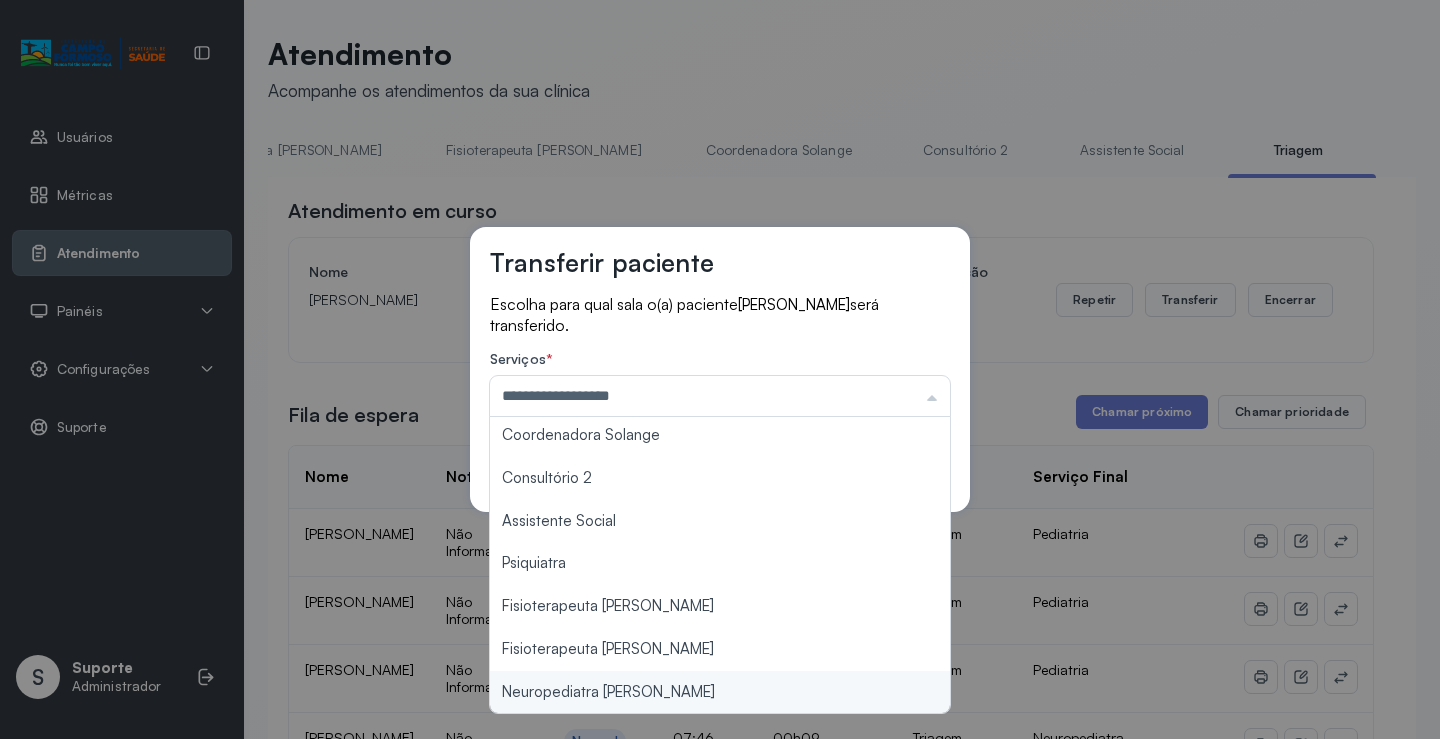 click on "**********" at bounding box center [720, 369] 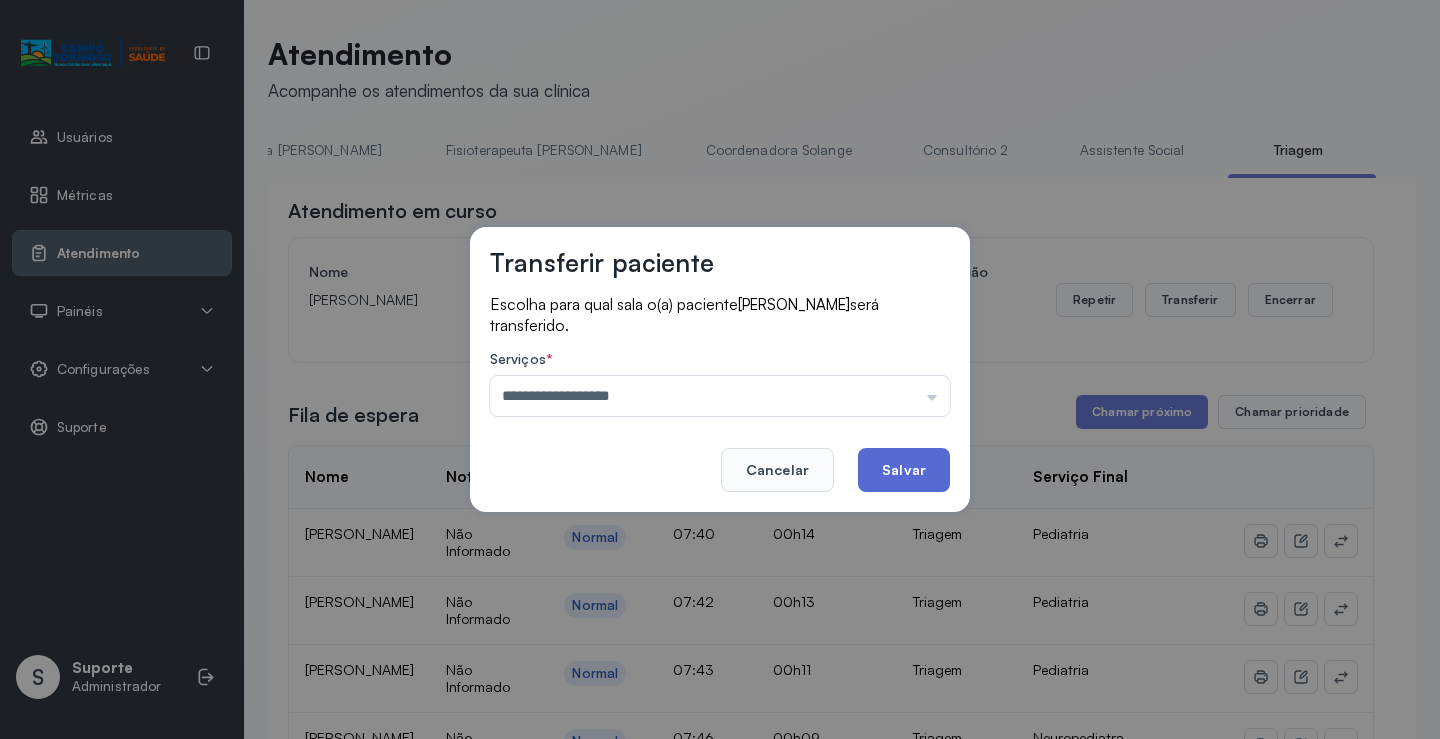 click on "Salvar" 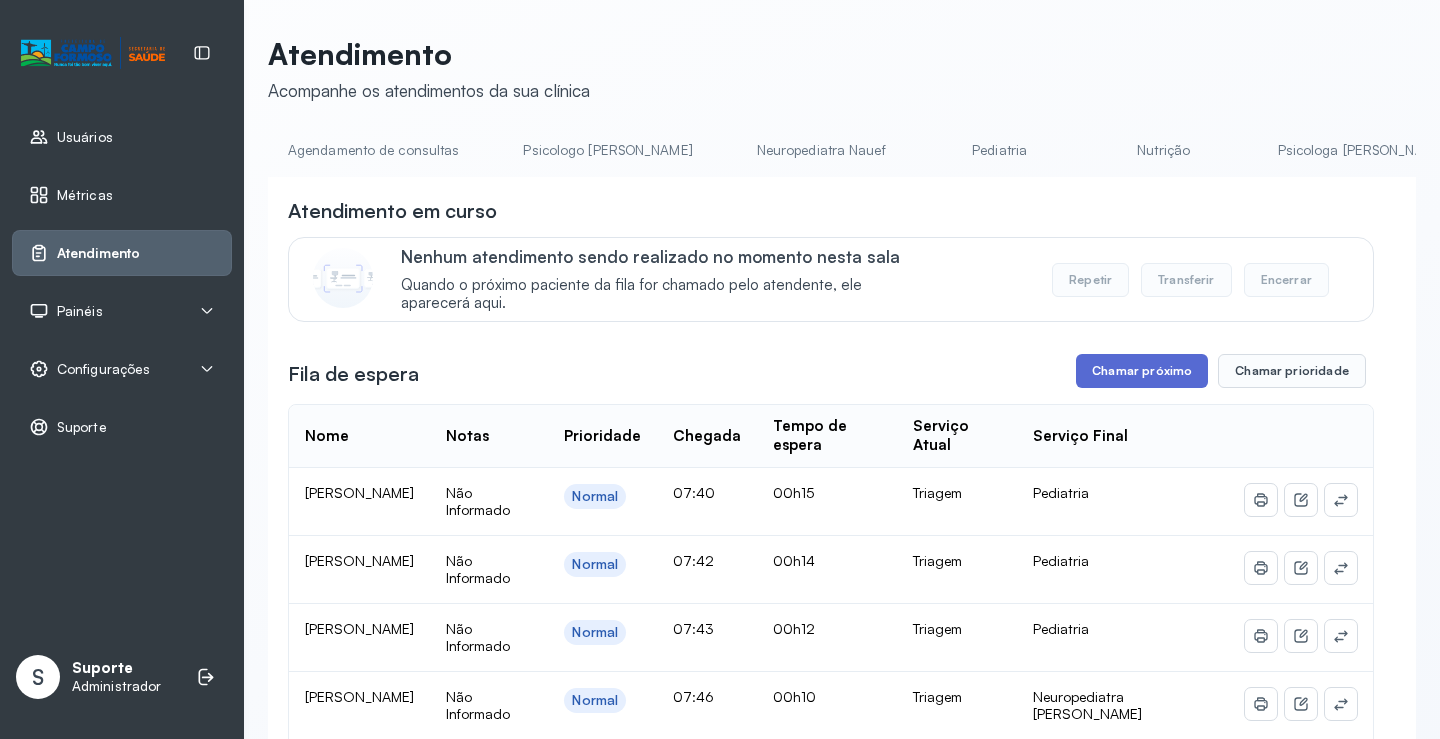 click on "Chamar próximo" at bounding box center [1142, 371] 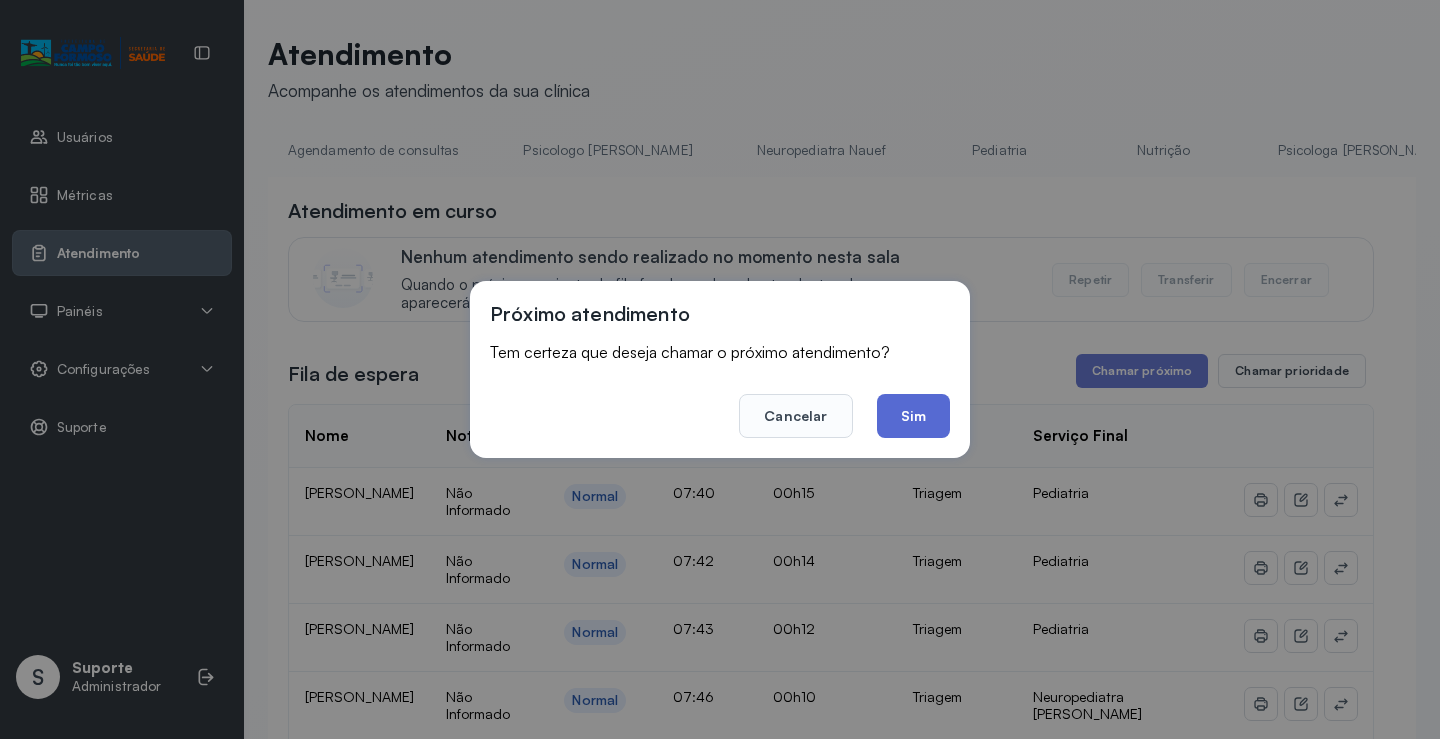click on "Sim" 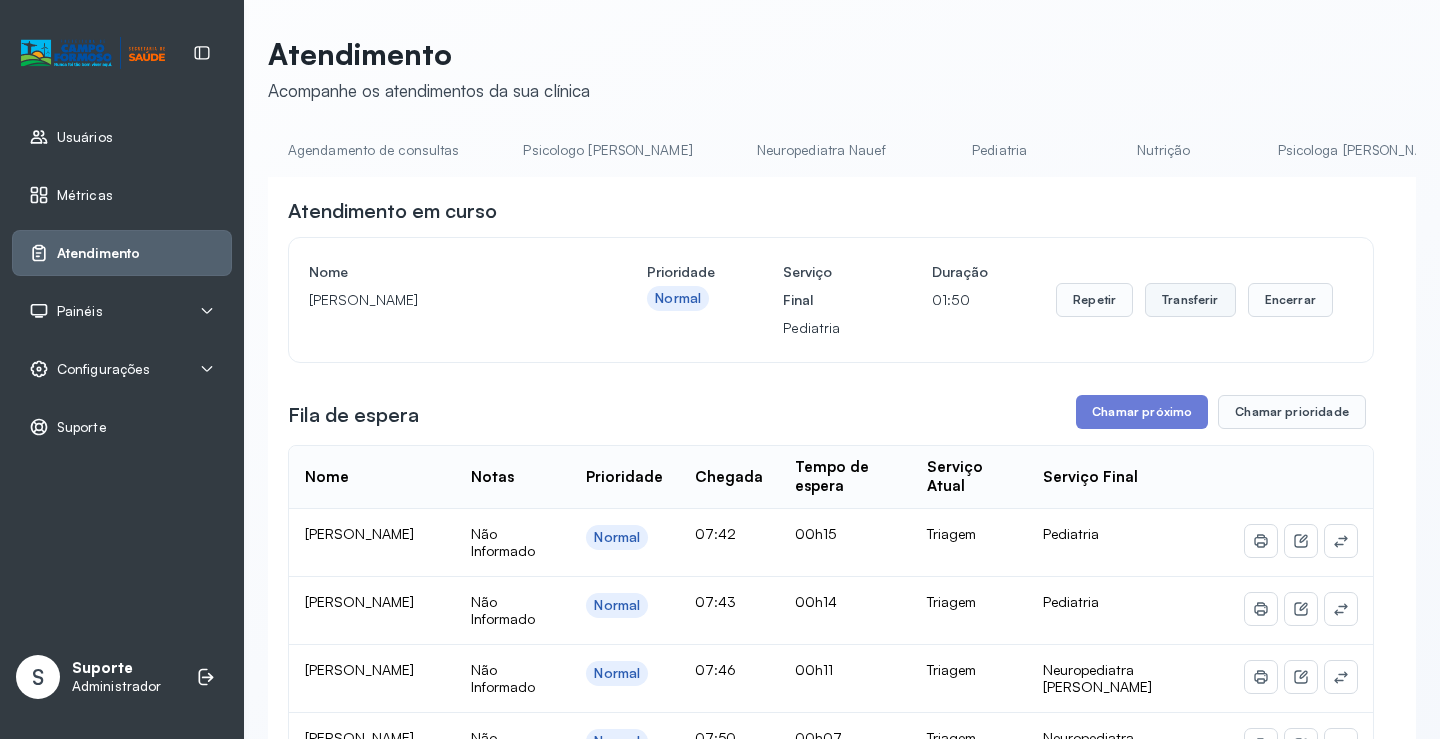 click on "Transferir" at bounding box center [1190, 300] 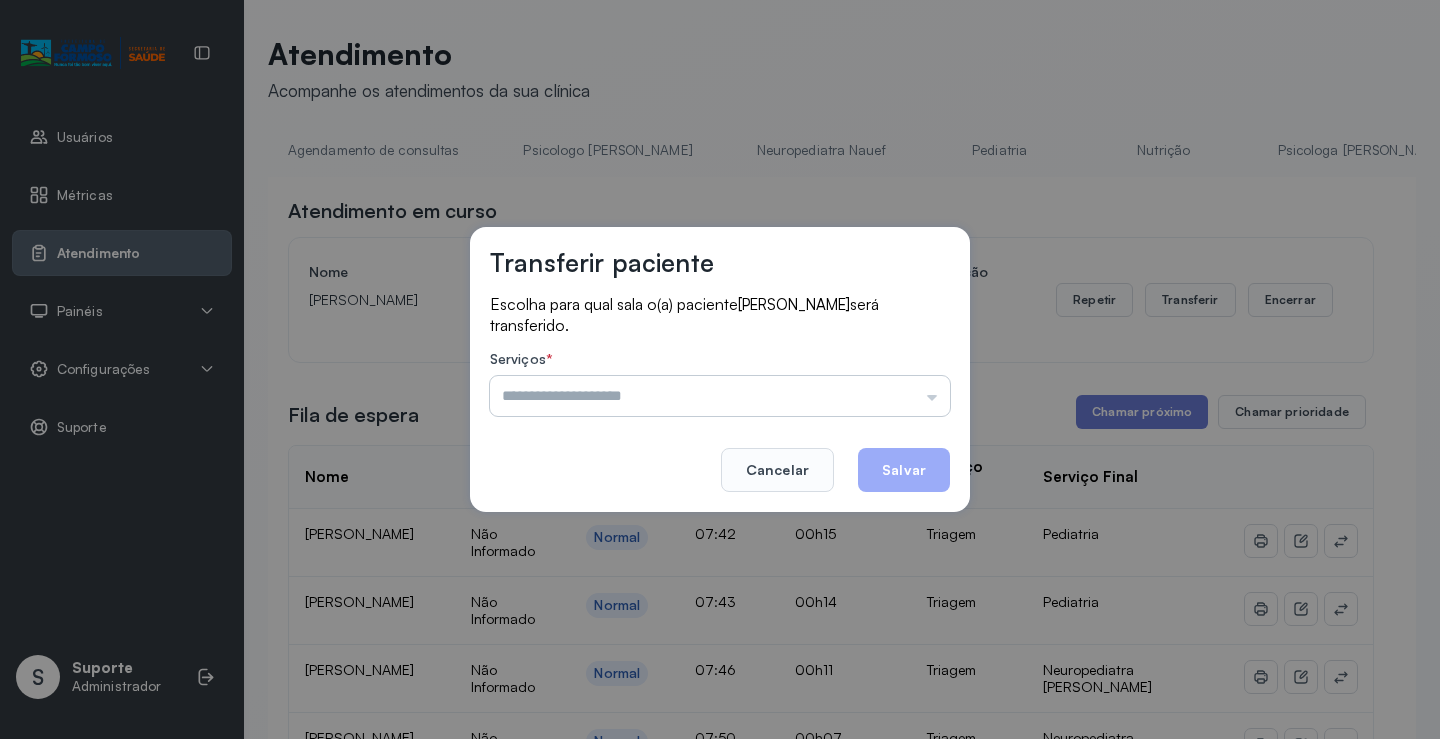 click at bounding box center (720, 396) 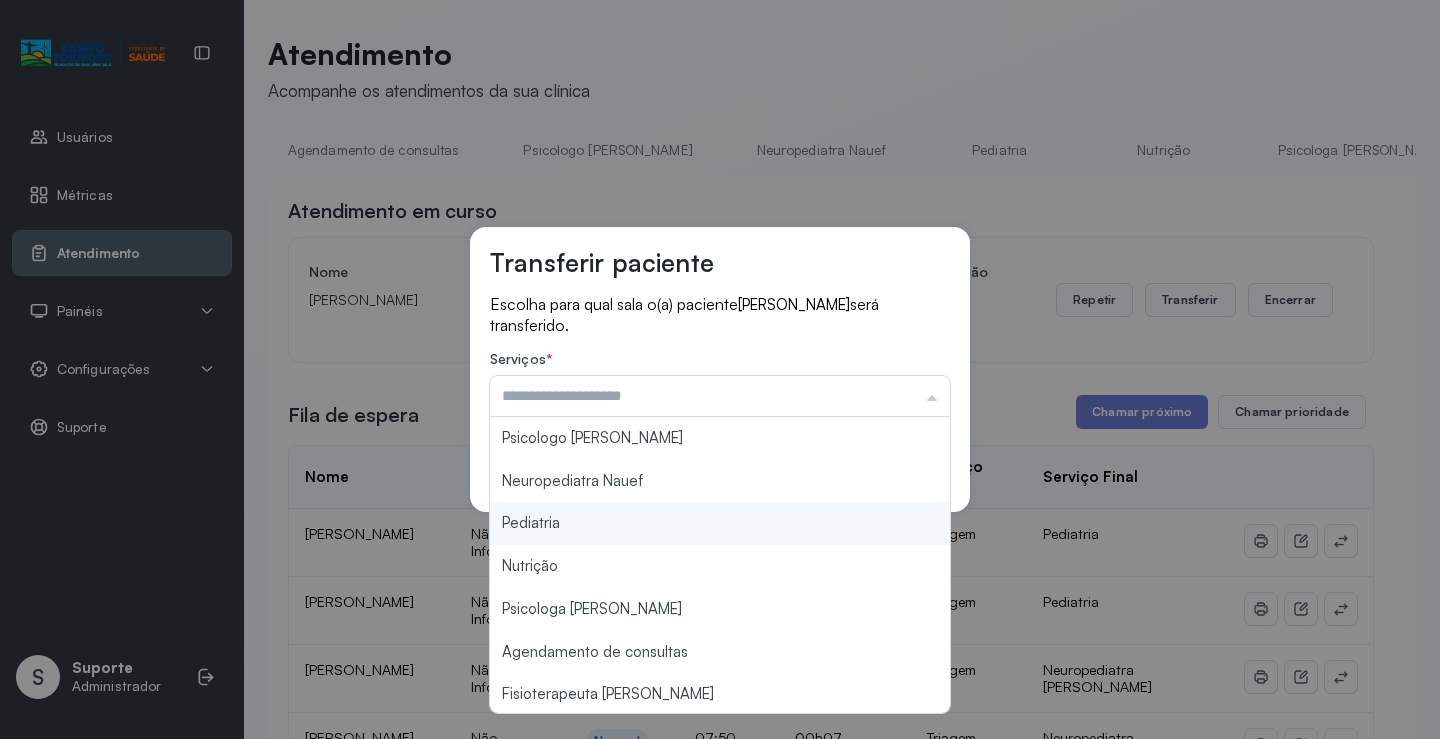 type on "*********" 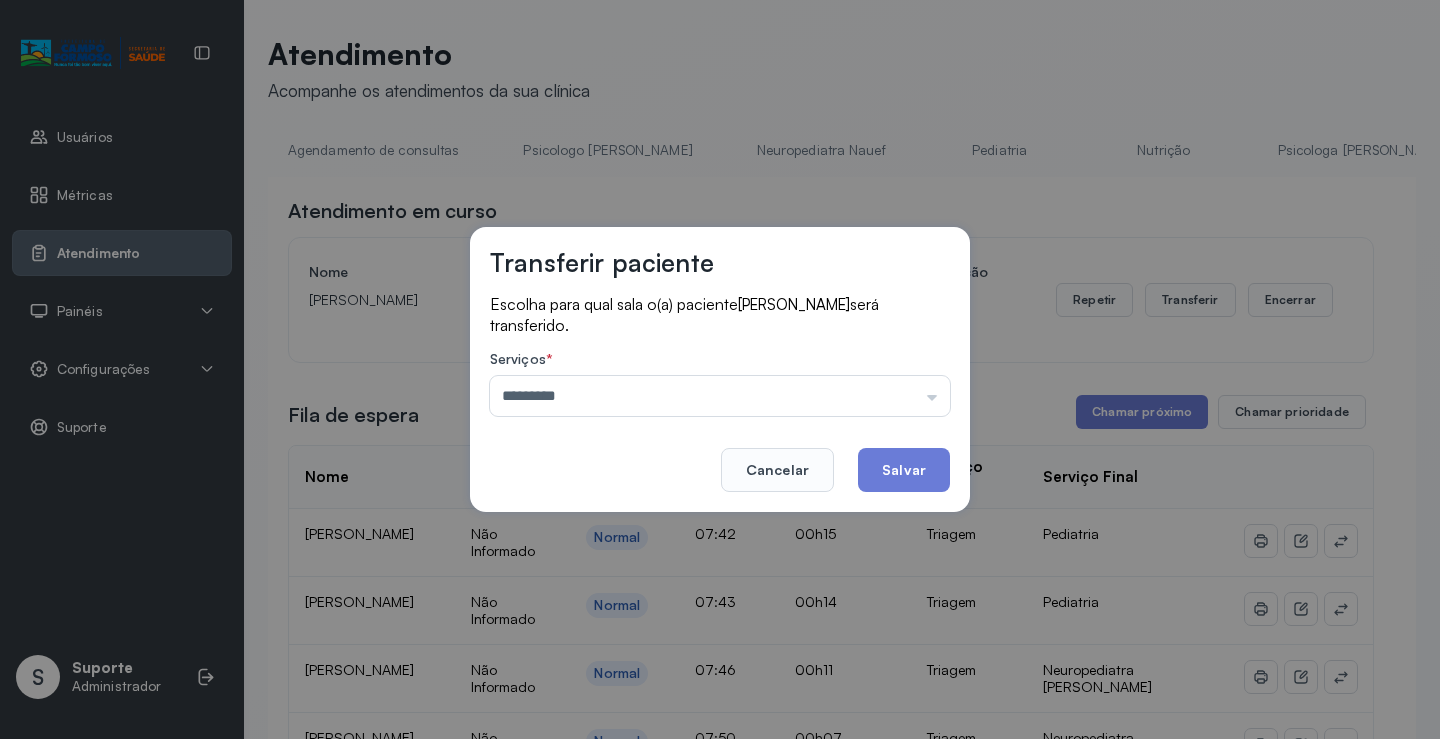 click on "Transferir paciente Escolha para qual sala o(a) paciente  José Henrique Souza da Silva  será transferido.  Serviços  *  ********* Psicologo Pedro Neuropediatra Nauef Pediatria Nutrição Psicologa Alana Agendamento de consultas Fisioterapeuta Janusia Coordenadora Solange Consultório 2 Assistente Social Psiquiatra Fisioterapeuta Francyne Fisioterapeuta Morgana Neuropediatra João Cancelar Salvar" at bounding box center [720, 369] 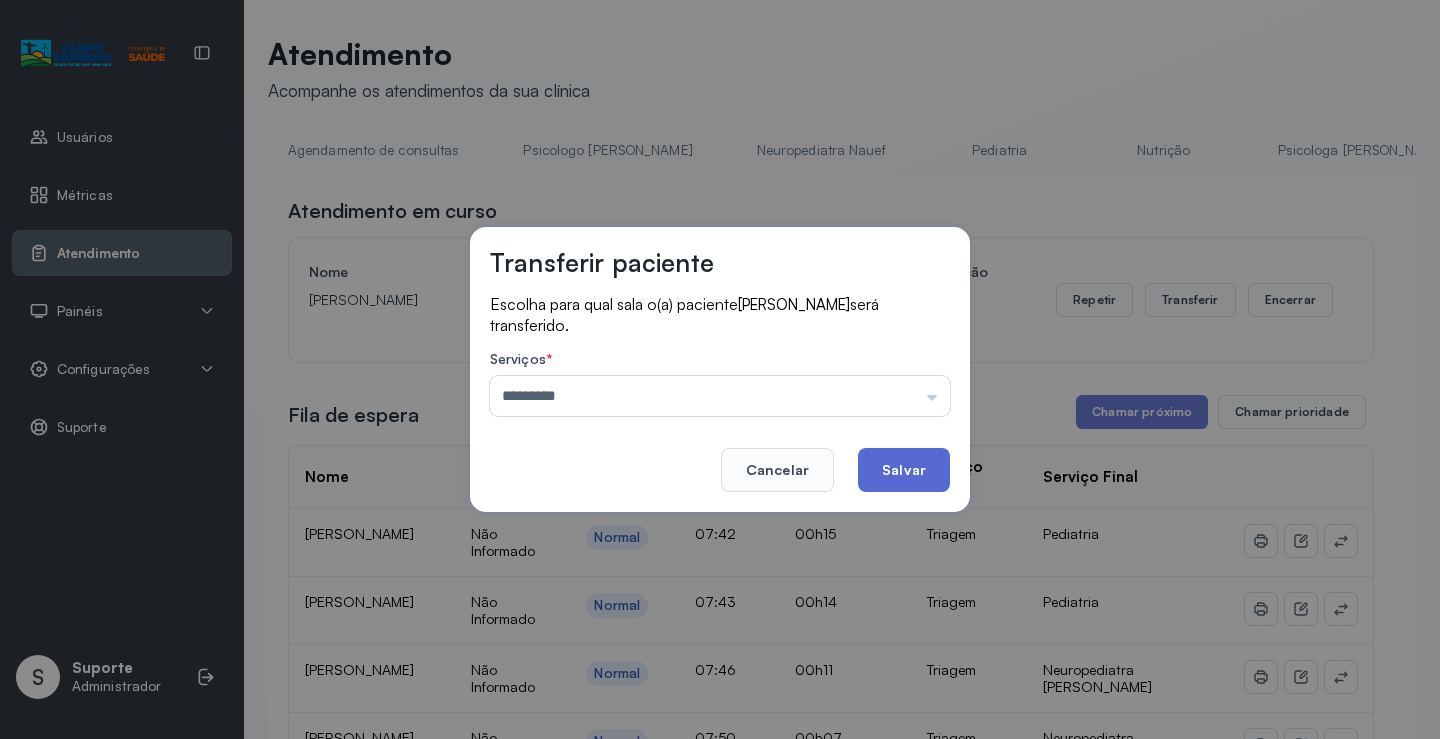 click on "Salvar" 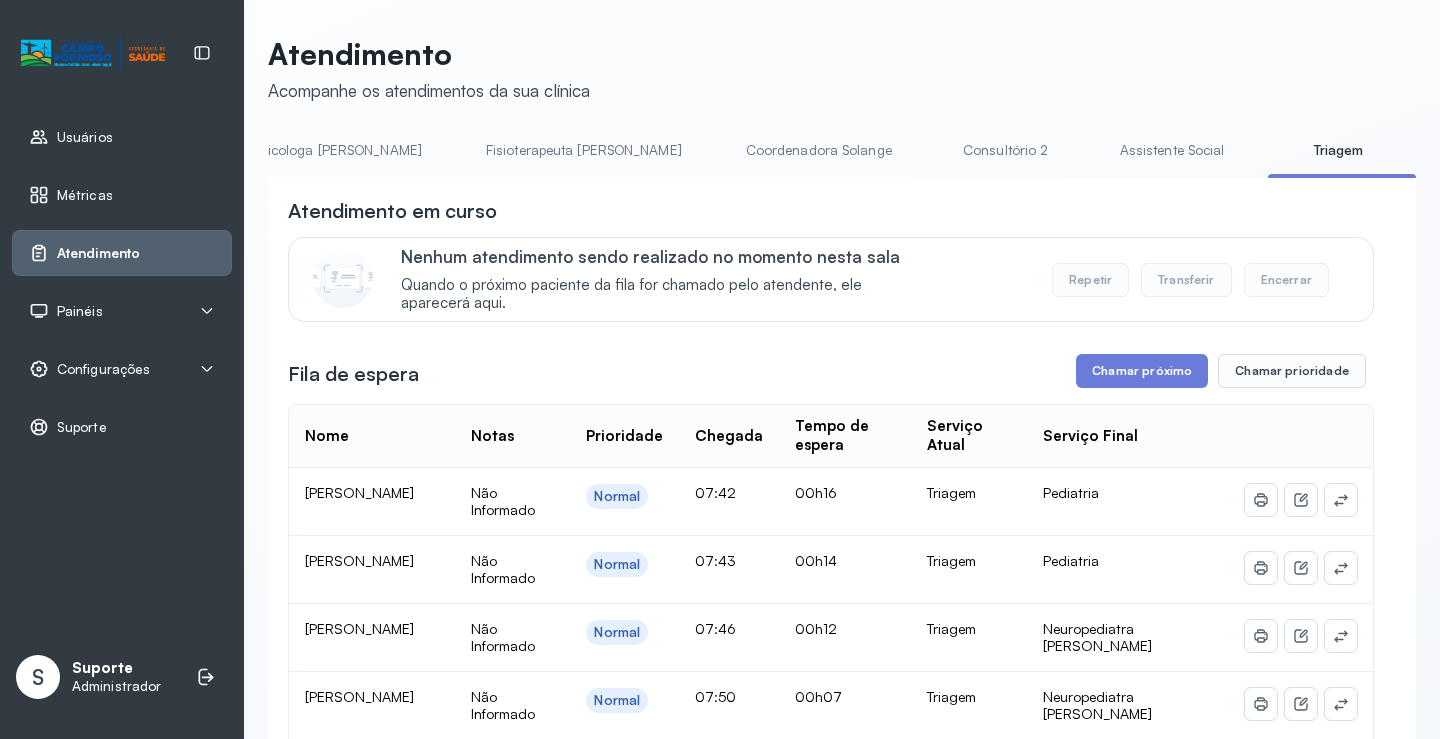 scroll, scrollTop: 0, scrollLeft: 1032, axis: horizontal 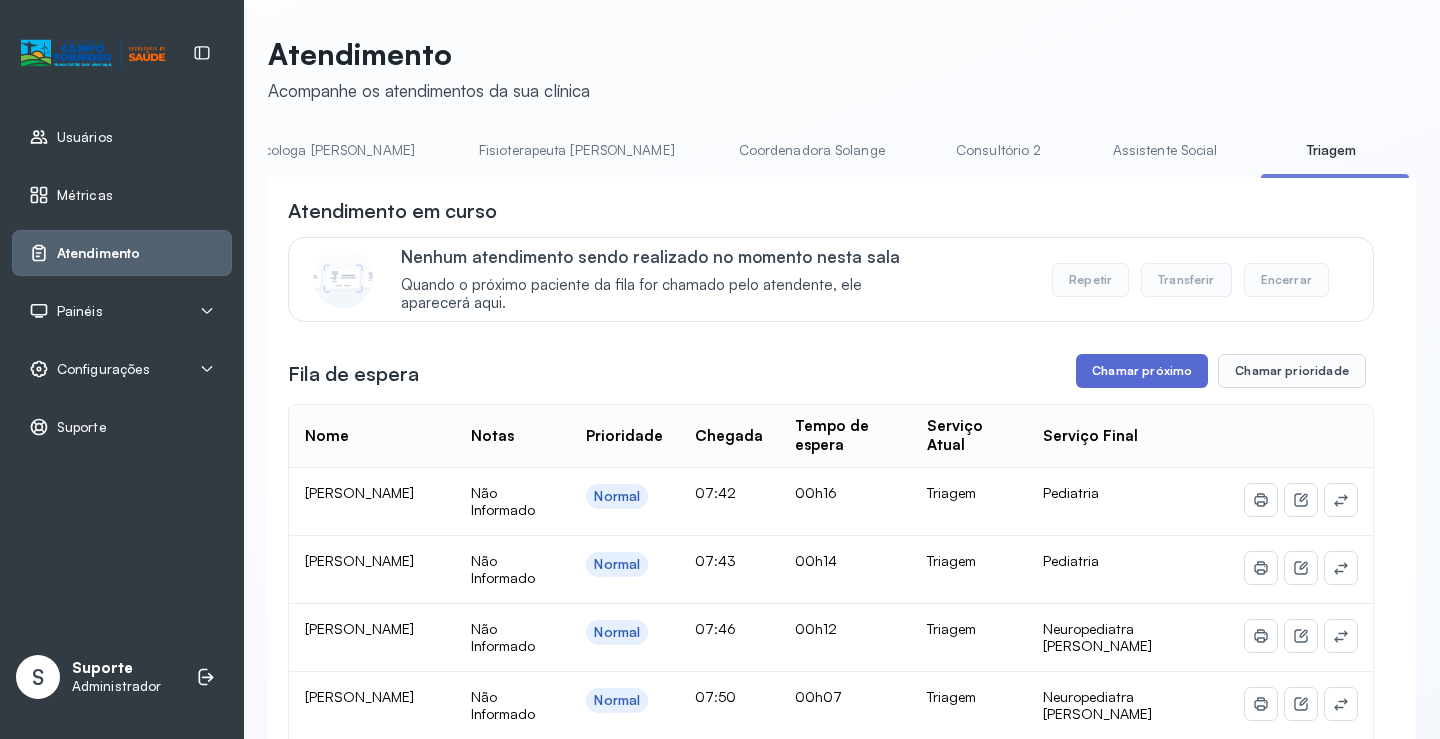 click on "Chamar próximo" at bounding box center (1142, 371) 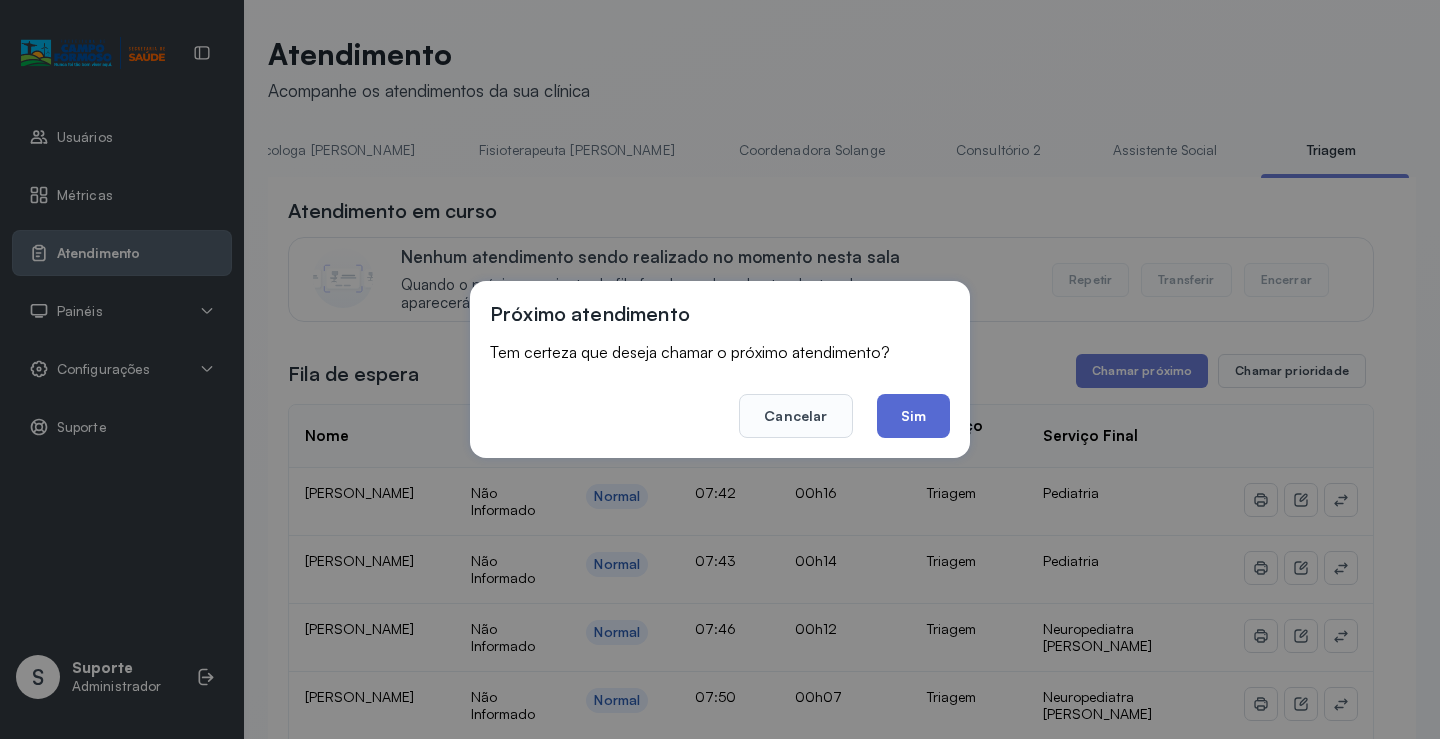 click on "Sim" 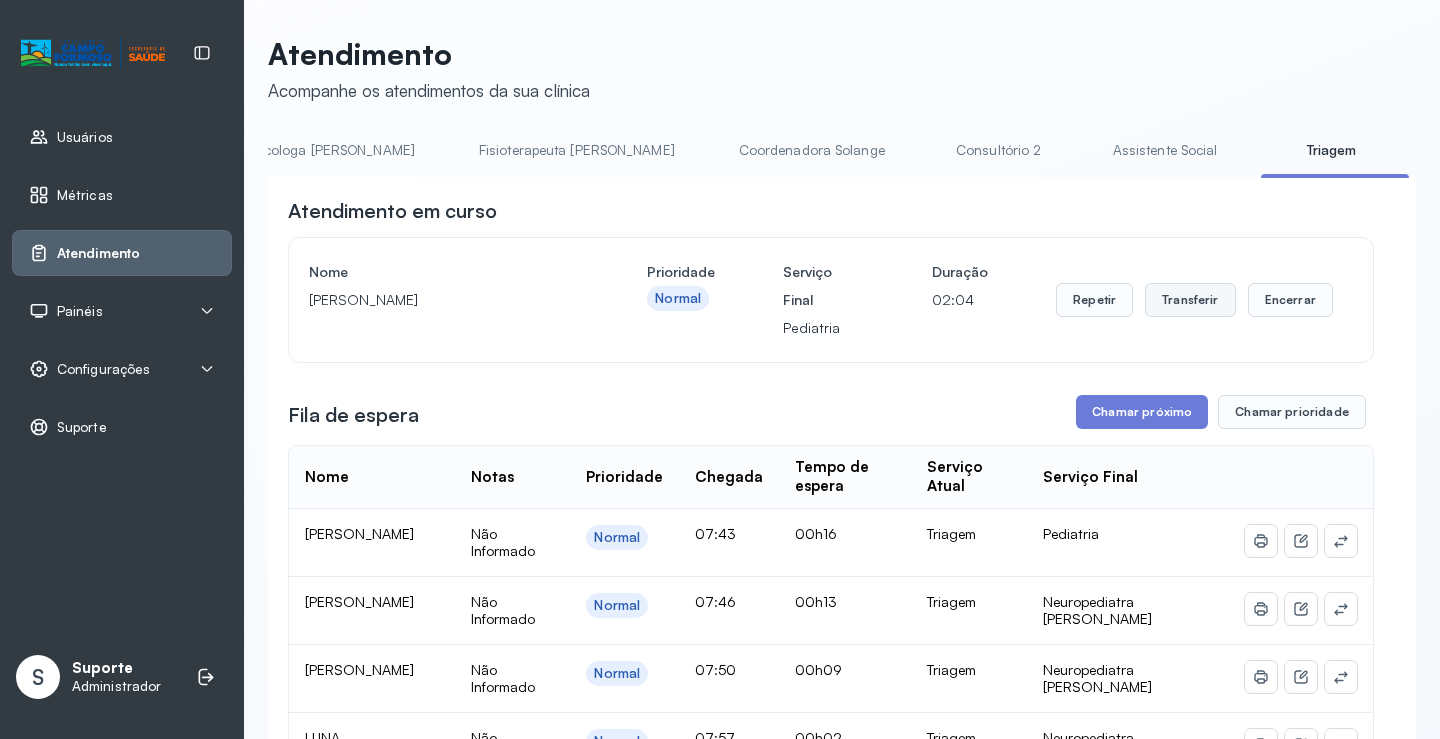 click on "Transferir" at bounding box center (1190, 300) 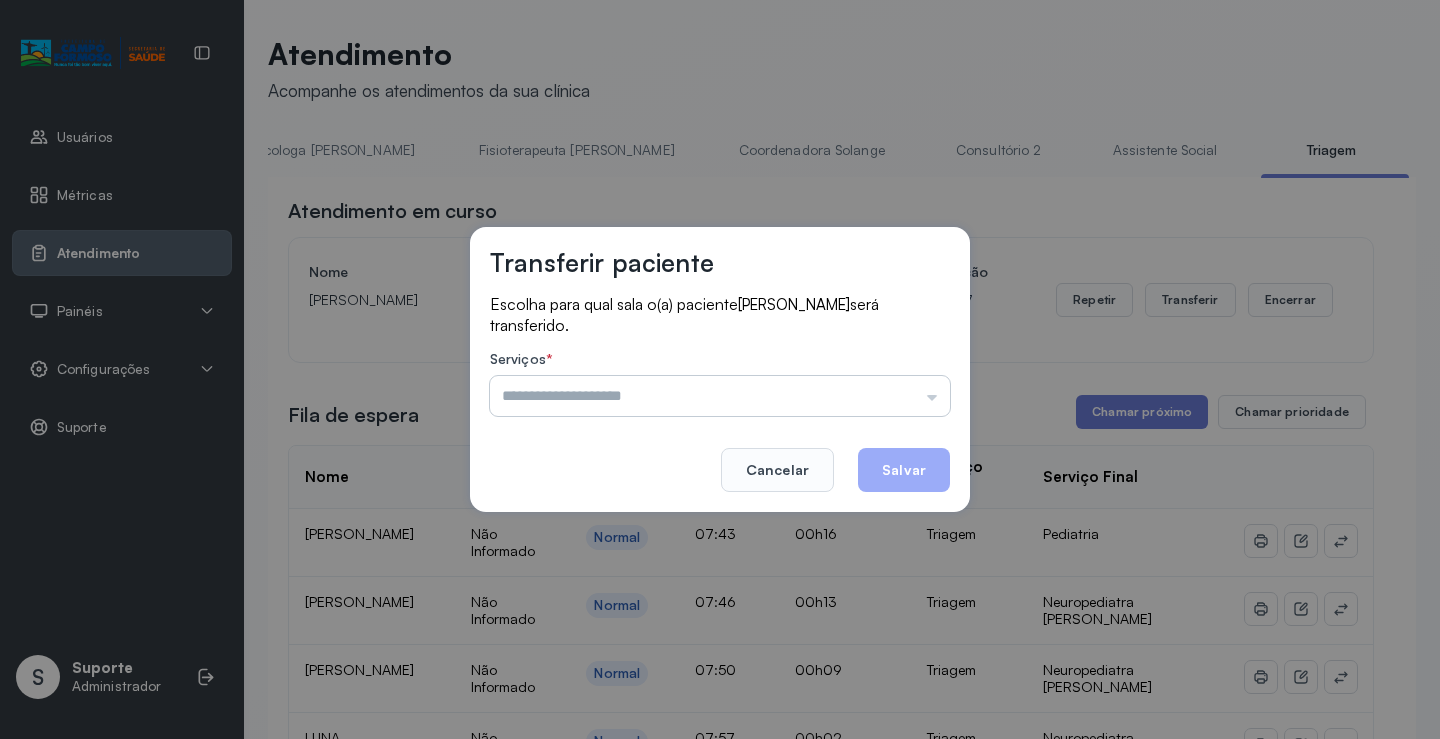 click at bounding box center (720, 396) 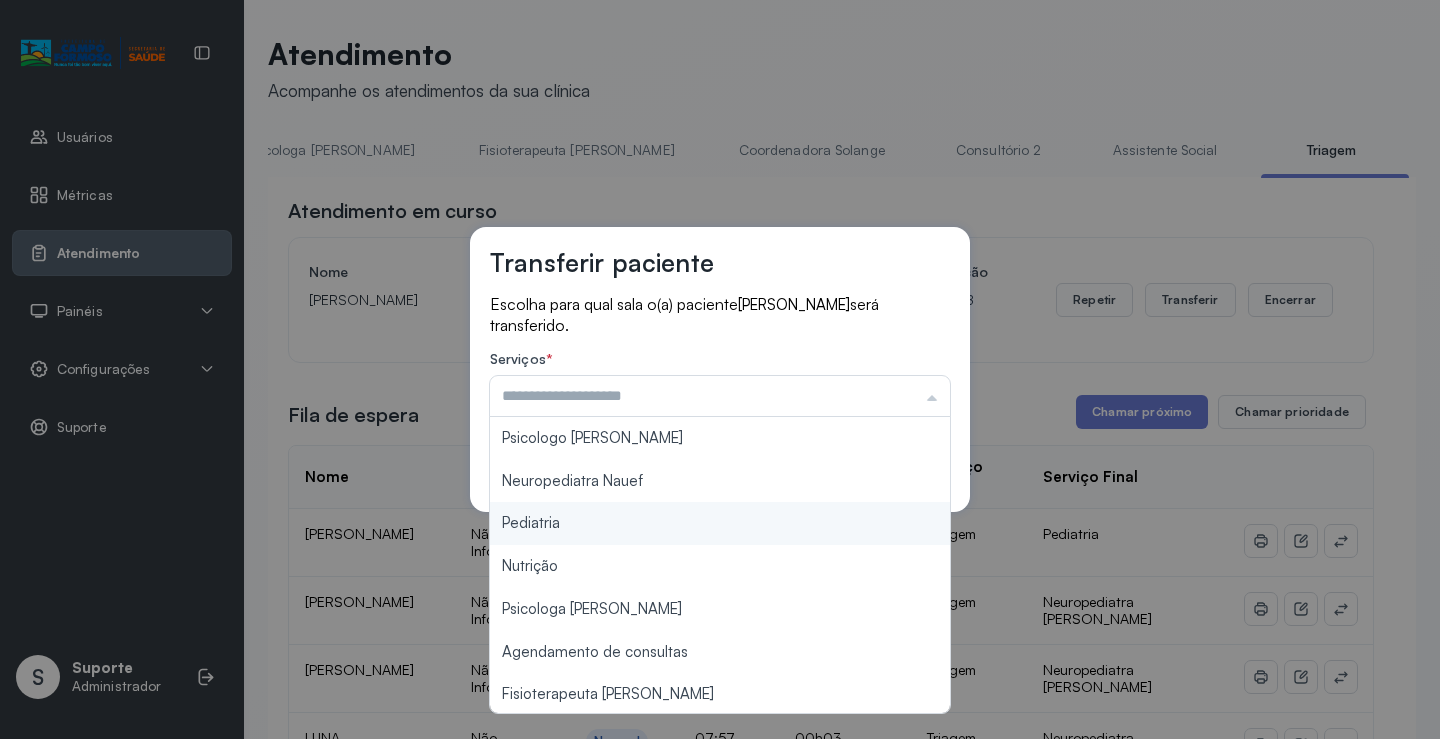 type on "*********" 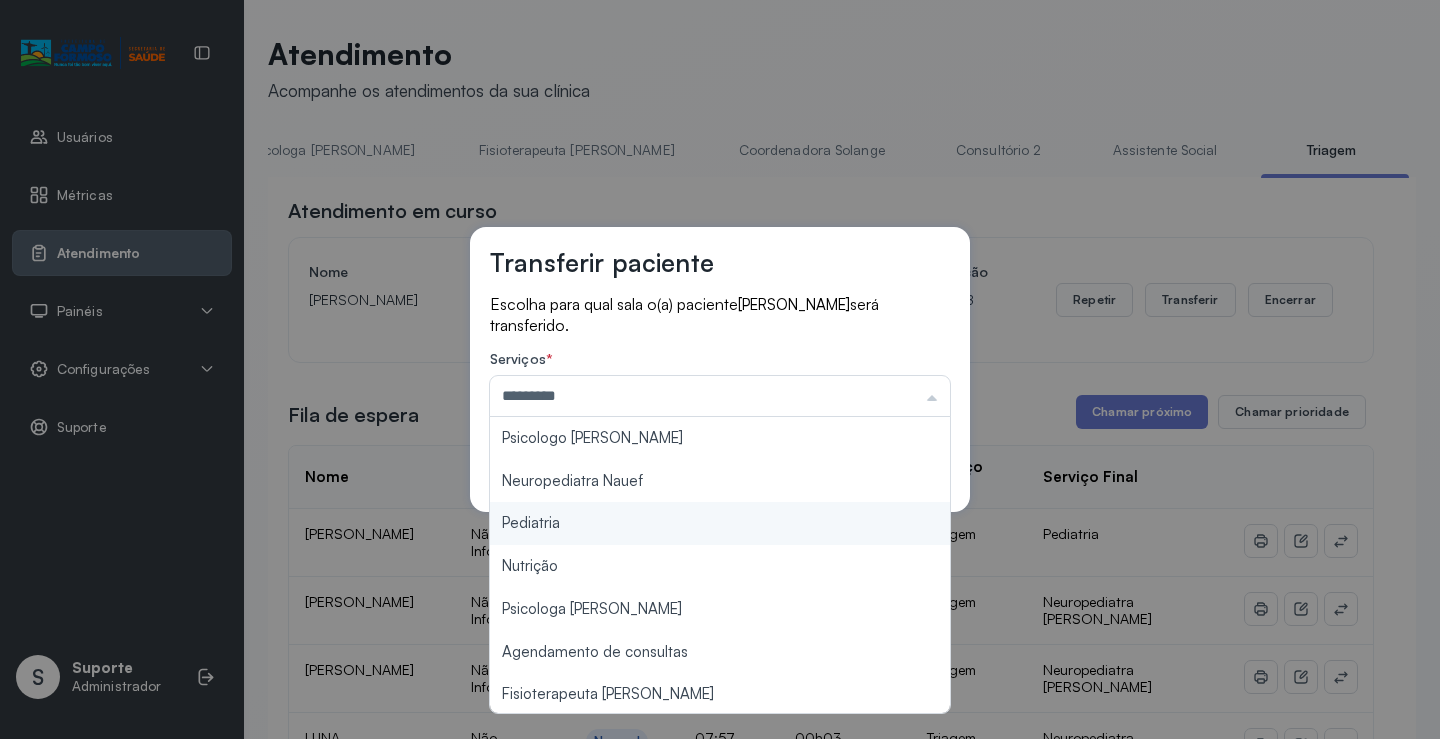 click on "Transferir paciente Escolha para qual sala o(a) paciente  Maria Eduarda Santos Silva  será transferido.  Serviços  *  ********* Psicologo Pedro Neuropediatra Nauef Pediatria Nutrição Psicologa Alana Agendamento de consultas Fisioterapeuta Janusia Coordenadora Solange Consultório 2 Assistente Social Psiquiatra Fisioterapeuta Francyne Fisioterapeuta Morgana Neuropediatra João Cancelar Salvar" at bounding box center [720, 369] 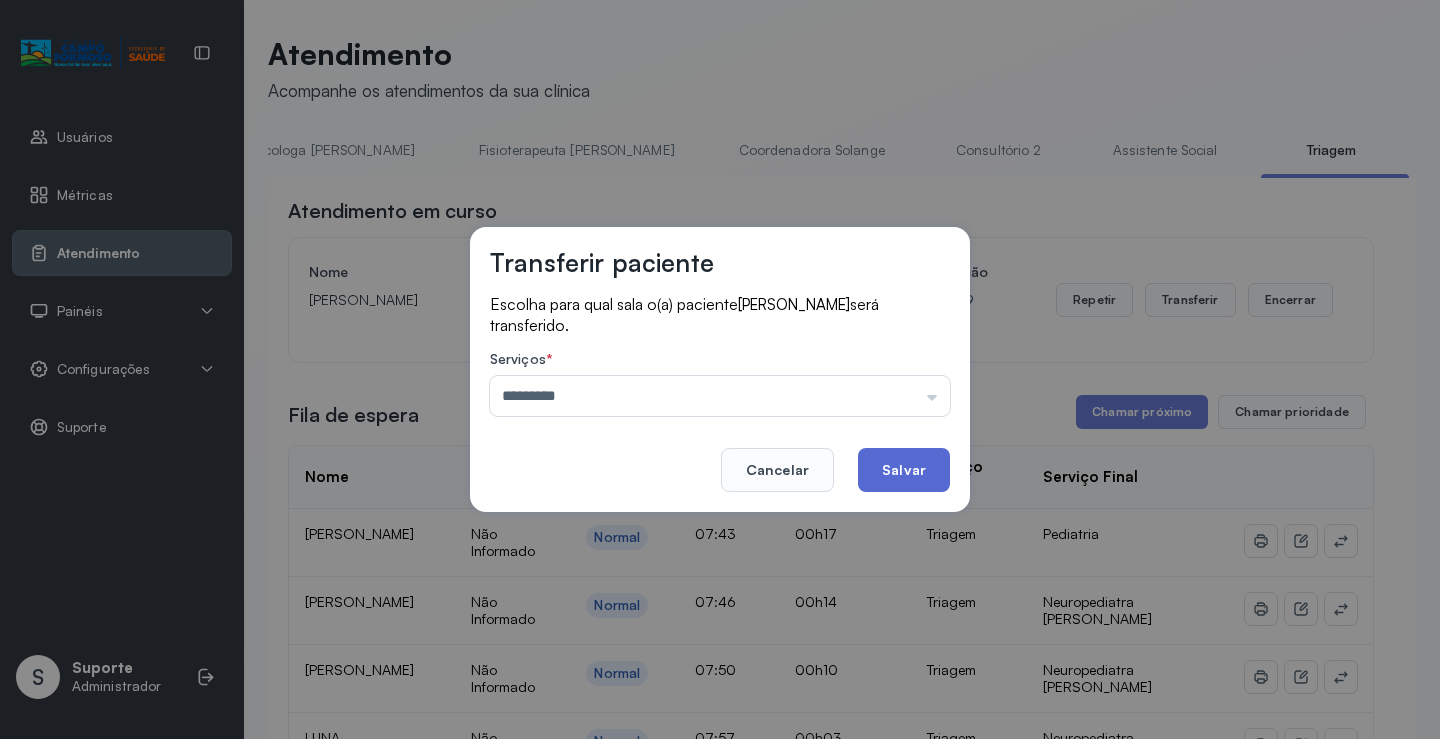 click on "Salvar" 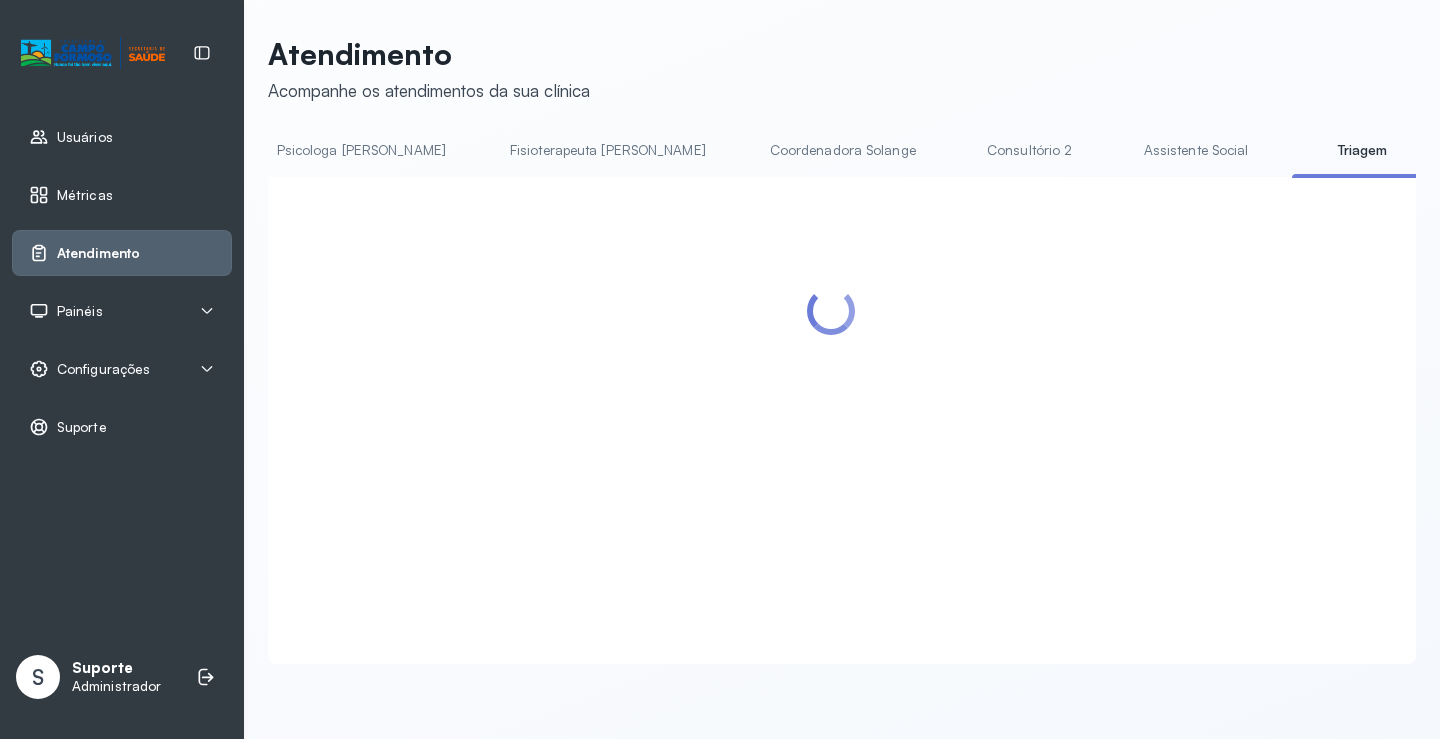 scroll, scrollTop: 0, scrollLeft: 1075, axis: horizontal 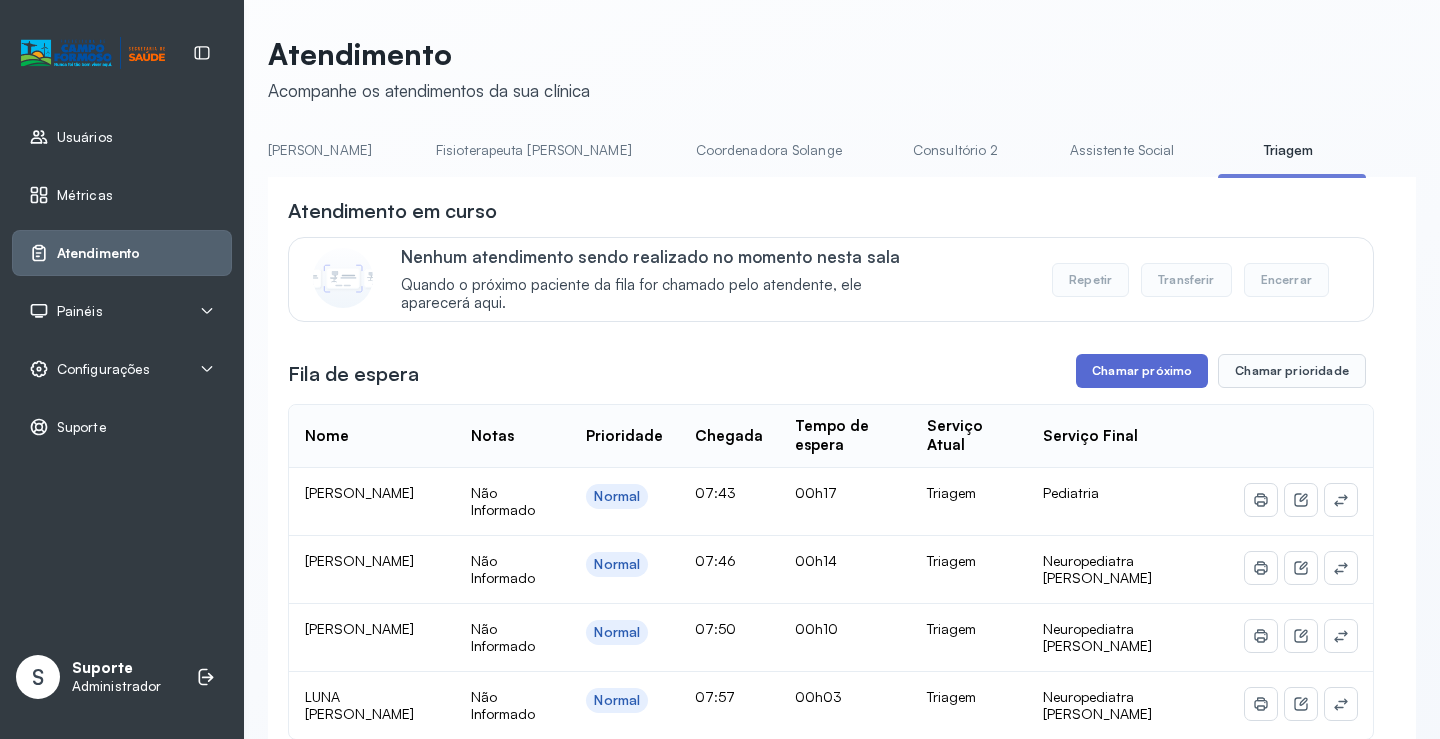 click on "Chamar próximo" at bounding box center (1142, 371) 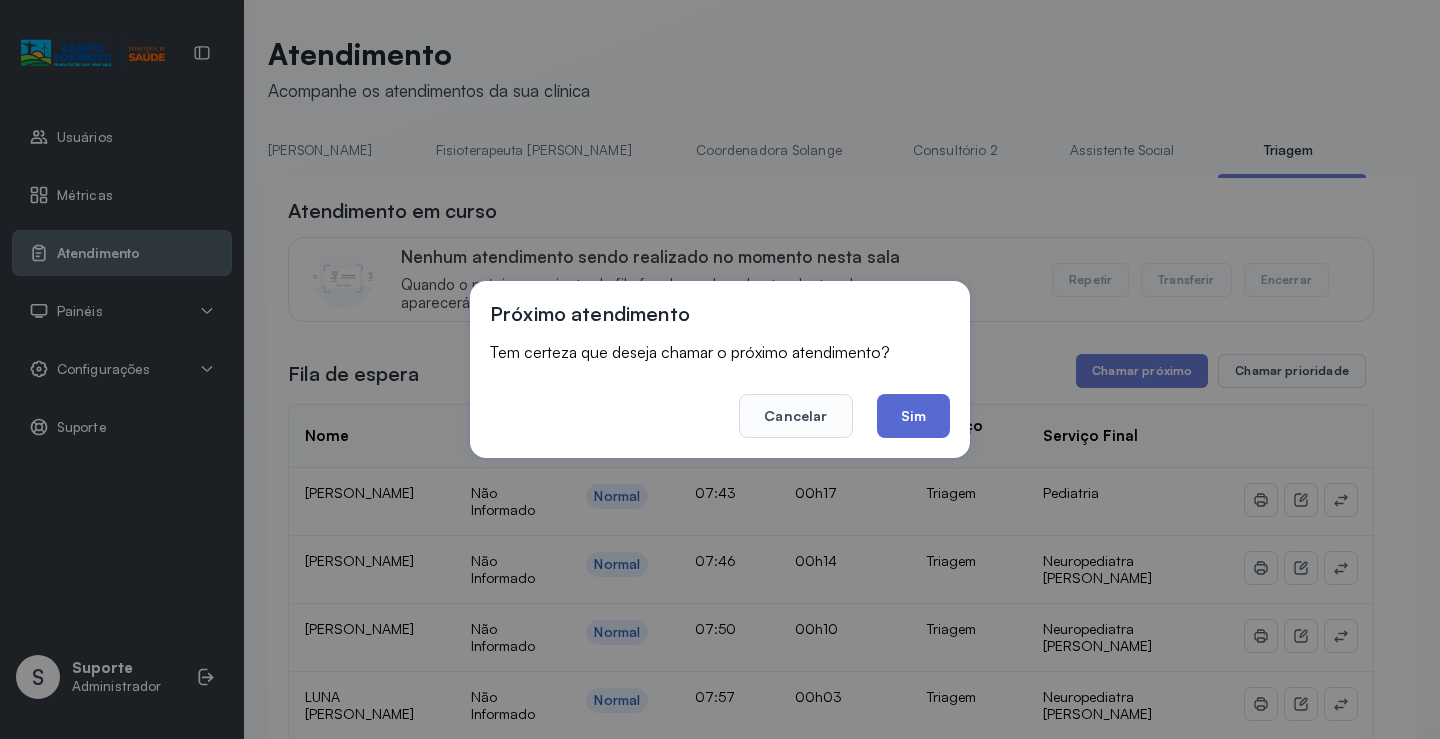 click on "Sim" 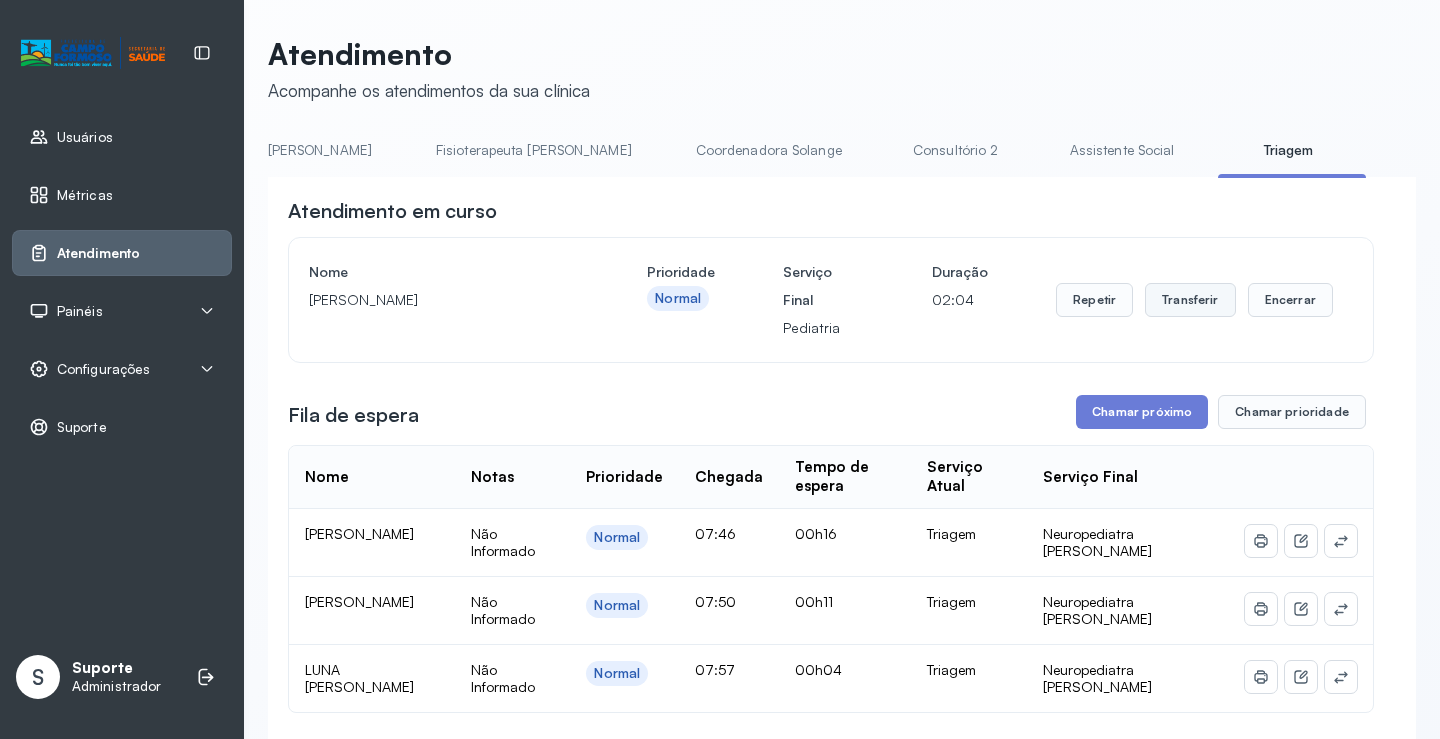 click on "Transferir" at bounding box center (1190, 300) 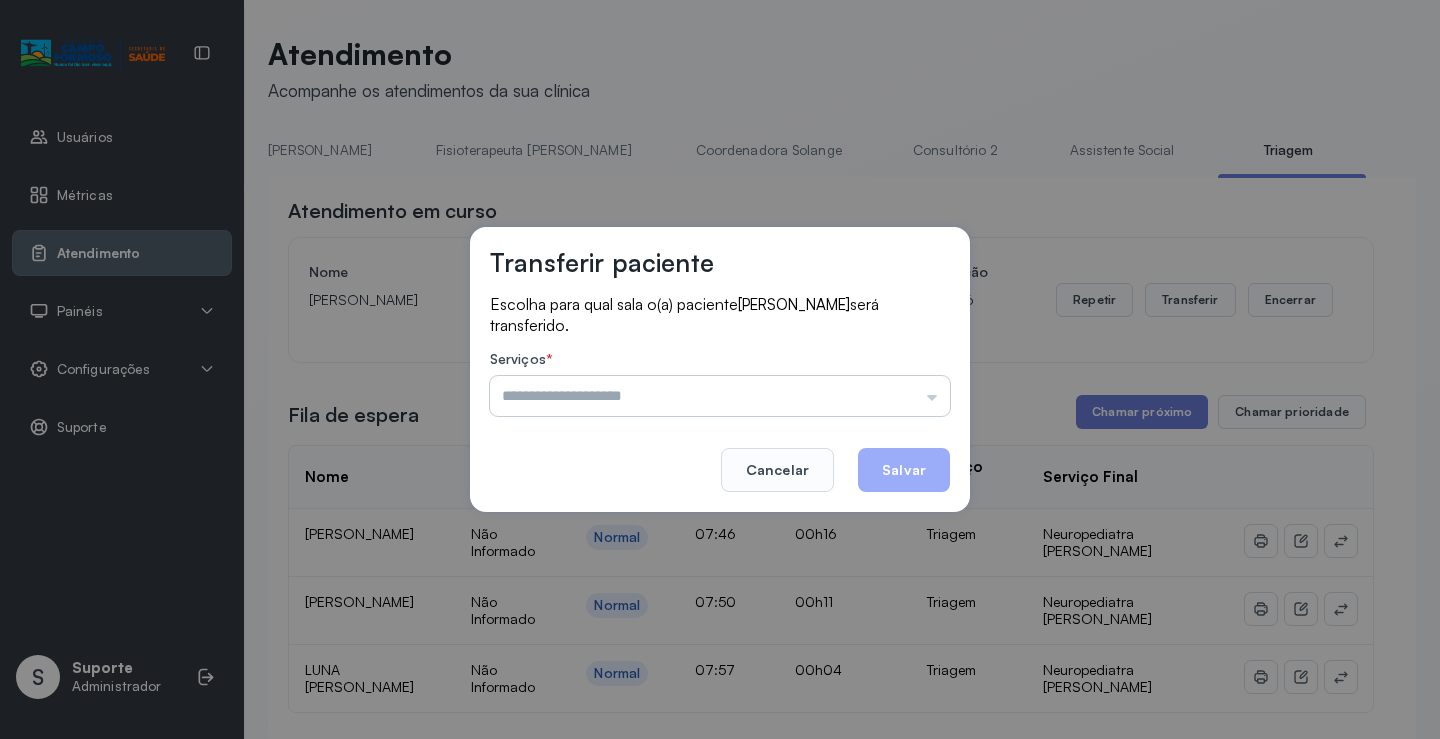 click at bounding box center [720, 396] 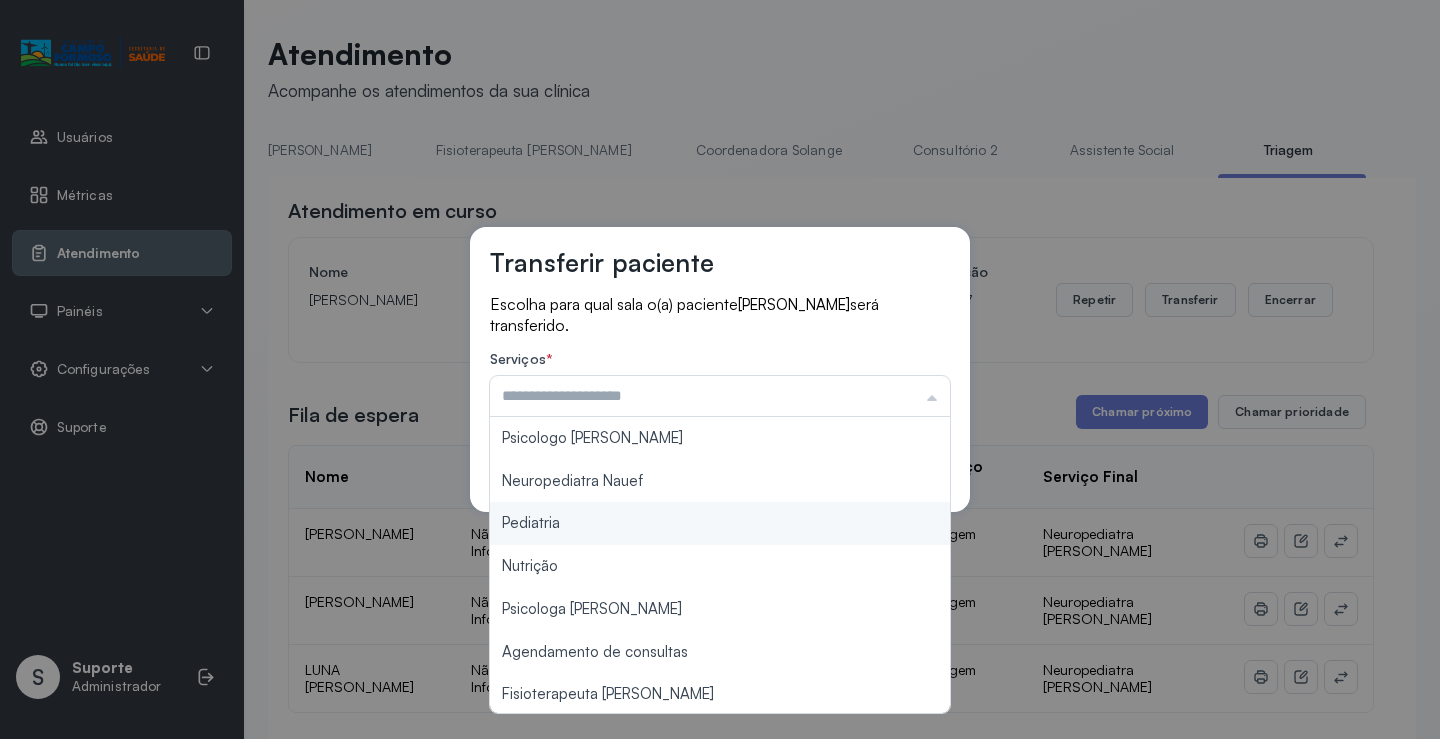 type on "*********" 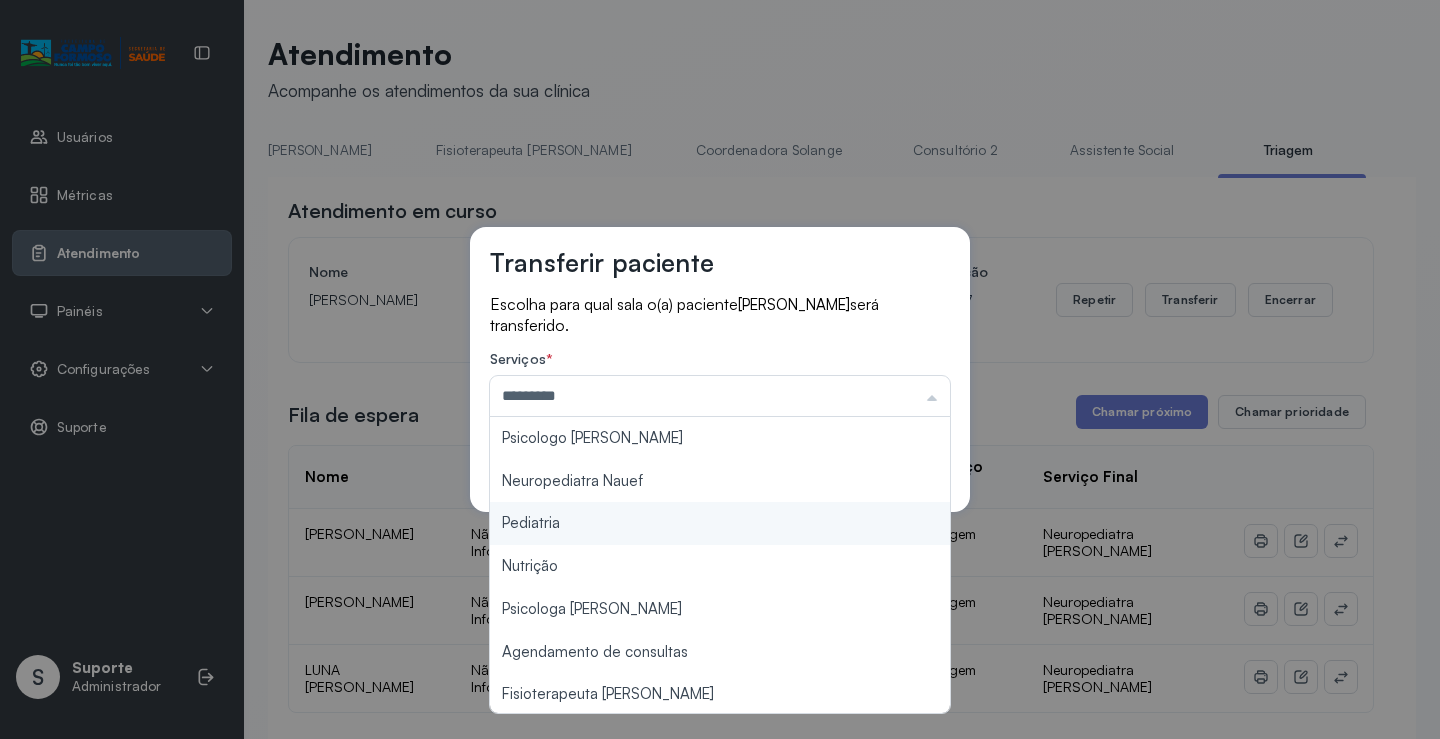 click on "Transferir paciente Escolha para qual sala o(a) paciente  Hillary Pereira dos Santos  será transferido.  Serviços  *  ********* Psicologo Pedro Neuropediatra Nauef Pediatria Nutrição Psicologa Alana Agendamento de consultas Fisioterapeuta Janusia Coordenadora Solange Consultório 2 Assistente Social Psiquiatra Fisioterapeuta Francyne Fisioterapeuta Morgana Neuropediatra João Cancelar Salvar" at bounding box center (720, 369) 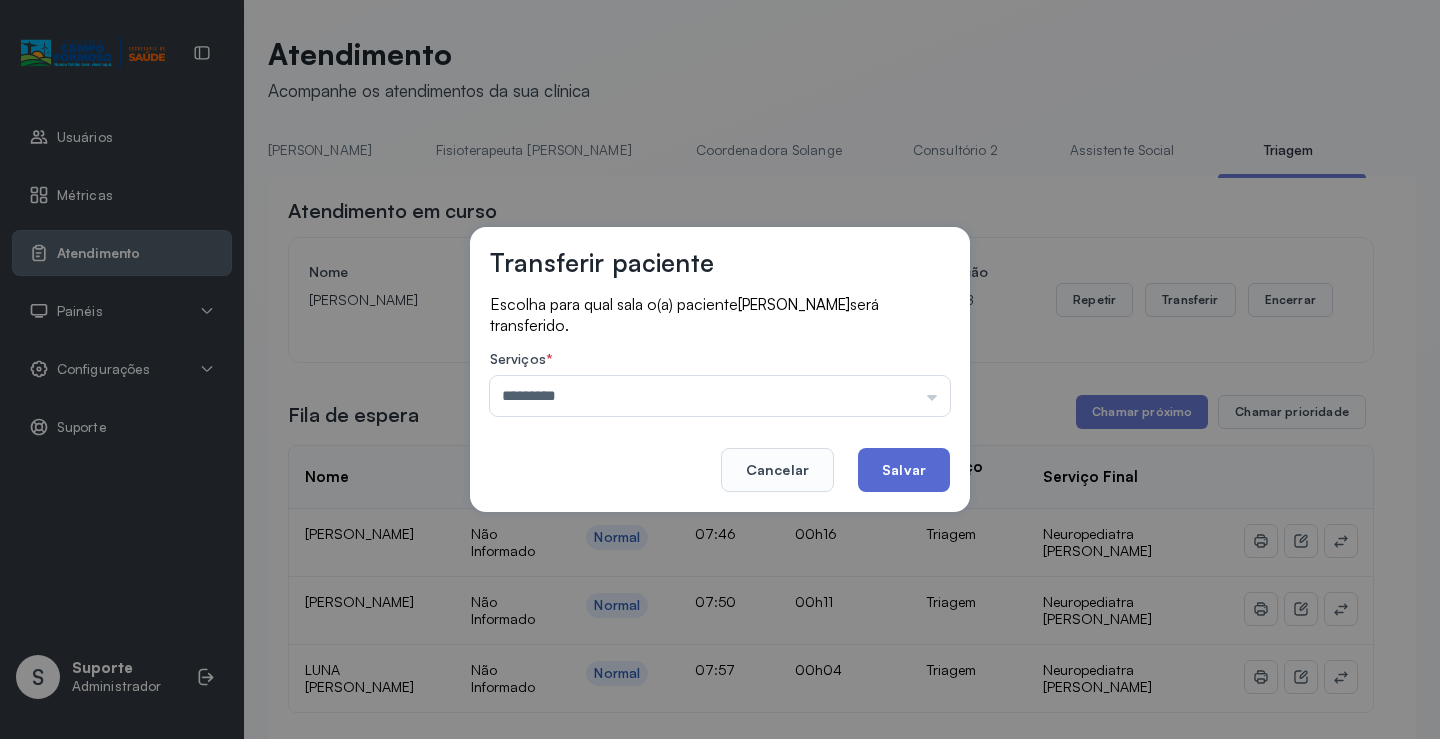 click on "Salvar" 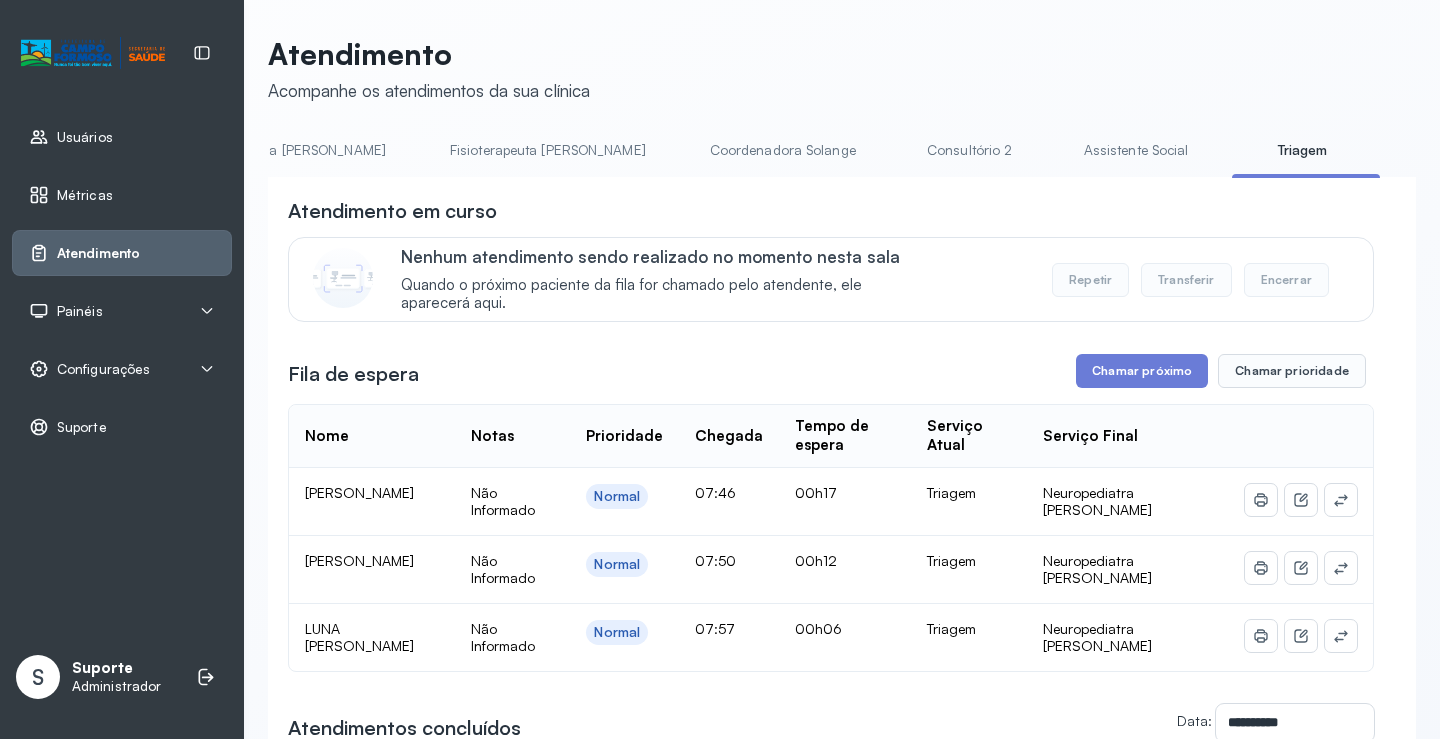 scroll, scrollTop: 0, scrollLeft: 1065, axis: horizontal 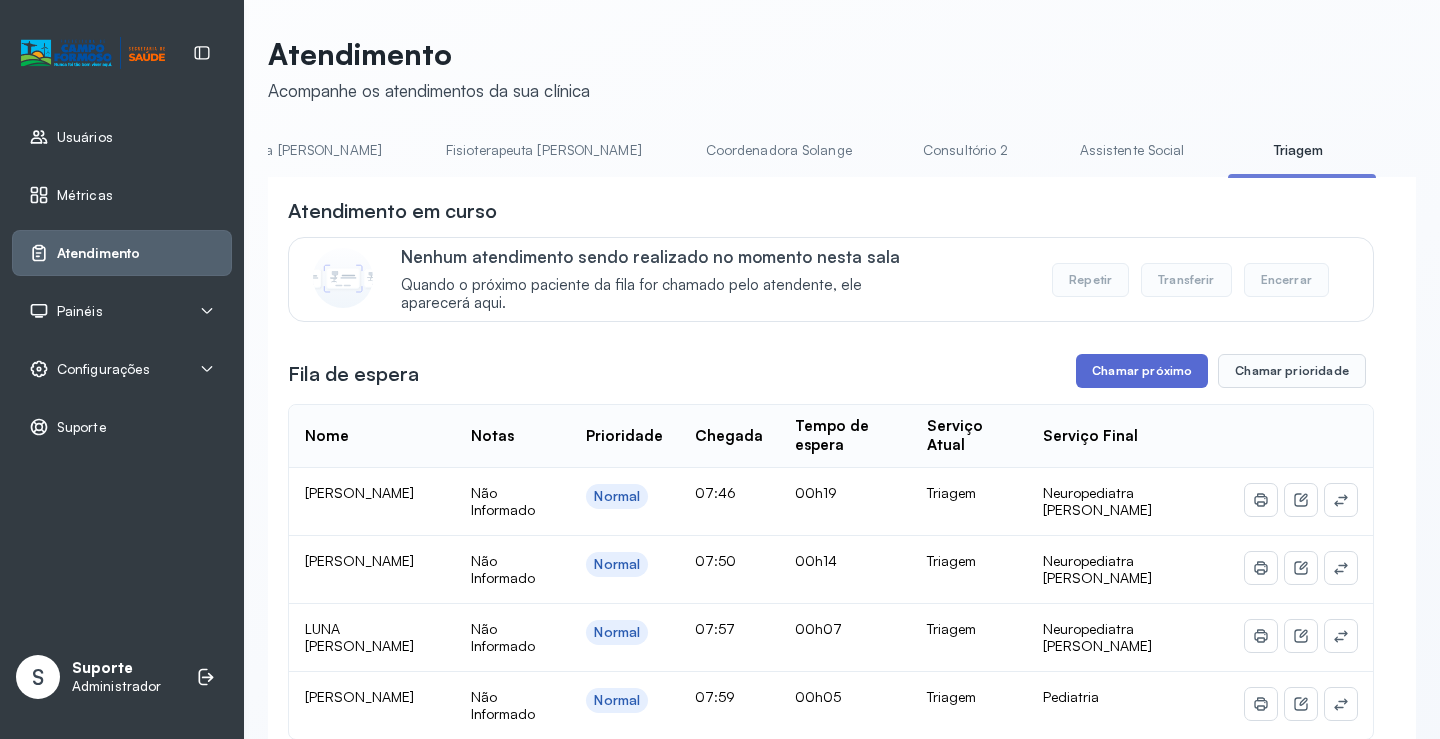 click on "Chamar próximo" at bounding box center (1142, 371) 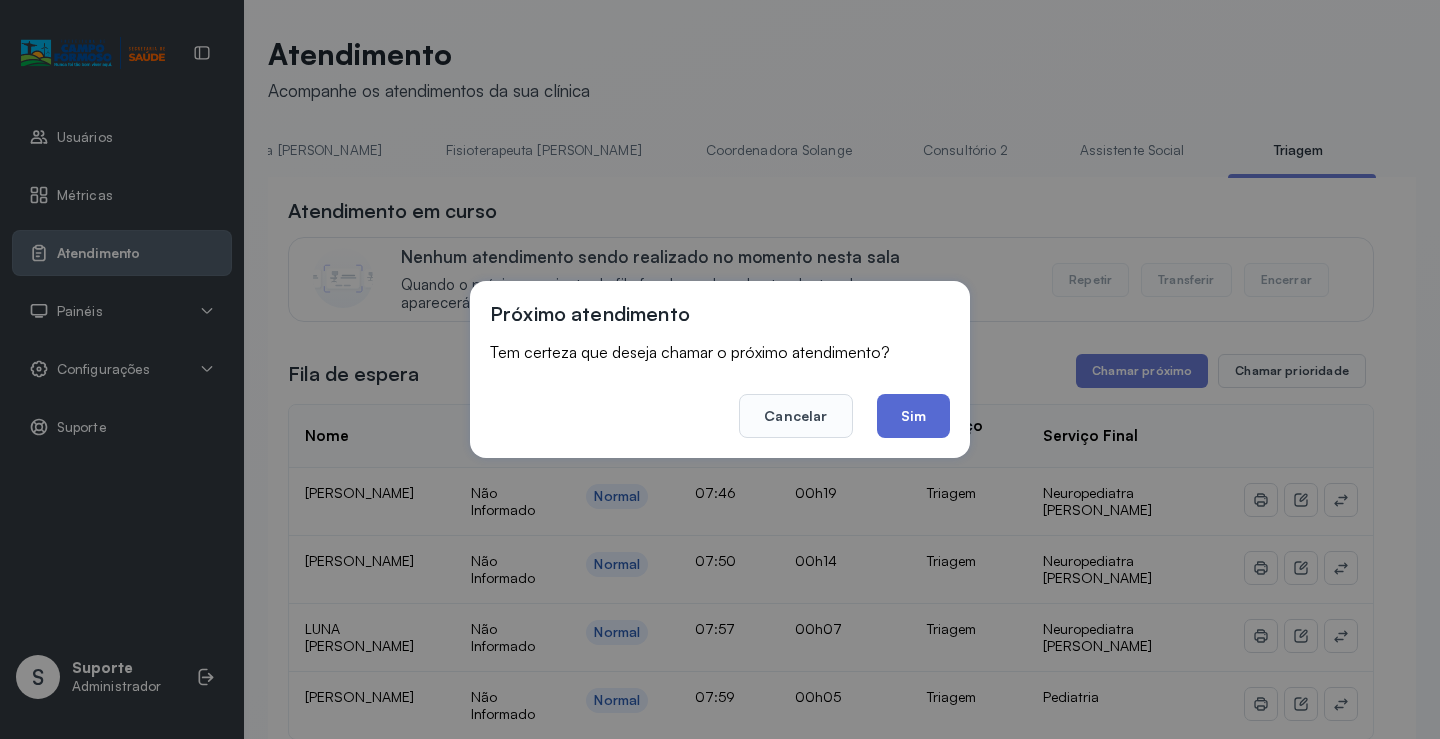 click on "Sim" 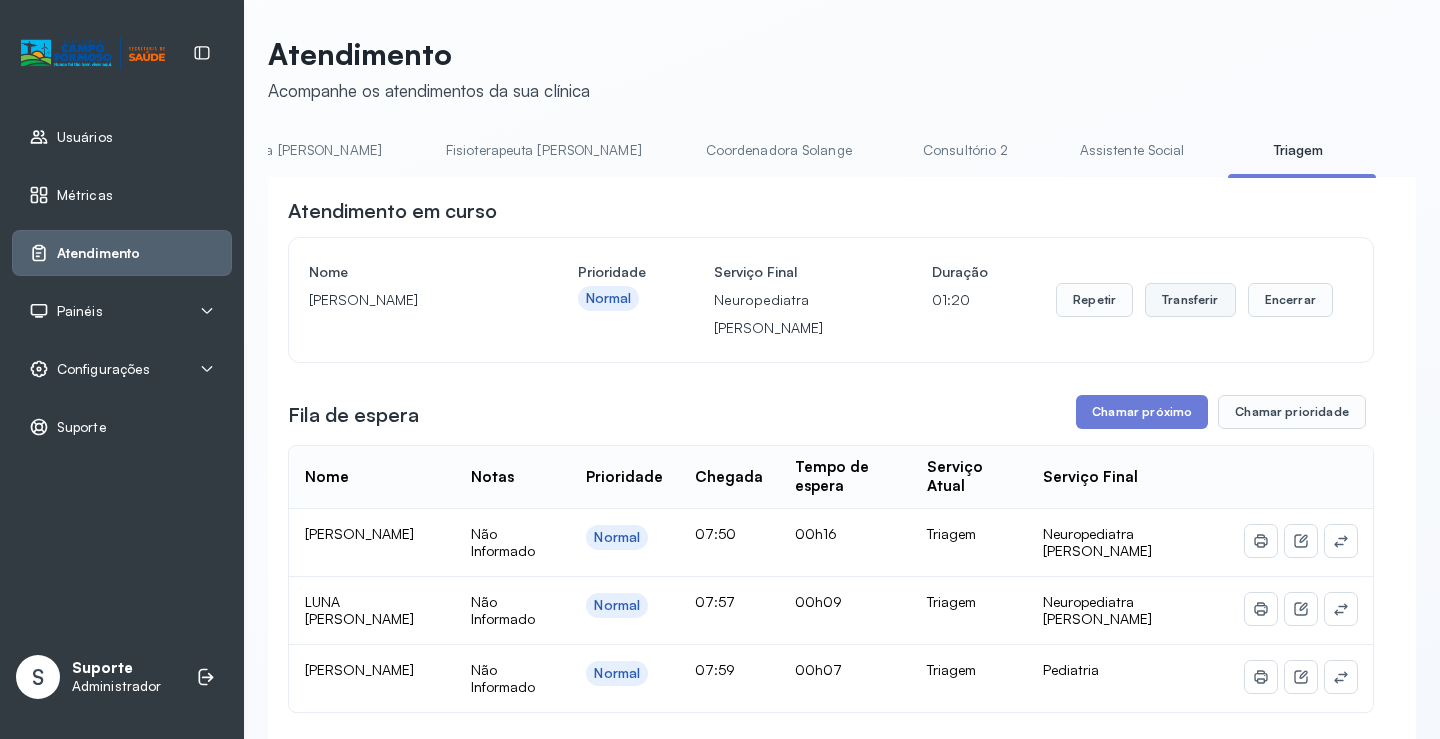 click on "Transferir" at bounding box center (1190, 300) 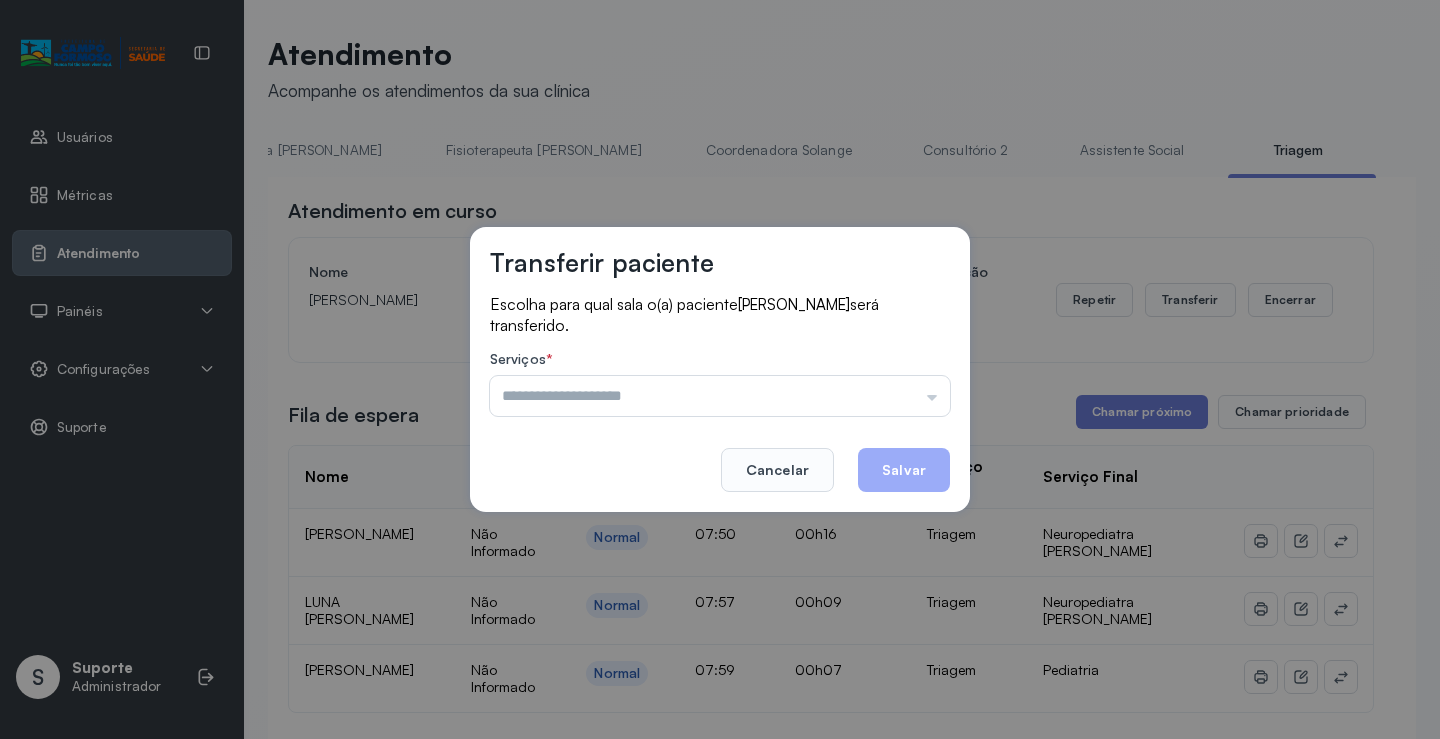 click at bounding box center (720, 396) 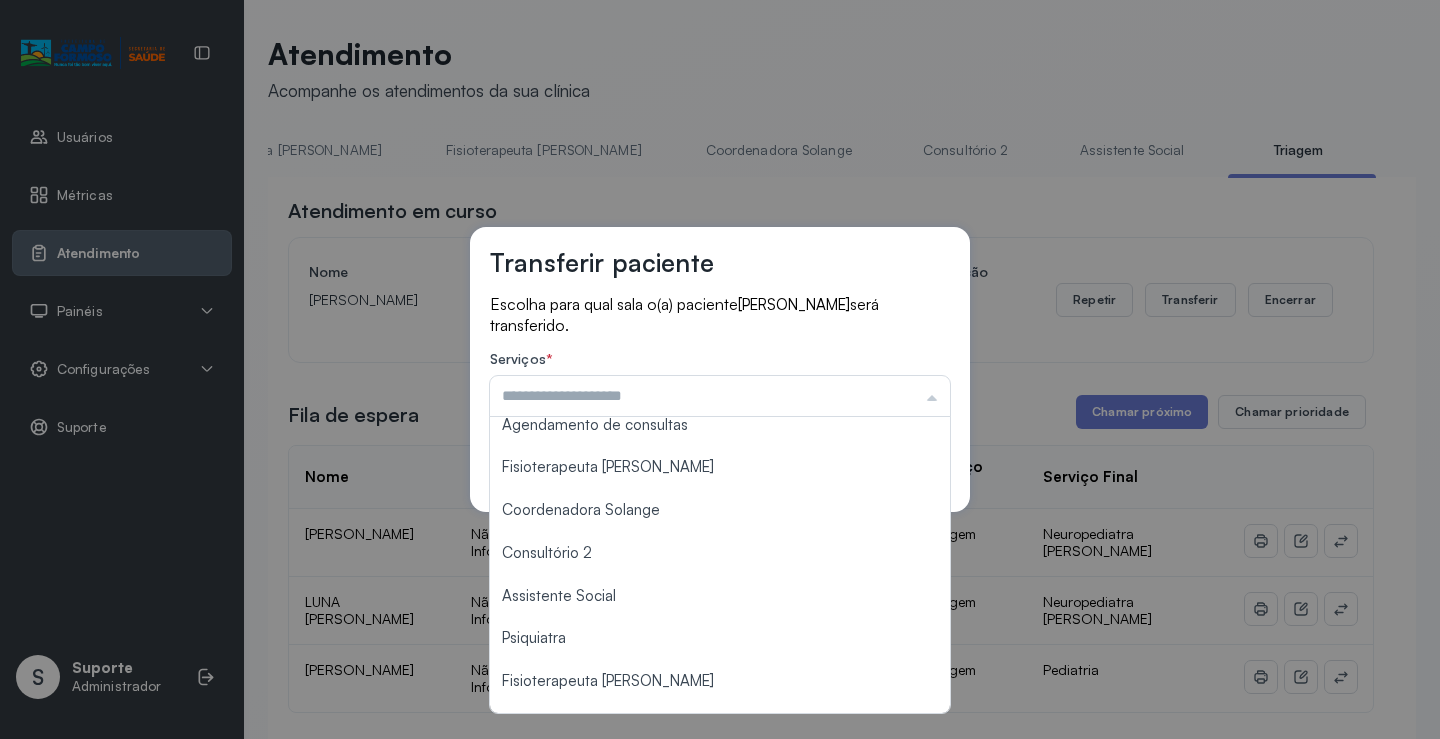 scroll, scrollTop: 302, scrollLeft: 0, axis: vertical 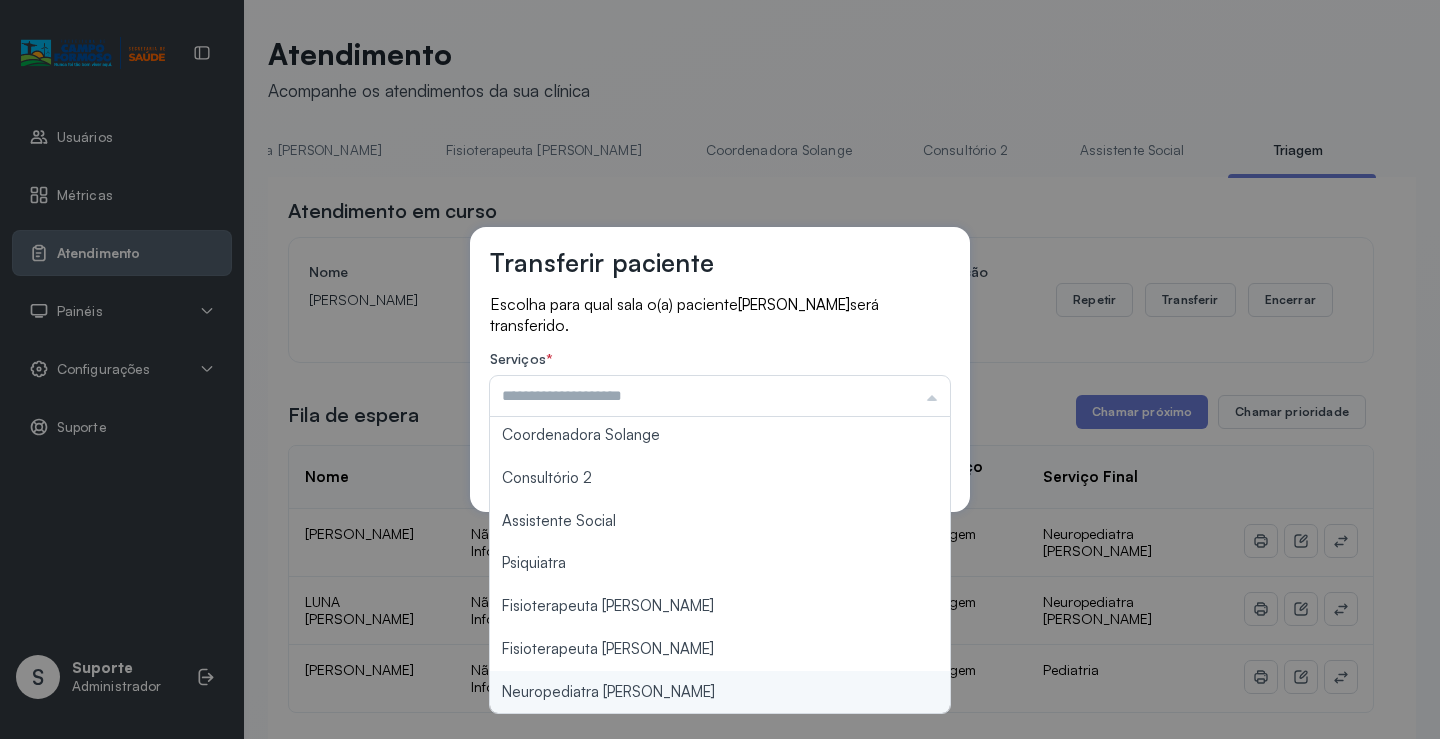 type on "**********" 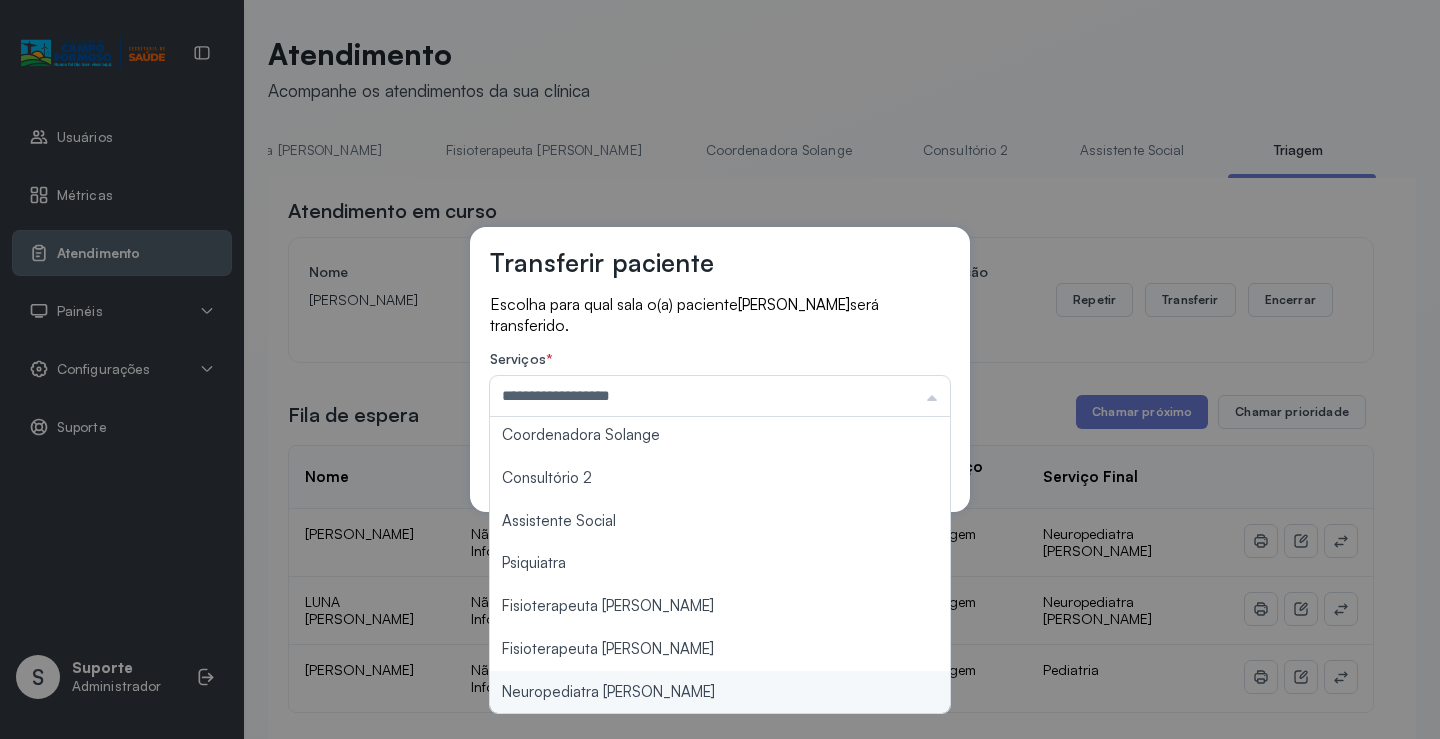click on "**********" at bounding box center [720, 369] 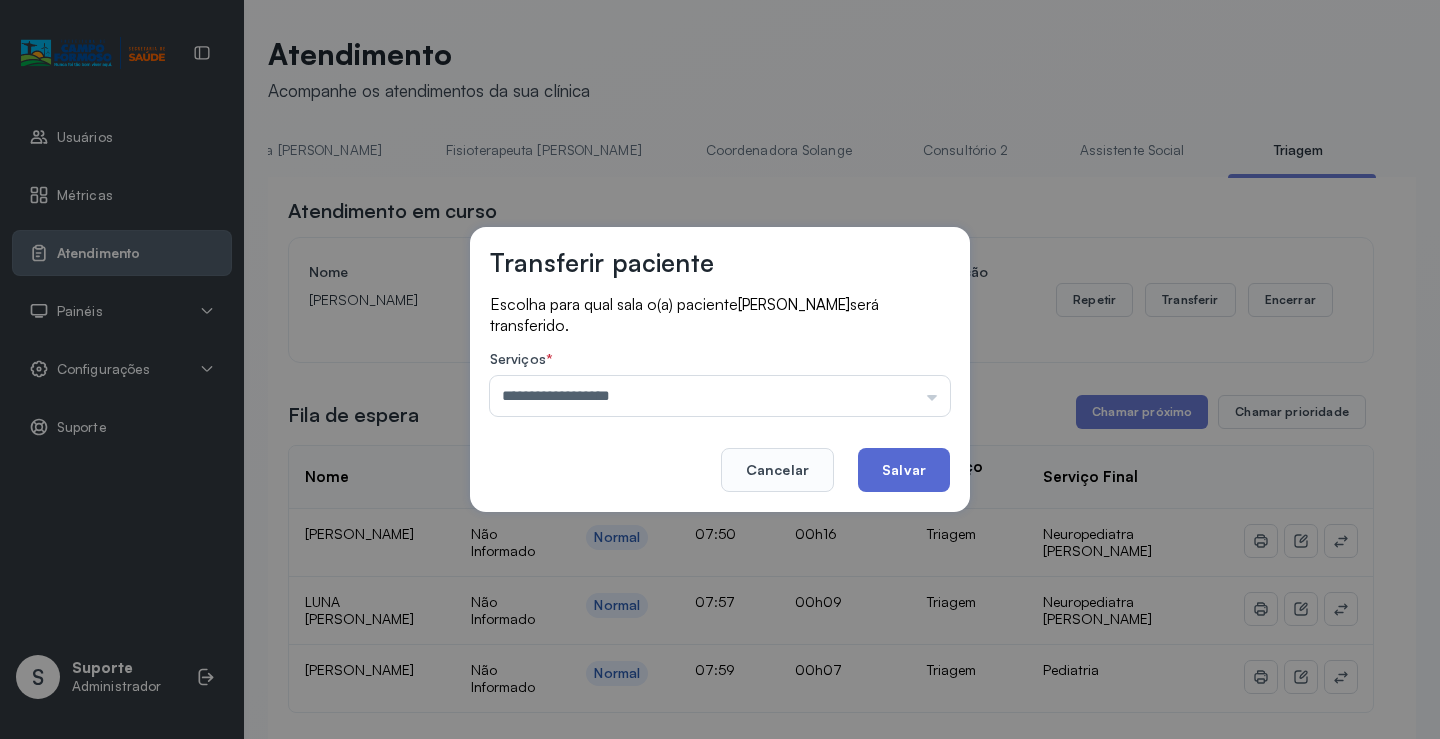 click on "Salvar" 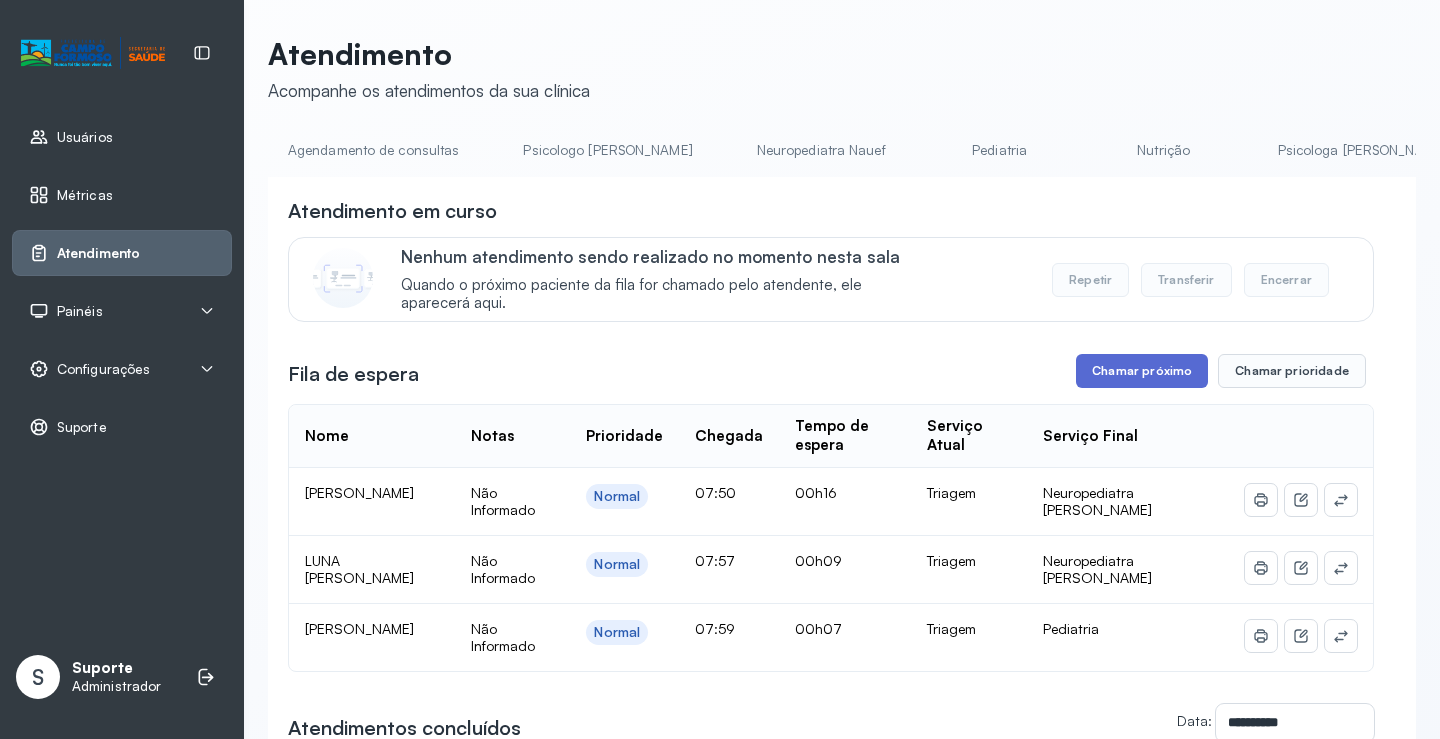 click on "Chamar próximo" at bounding box center (1142, 371) 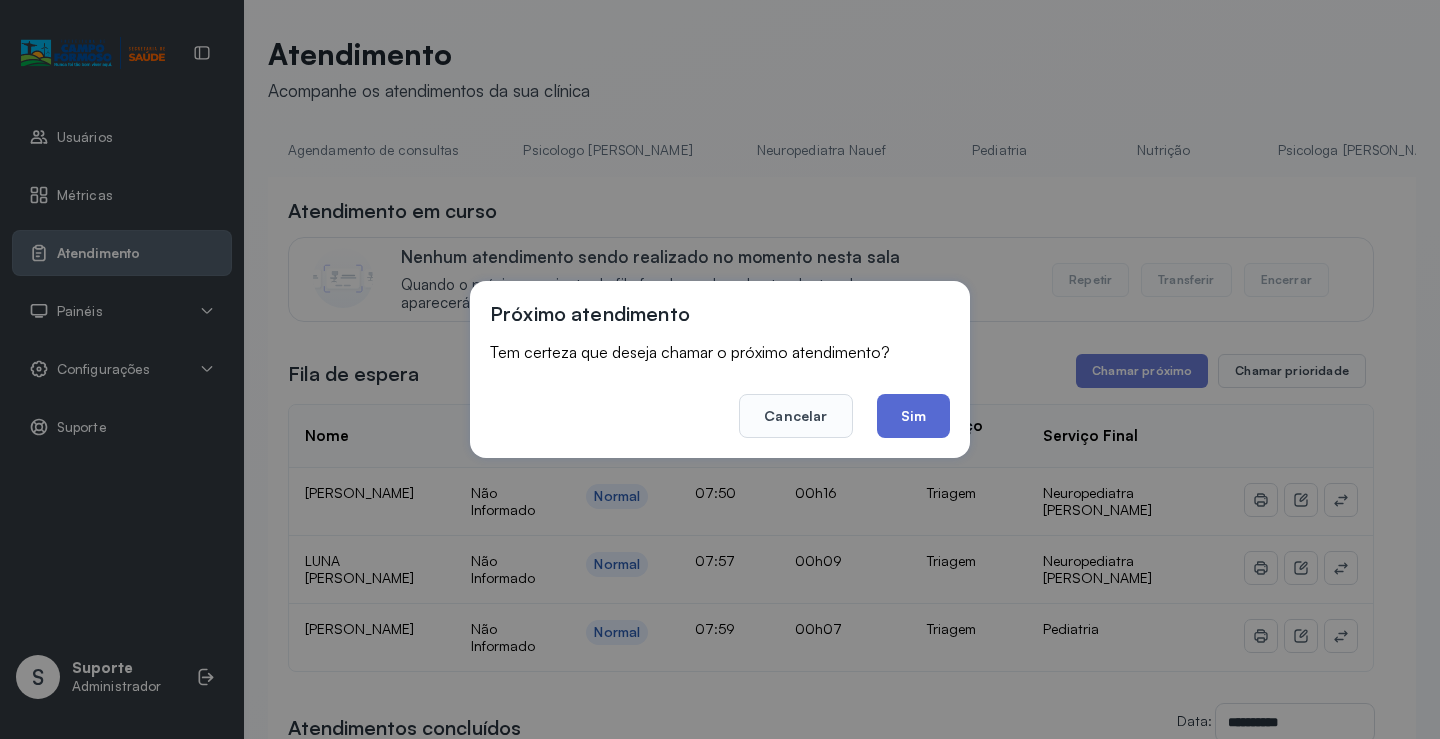 click on "Sim" 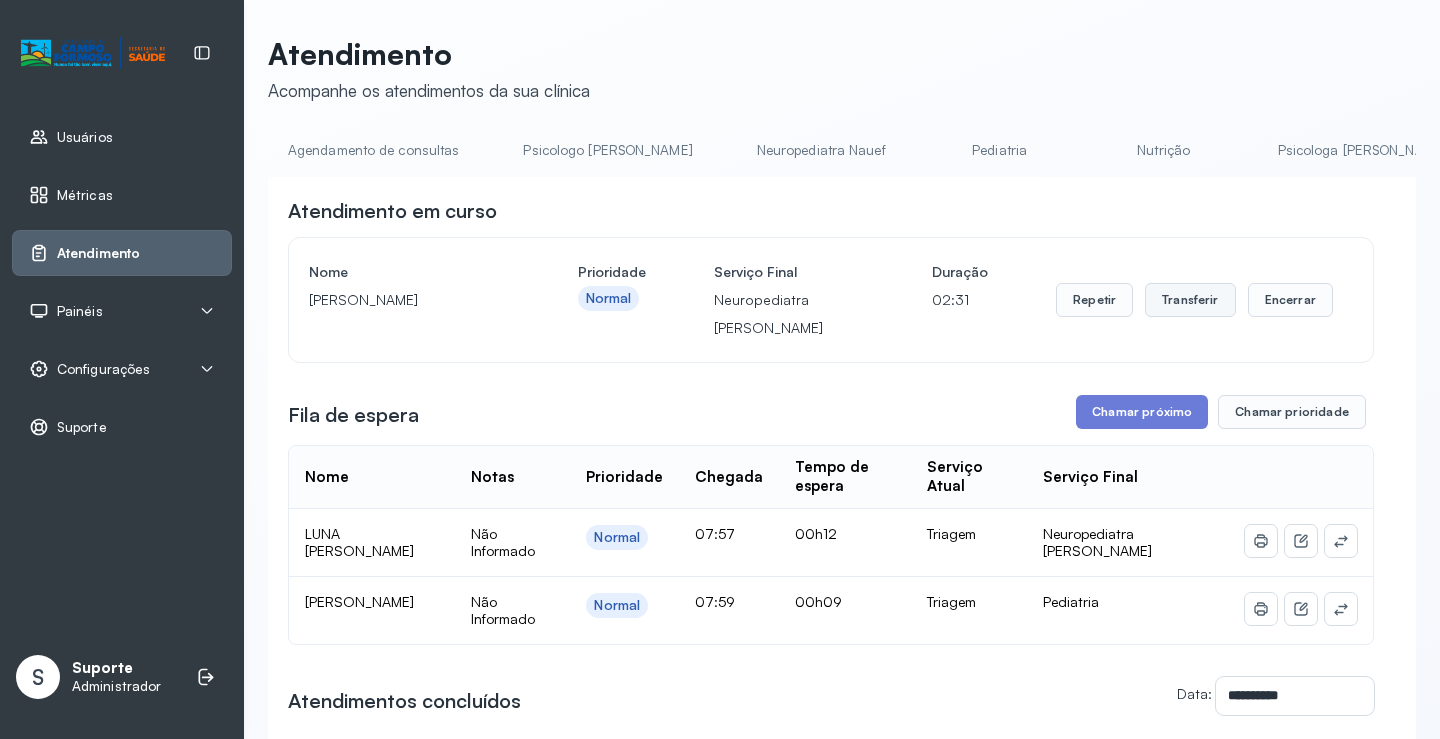 click on "Transferir" at bounding box center [1190, 300] 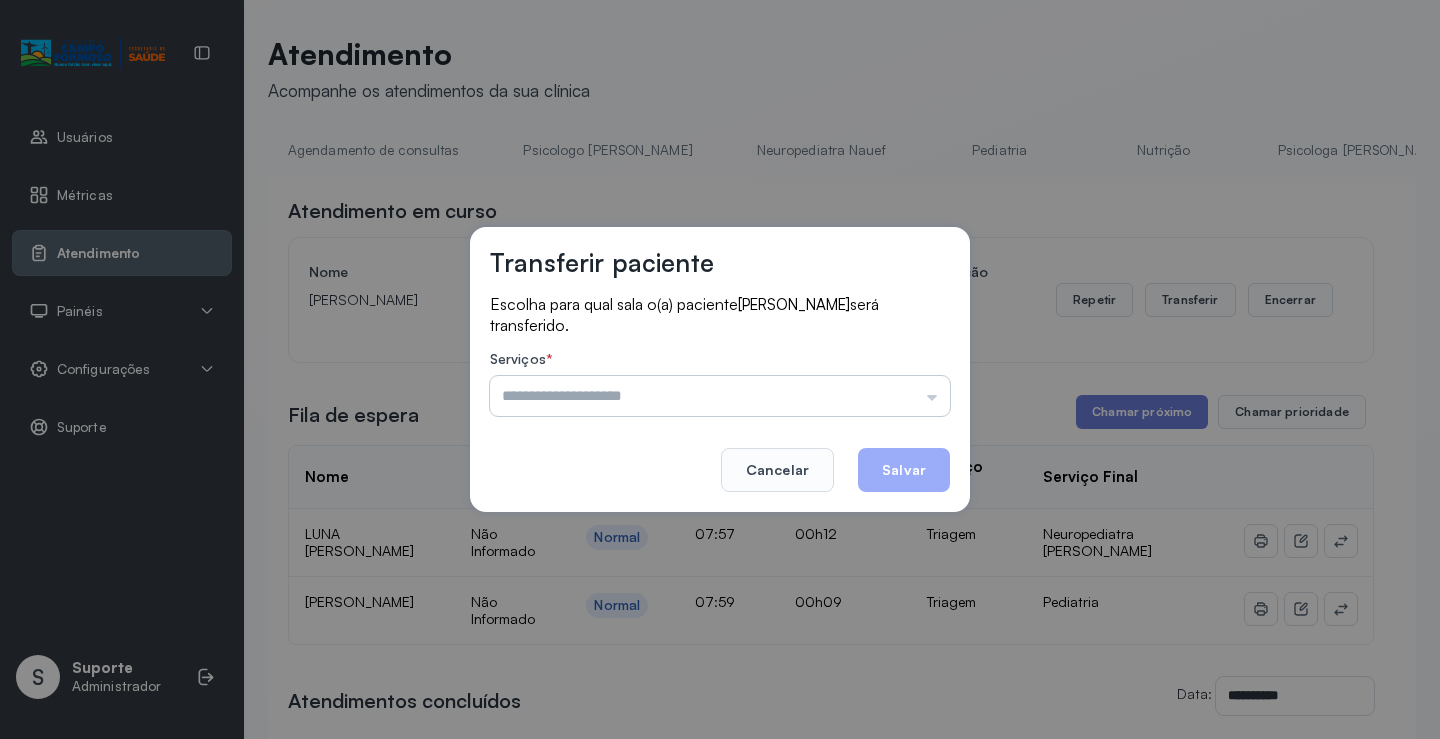 click at bounding box center [720, 396] 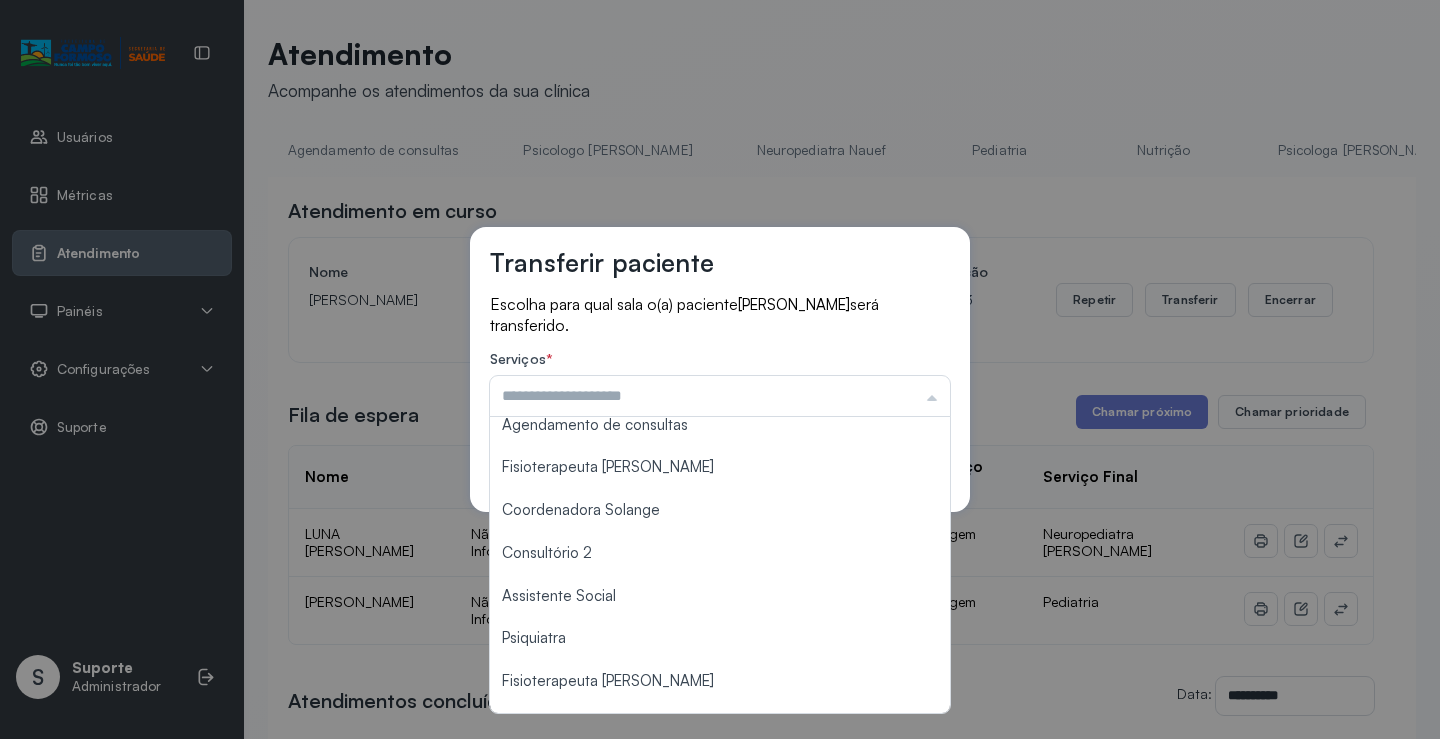 scroll, scrollTop: 302, scrollLeft: 0, axis: vertical 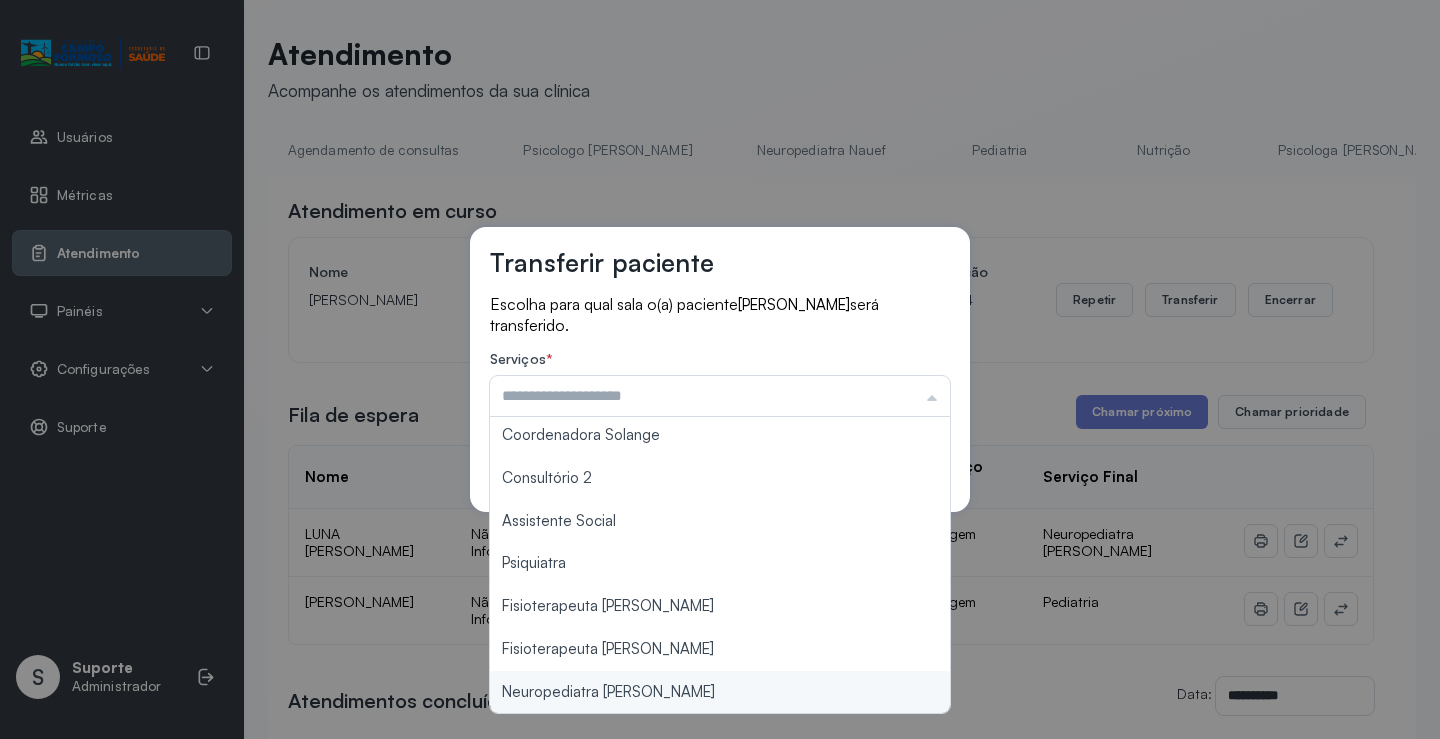 type on "**********" 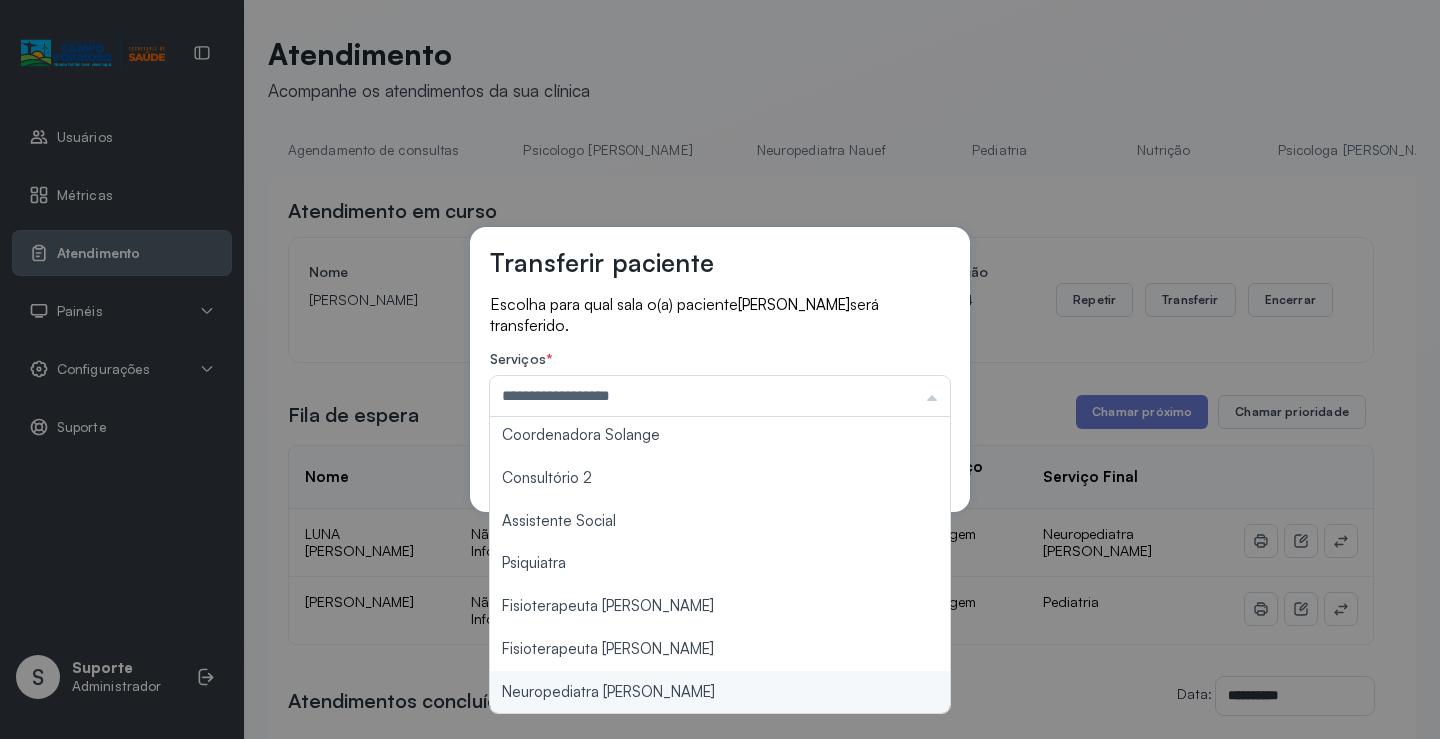 click on "**********" at bounding box center [720, 369] 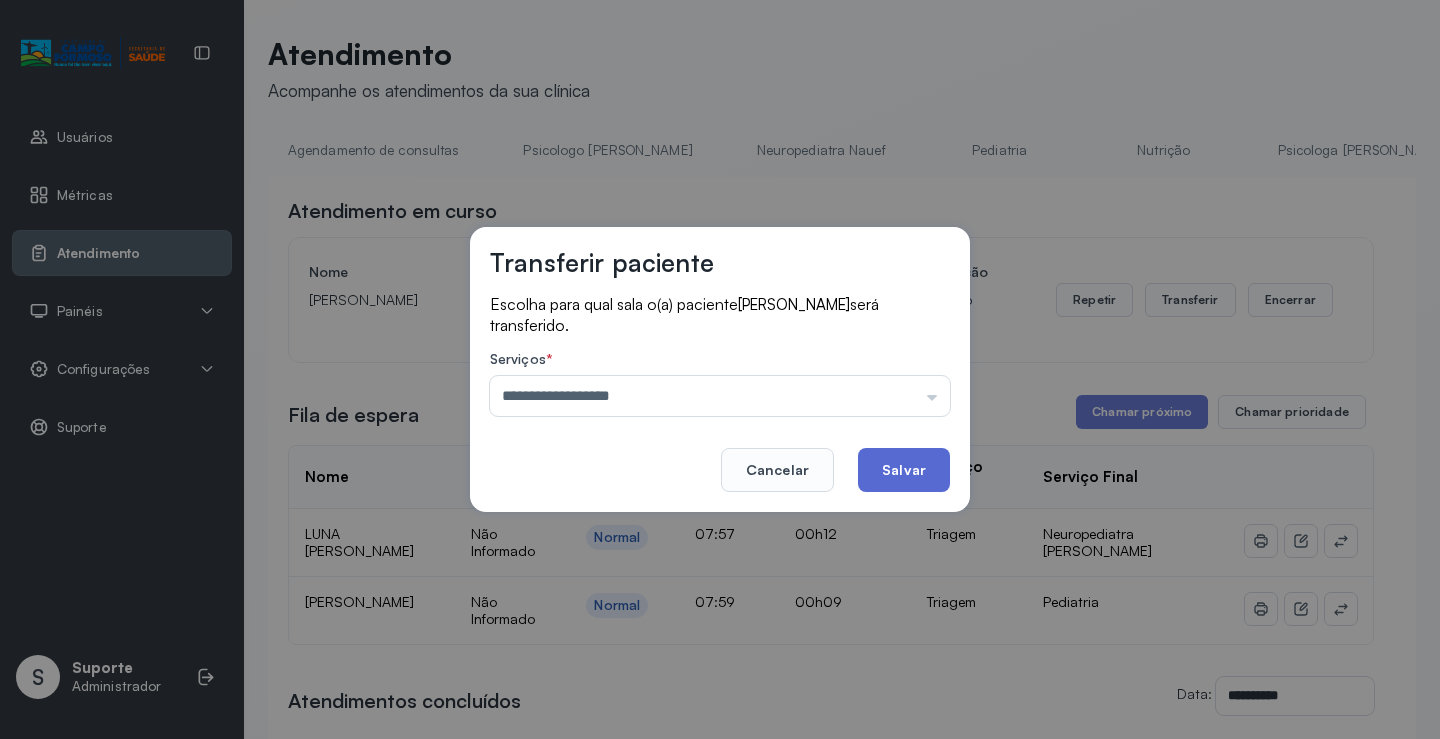 click on "Salvar" 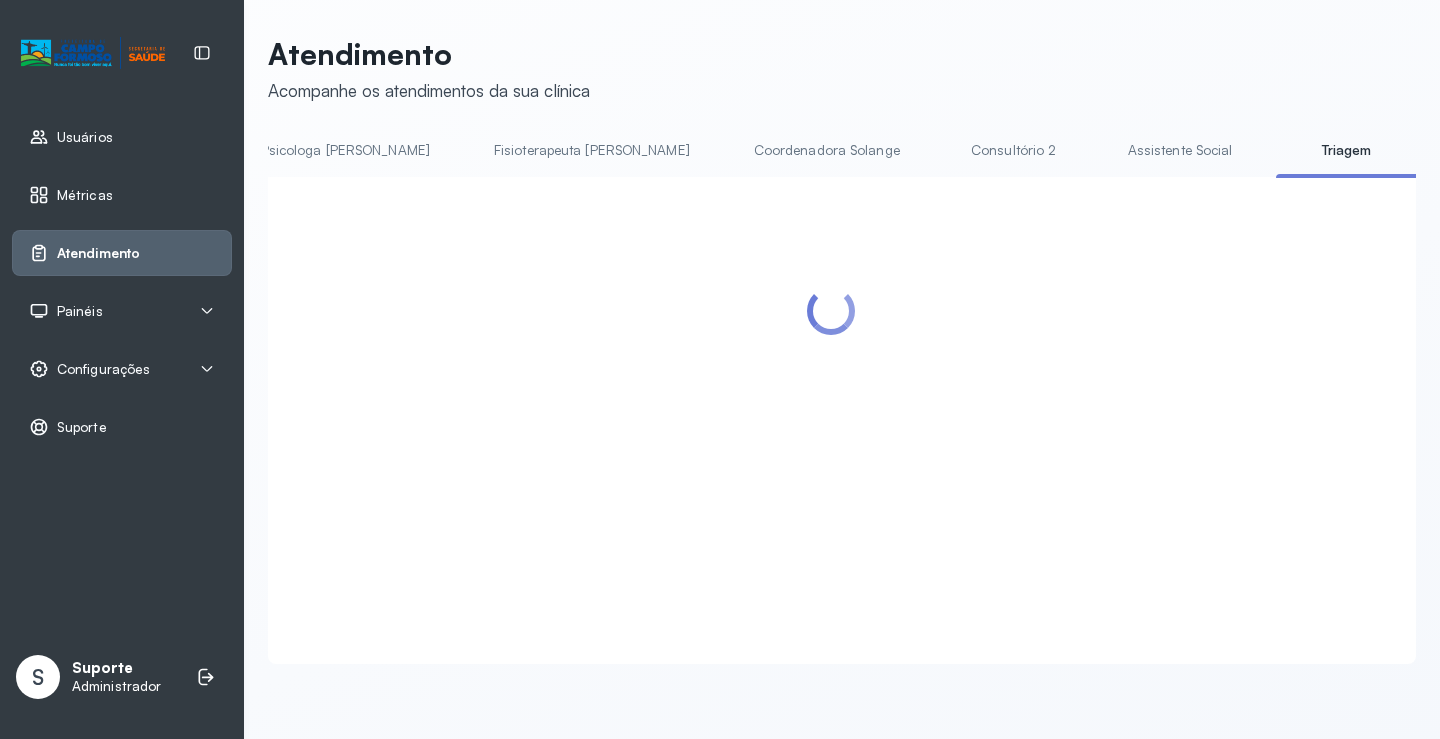 scroll, scrollTop: 0, scrollLeft: 1044, axis: horizontal 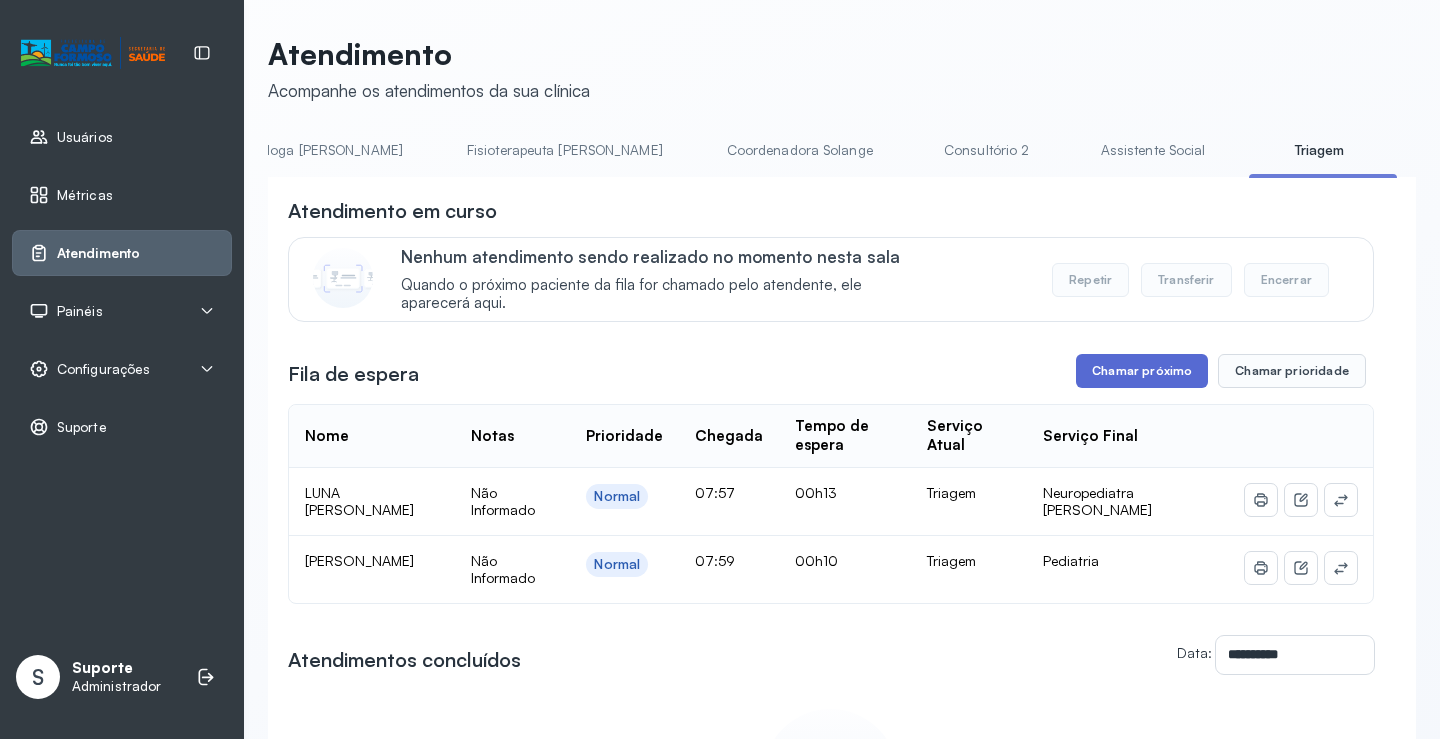 click on "Chamar próximo" at bounding box center [1142, 371] 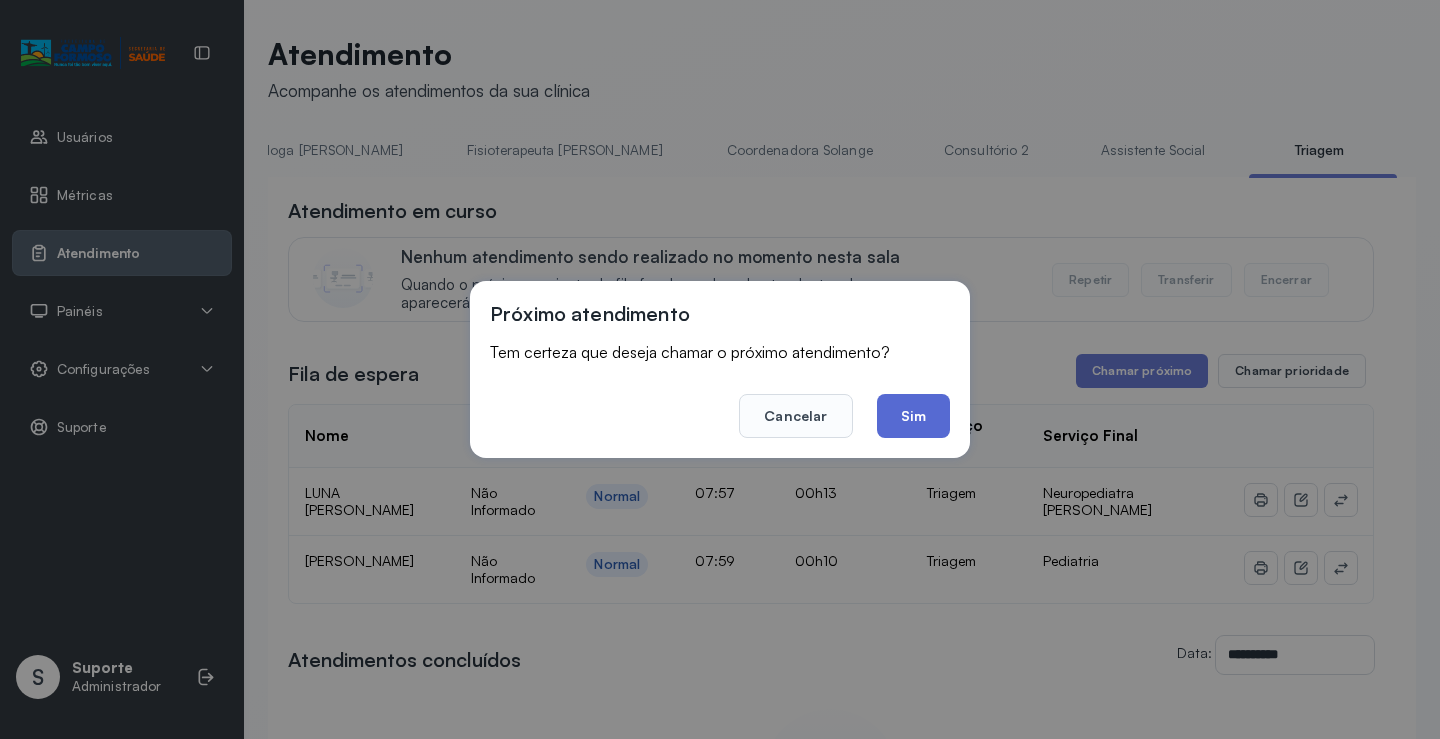 click on "Sim" 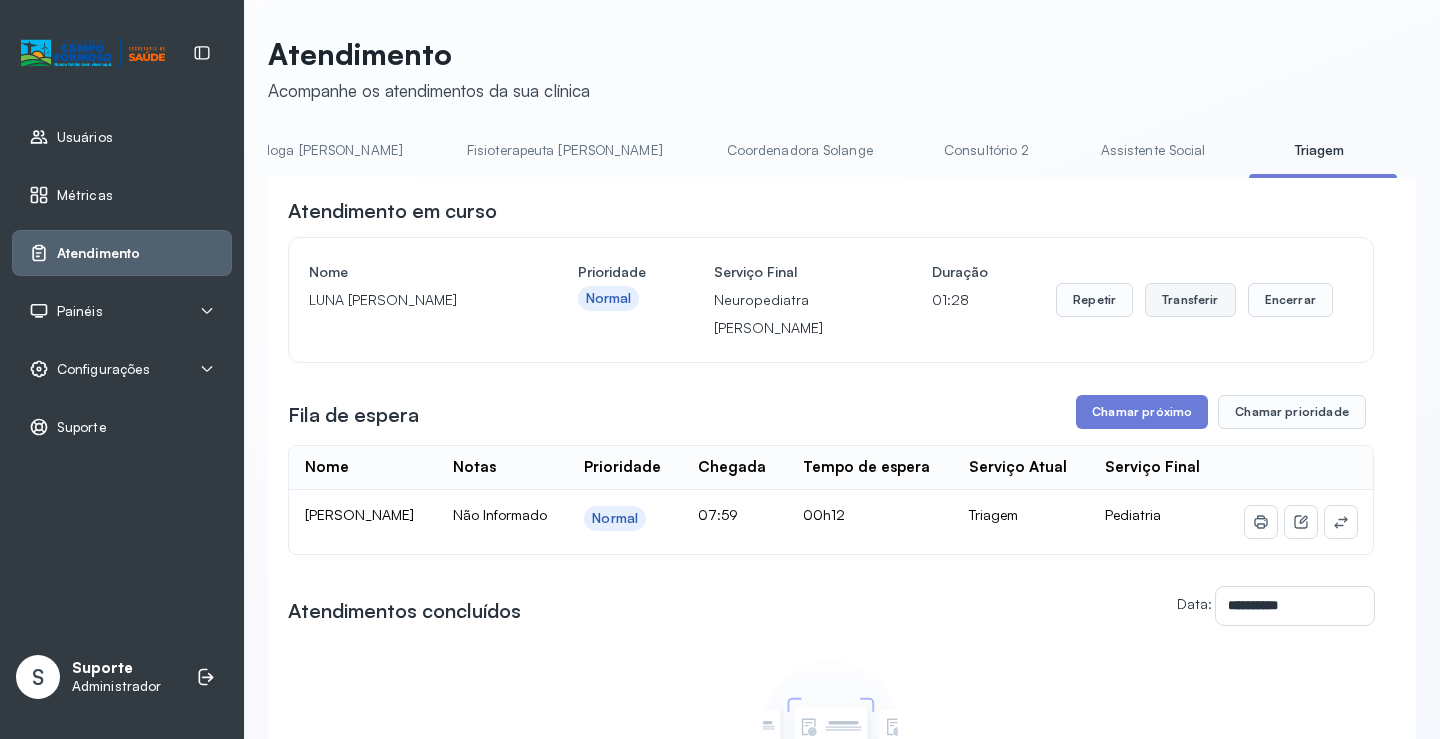 click on "Transferir" at bounding box center (1190, 300) 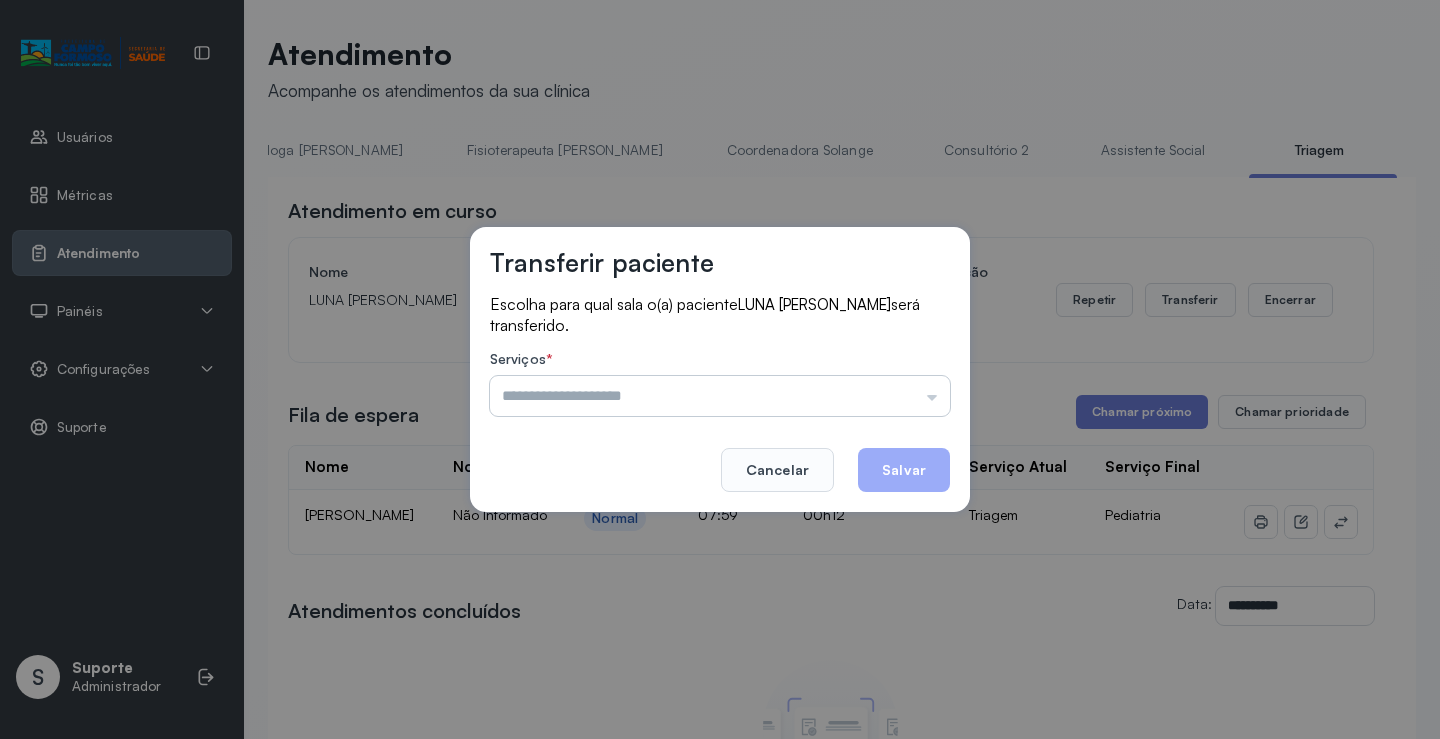 click at bounding box center [720, 396] 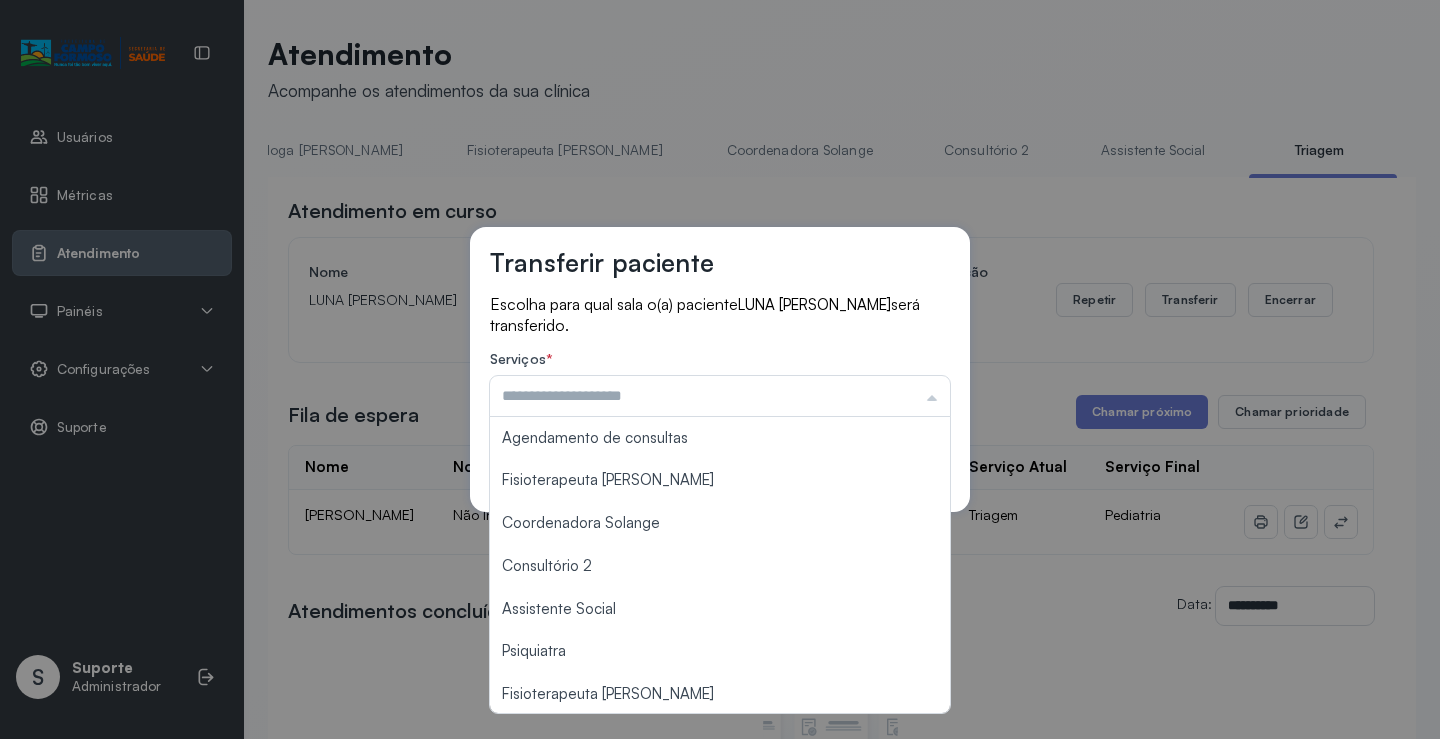 scroll, scrollTop: 303, scrollLeft: 0, axis: vertical 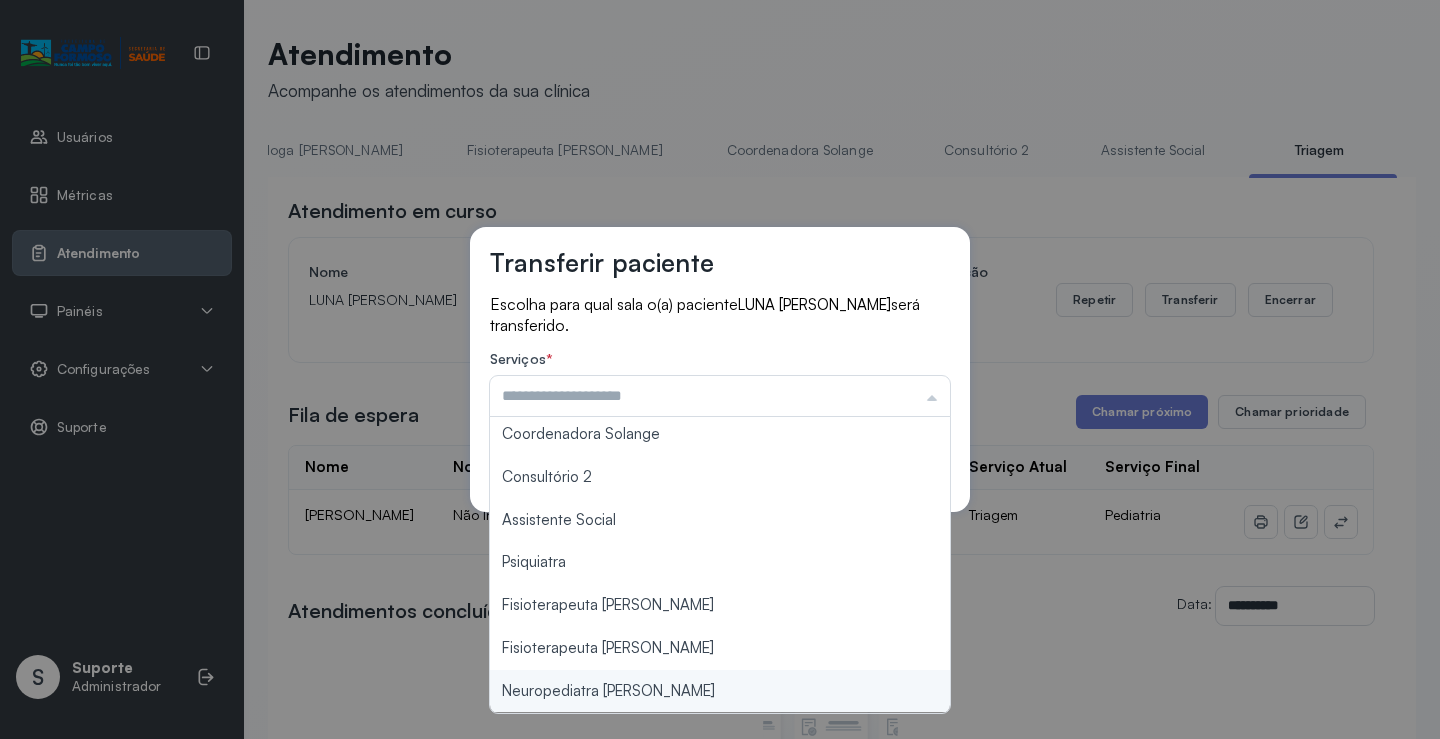 type on "**********" 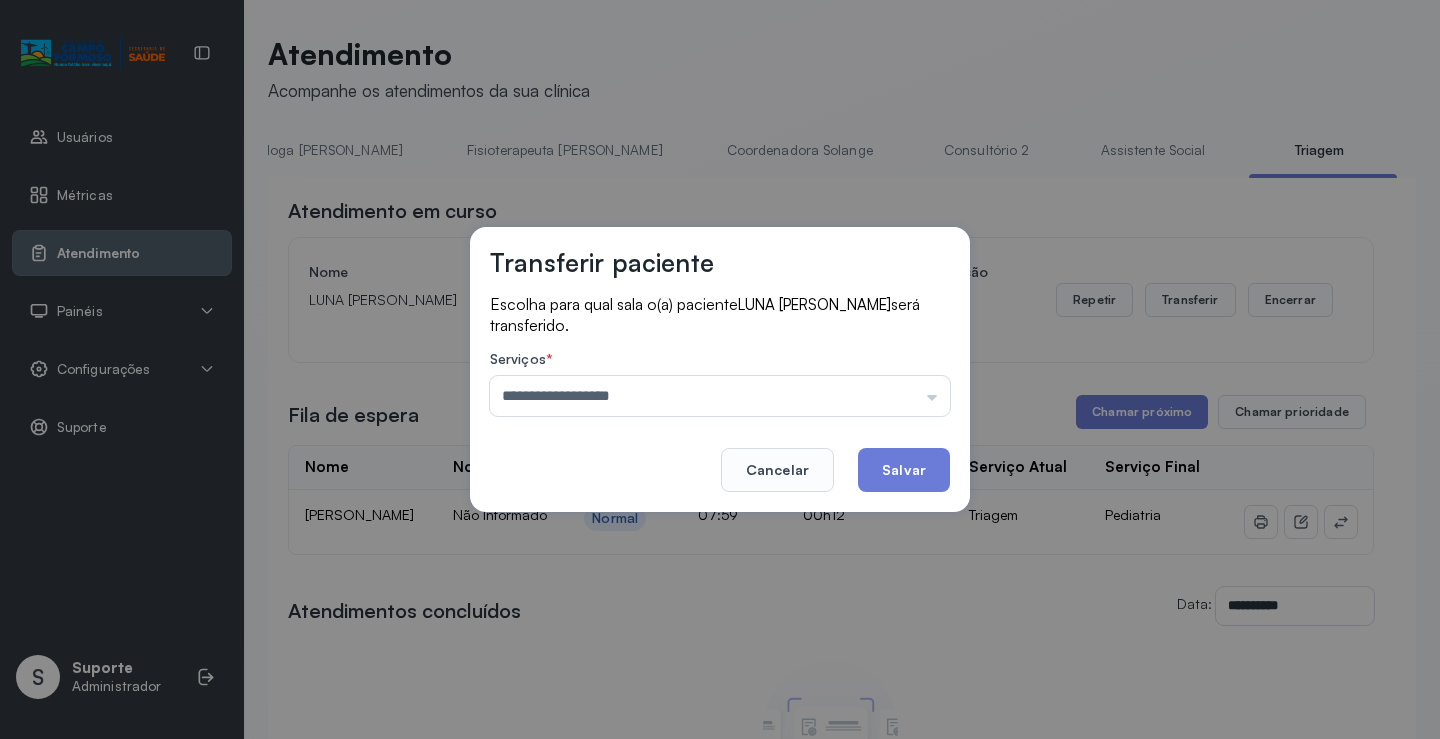 click on "**********" at bounding box center (720, 369) 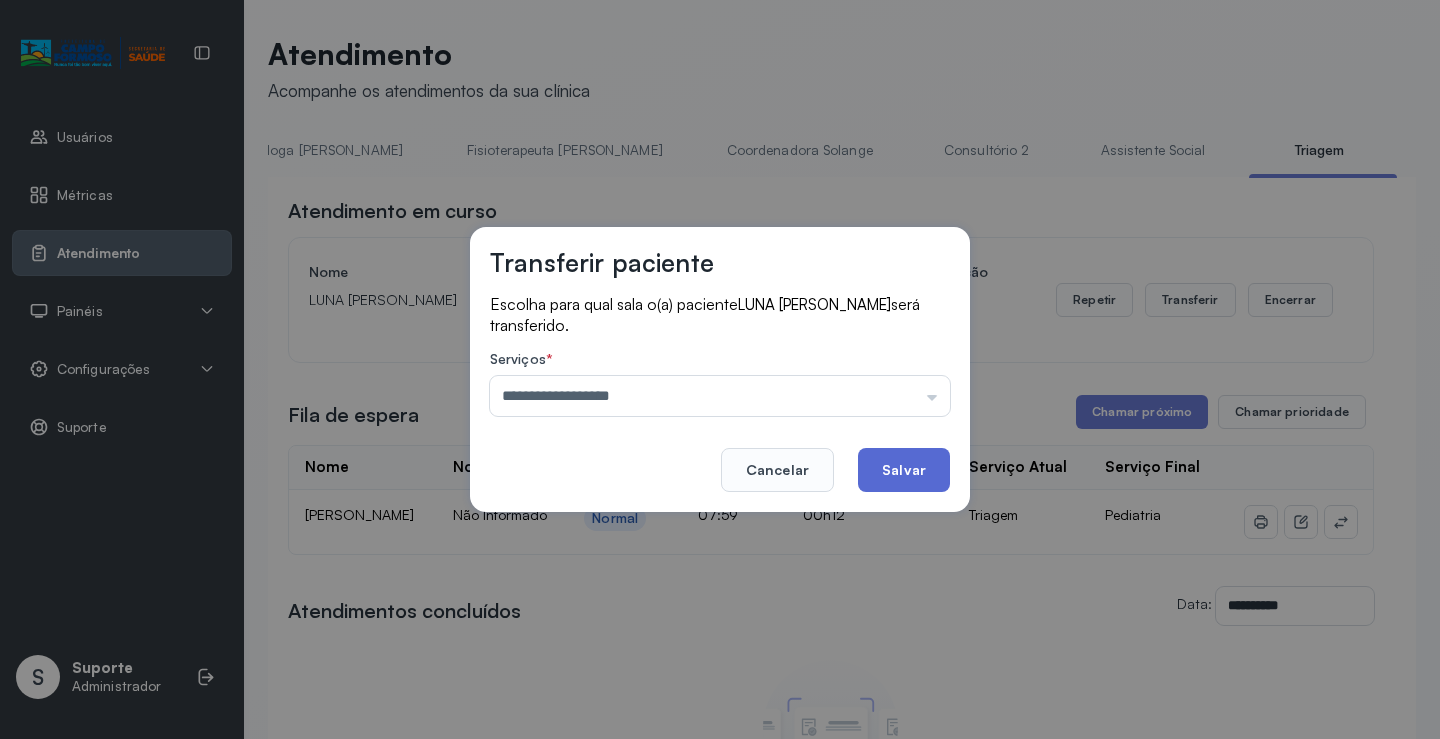 click on "Salvar" 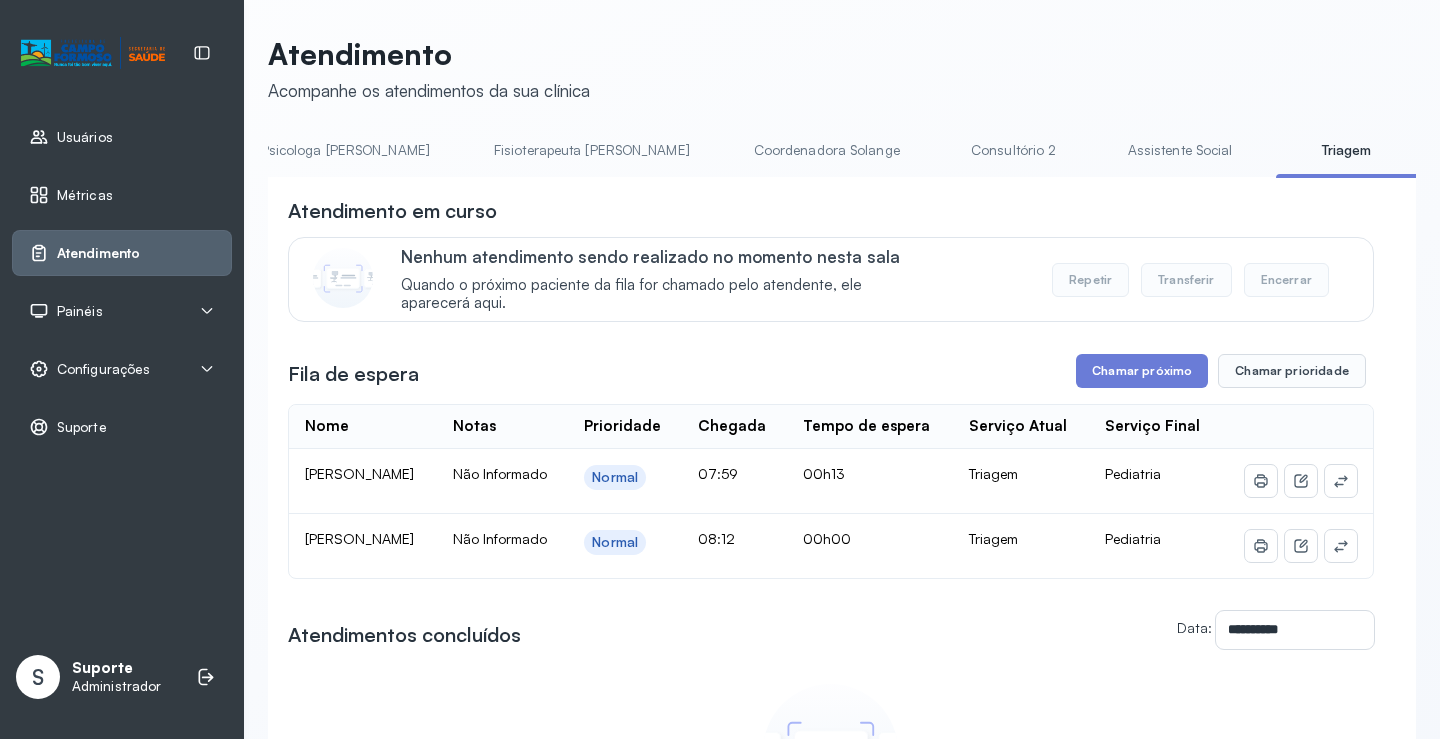 scroll, scrollTop: 0, scrollLeft: 1020, axis: horizontal 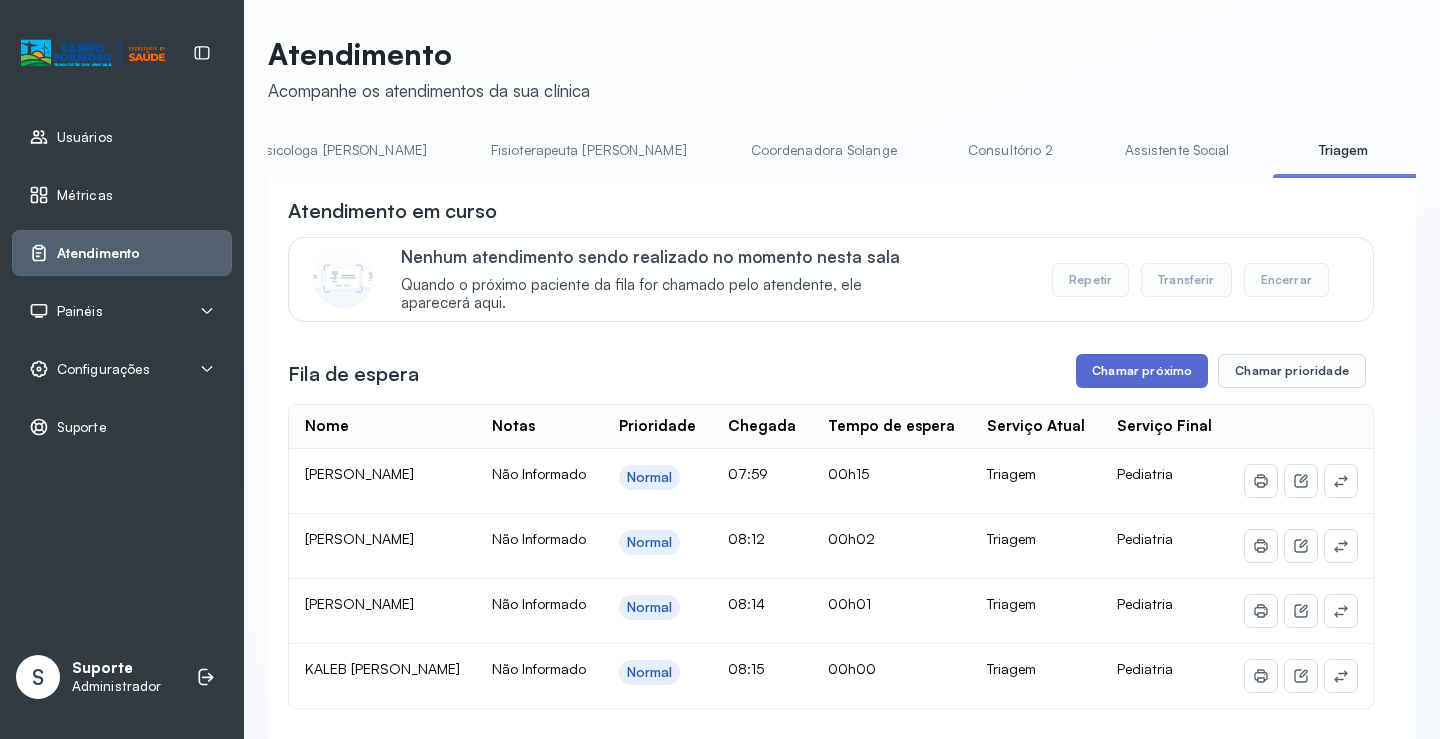 click on "Chamar próximo" at bounding box center [1142, 371] 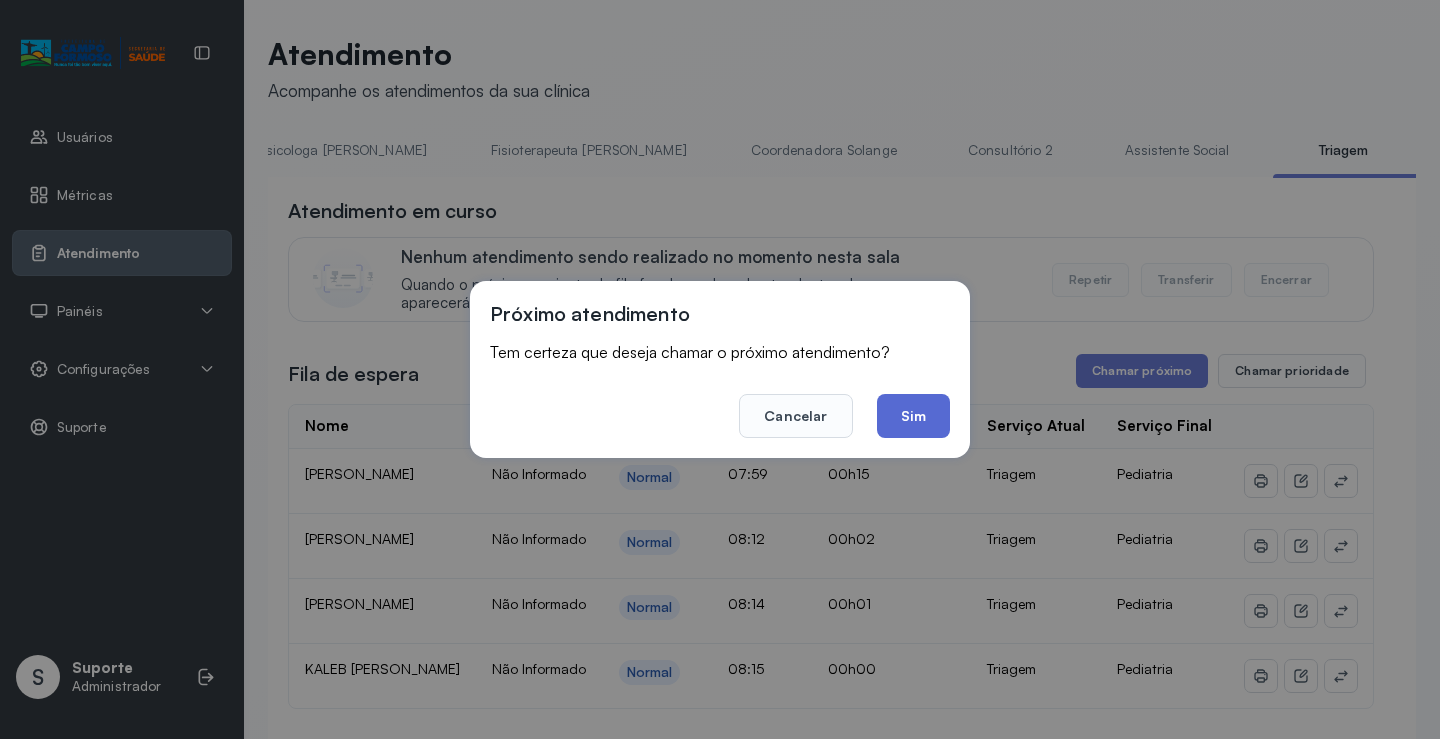 click on "Sim" 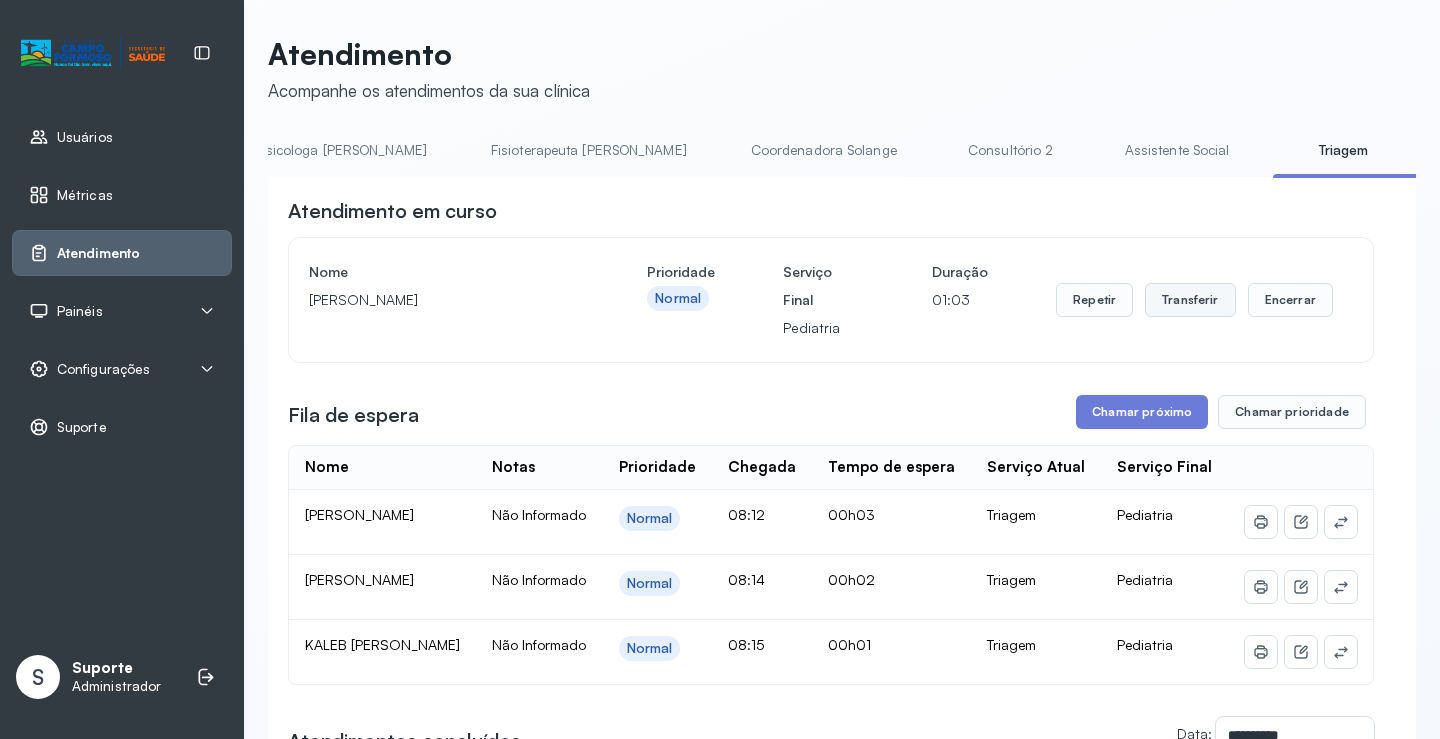 click on "Transferir" at bounding box center [1190, 300] 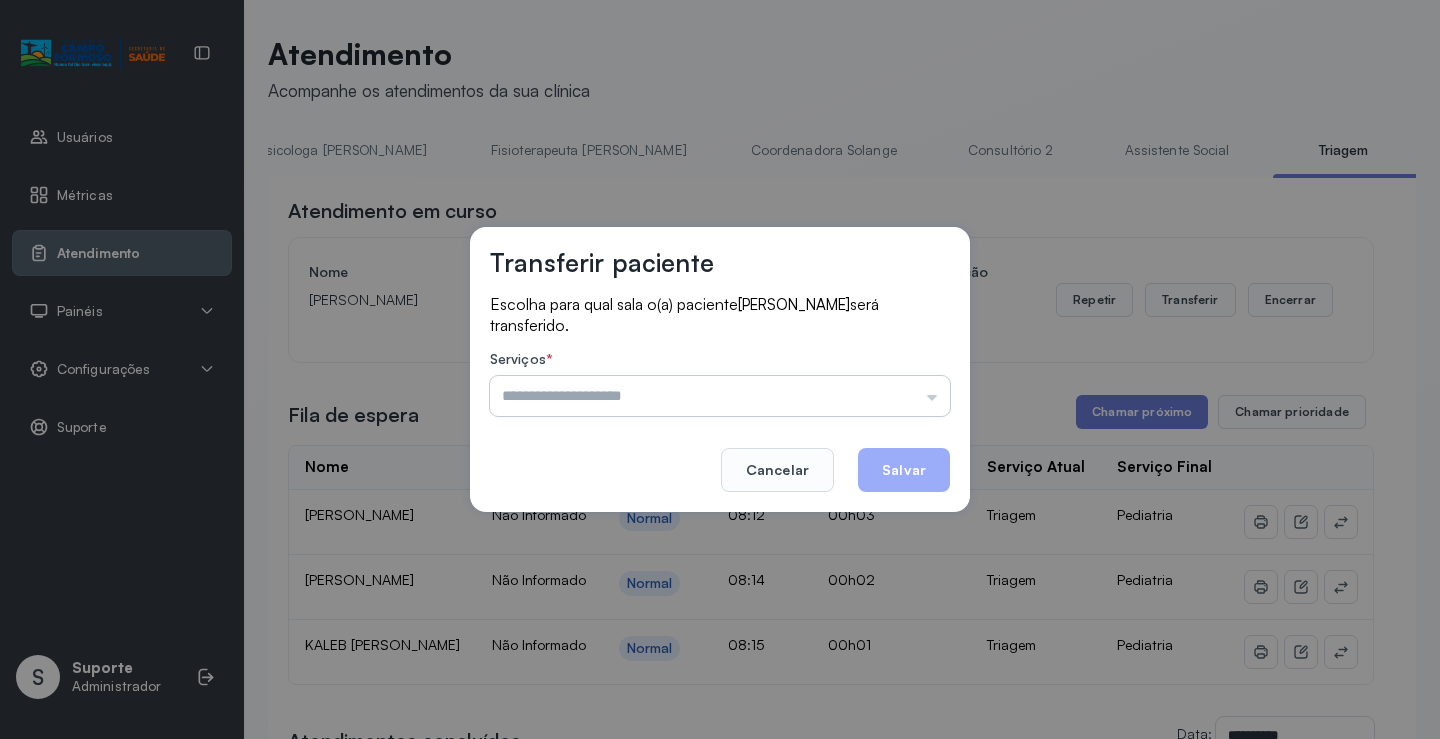 click at bounding box center (720, 396) 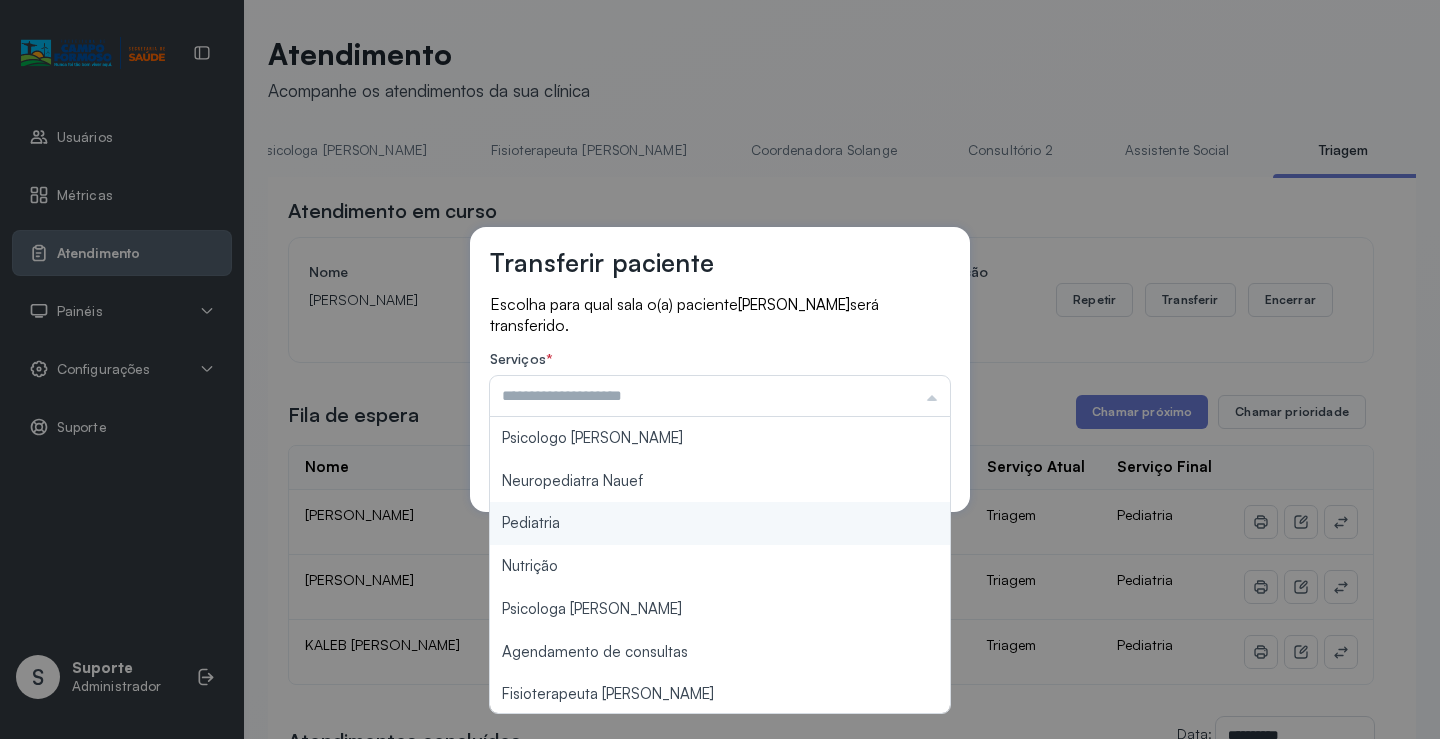 type on "*********" 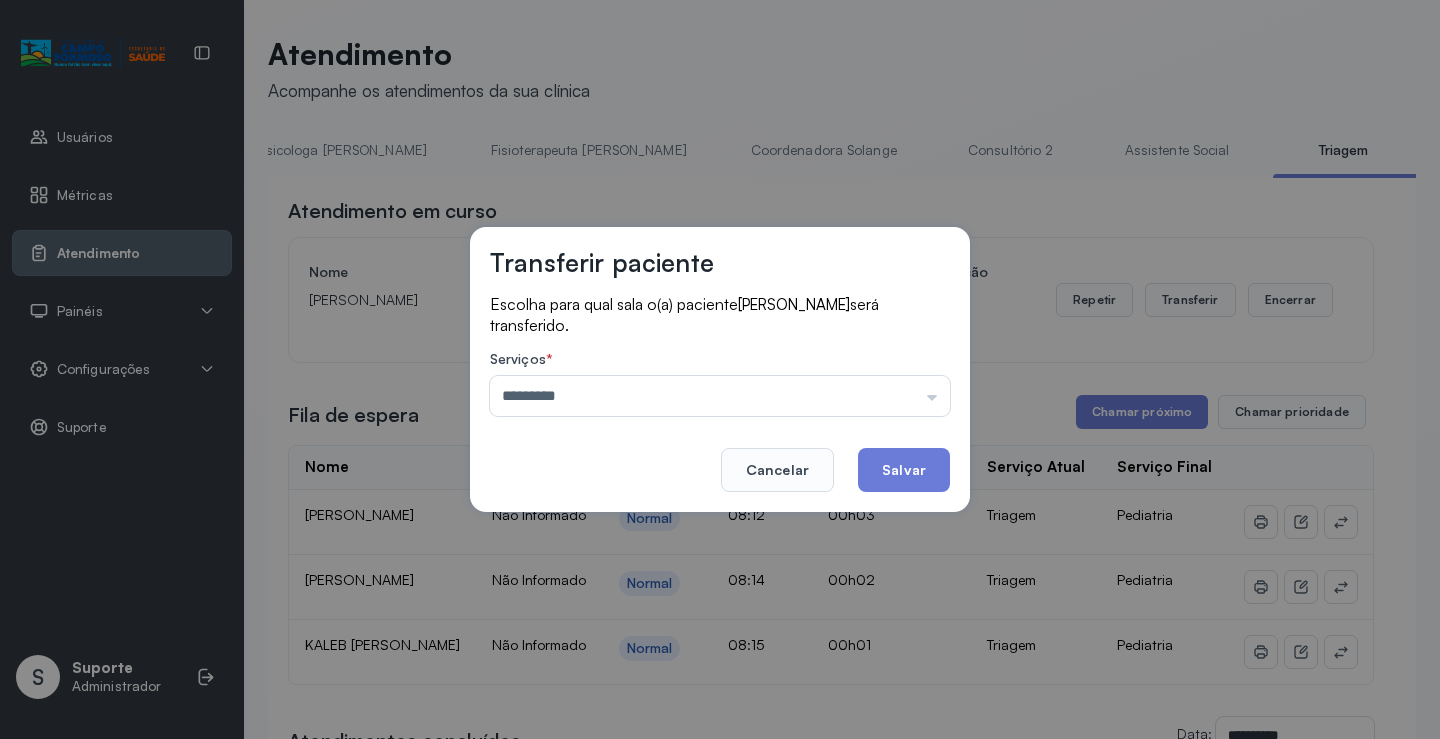 drag, startPoint x: 572, startPoint y: 525, endPoint x: 683, endPoint y: 520, distance: 111.11256 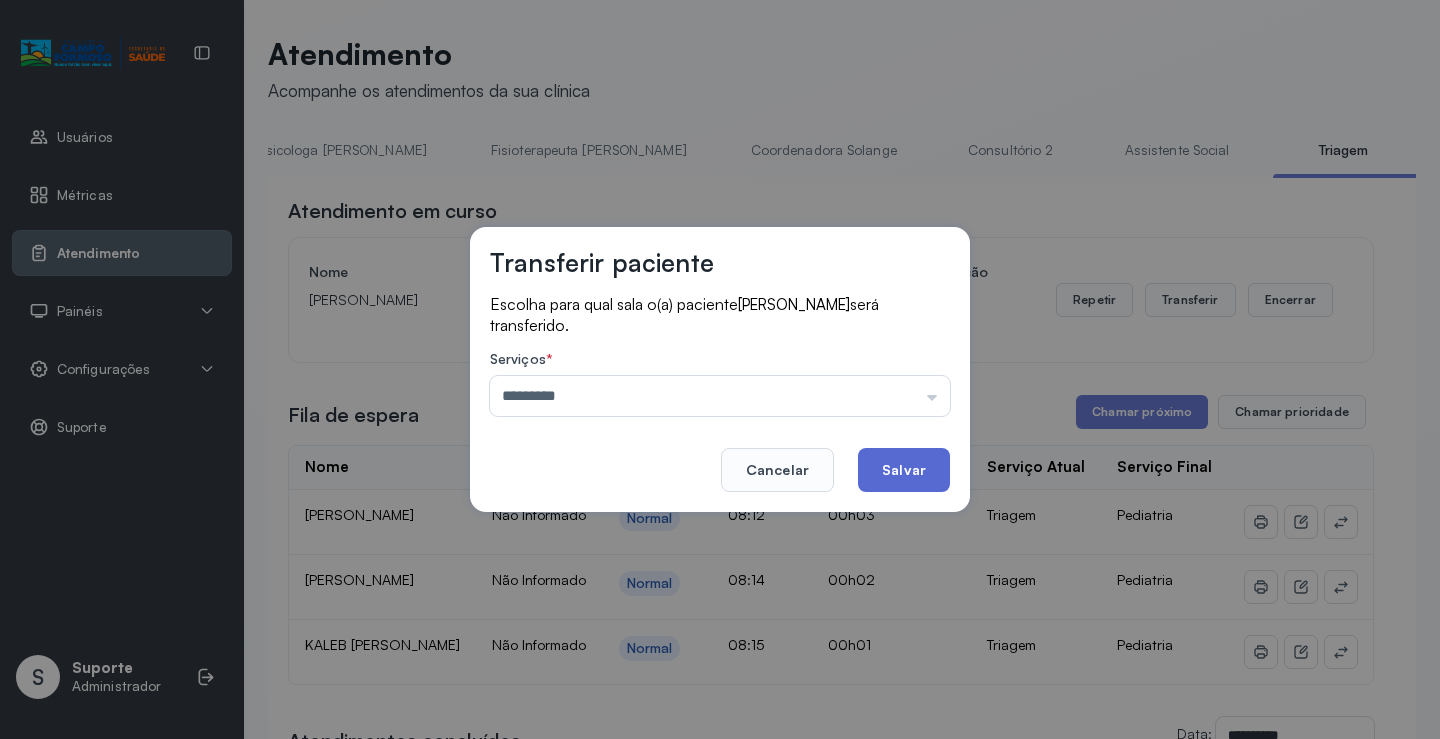 click on "Salvar" 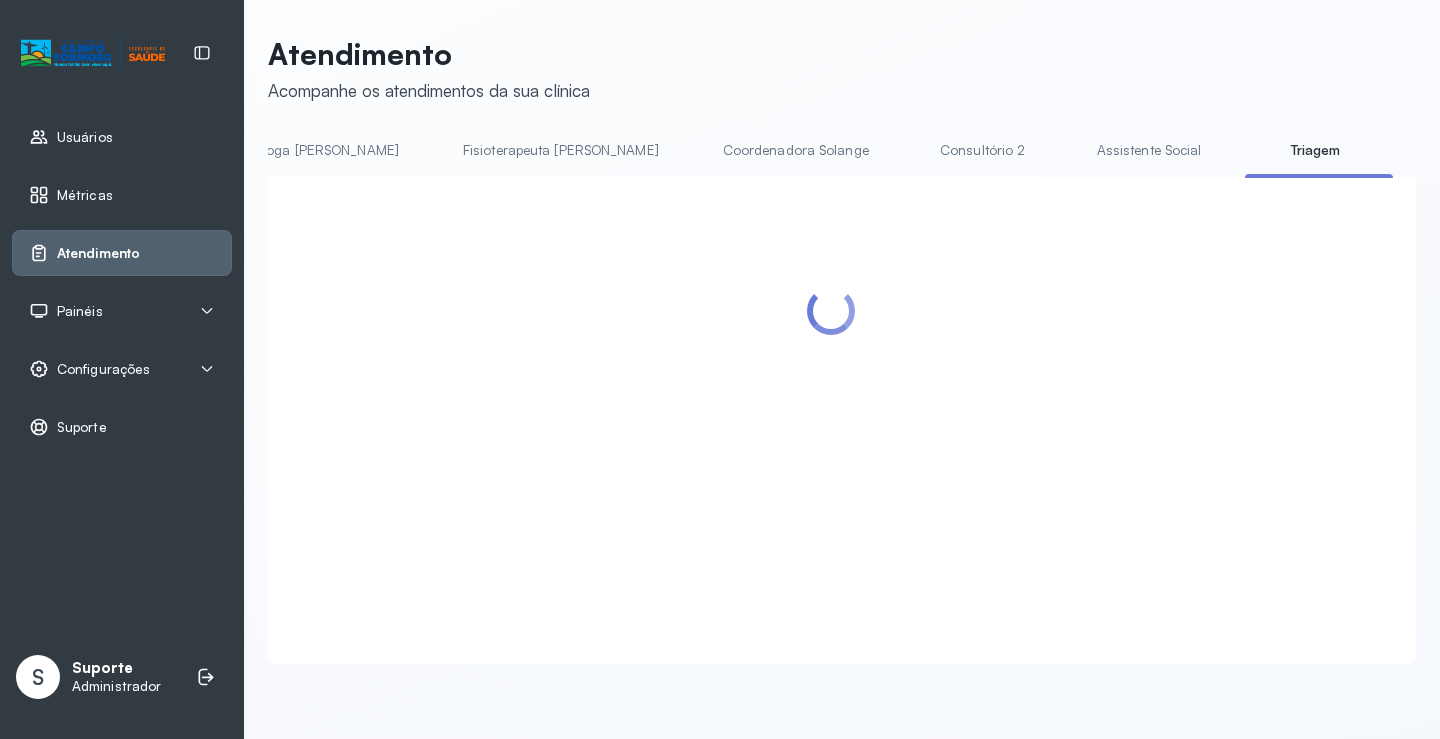 scroll, scrollTop: 0, scrollLeft: 1058, axis: horizontal 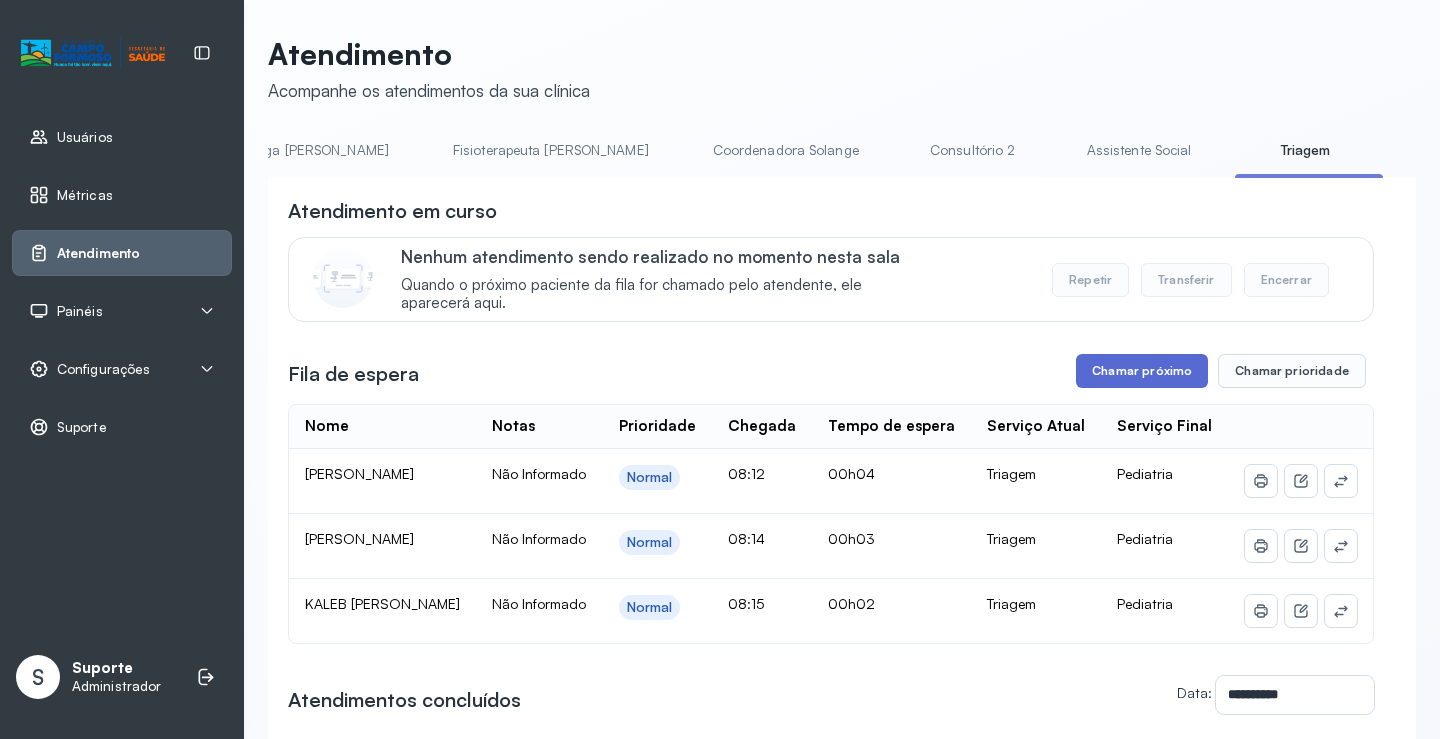 click on "Chamar próximo" at bounding box center (1142, 371) 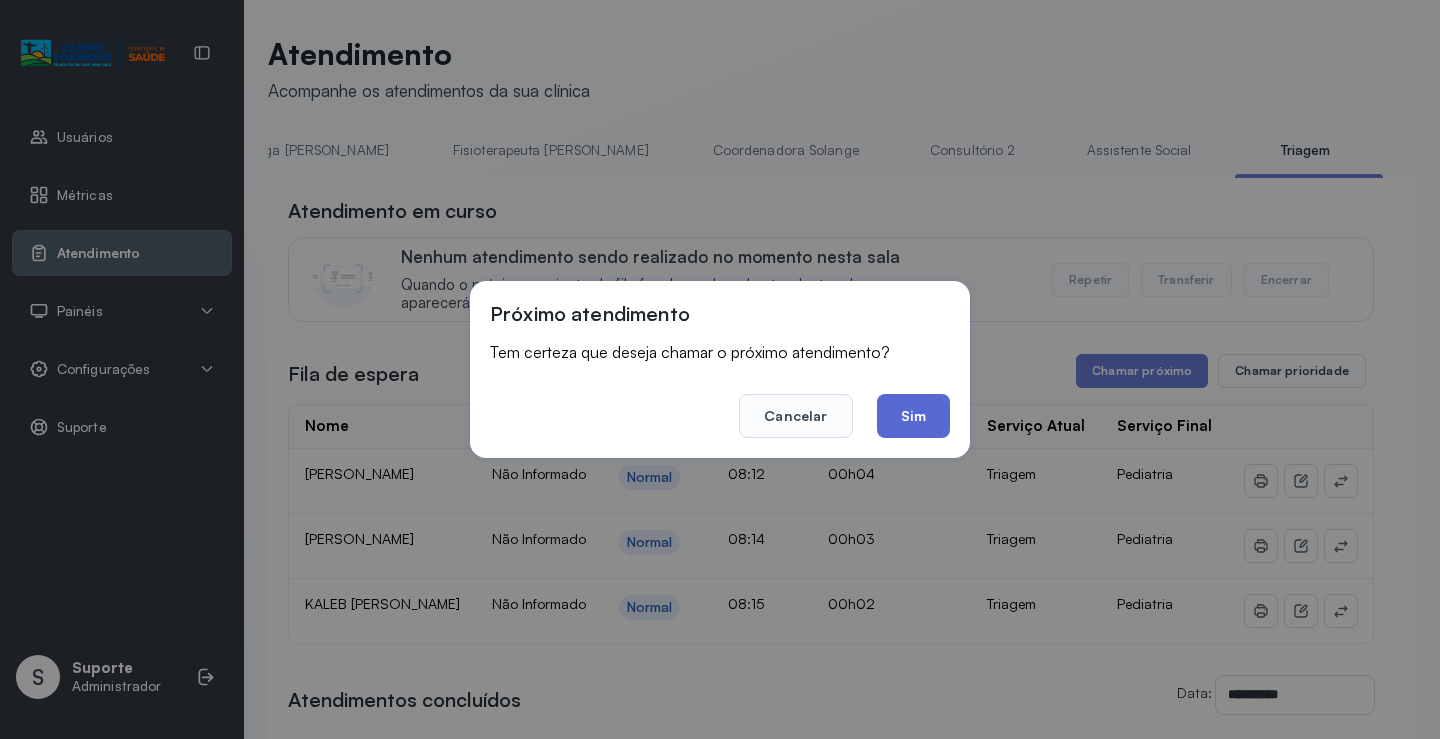 click on "Sim" 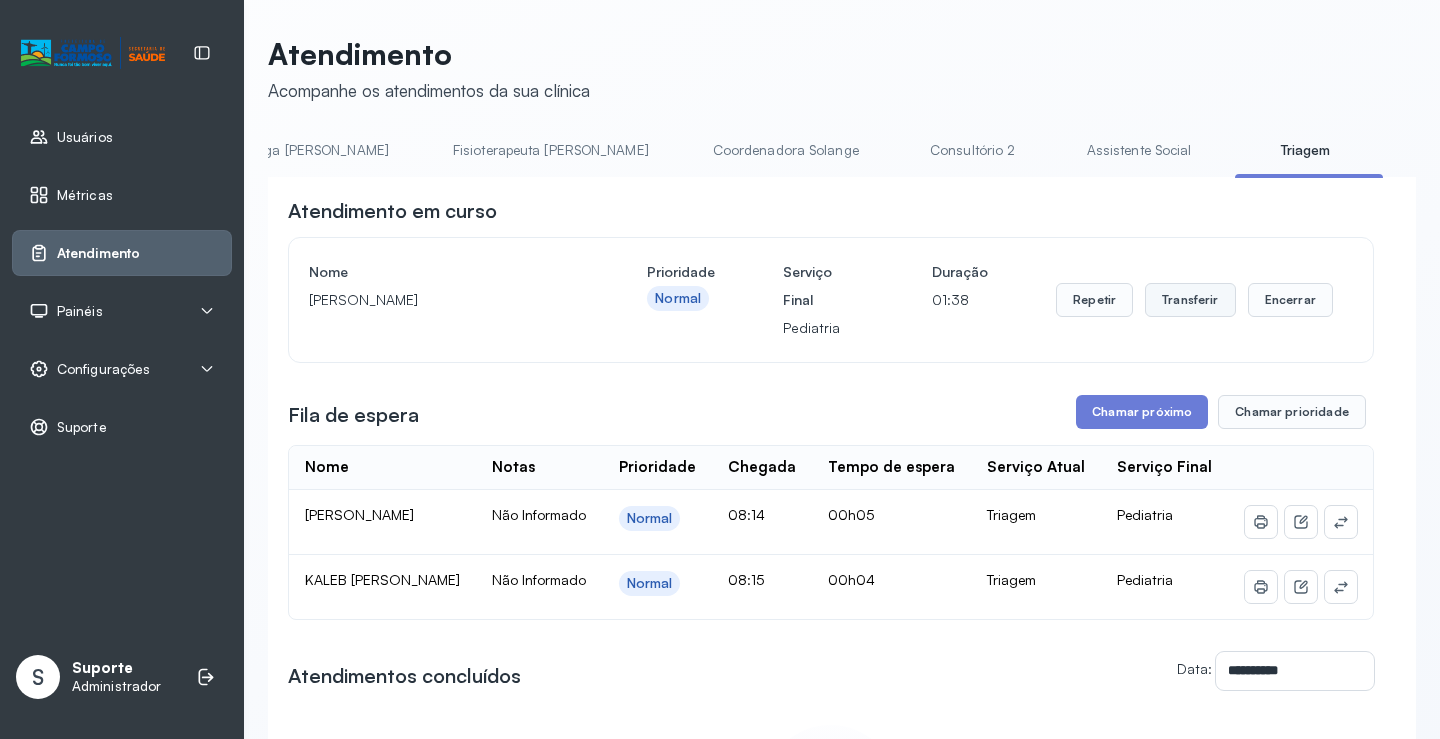 click on "Transferir" at bounding box center (1190, 300) 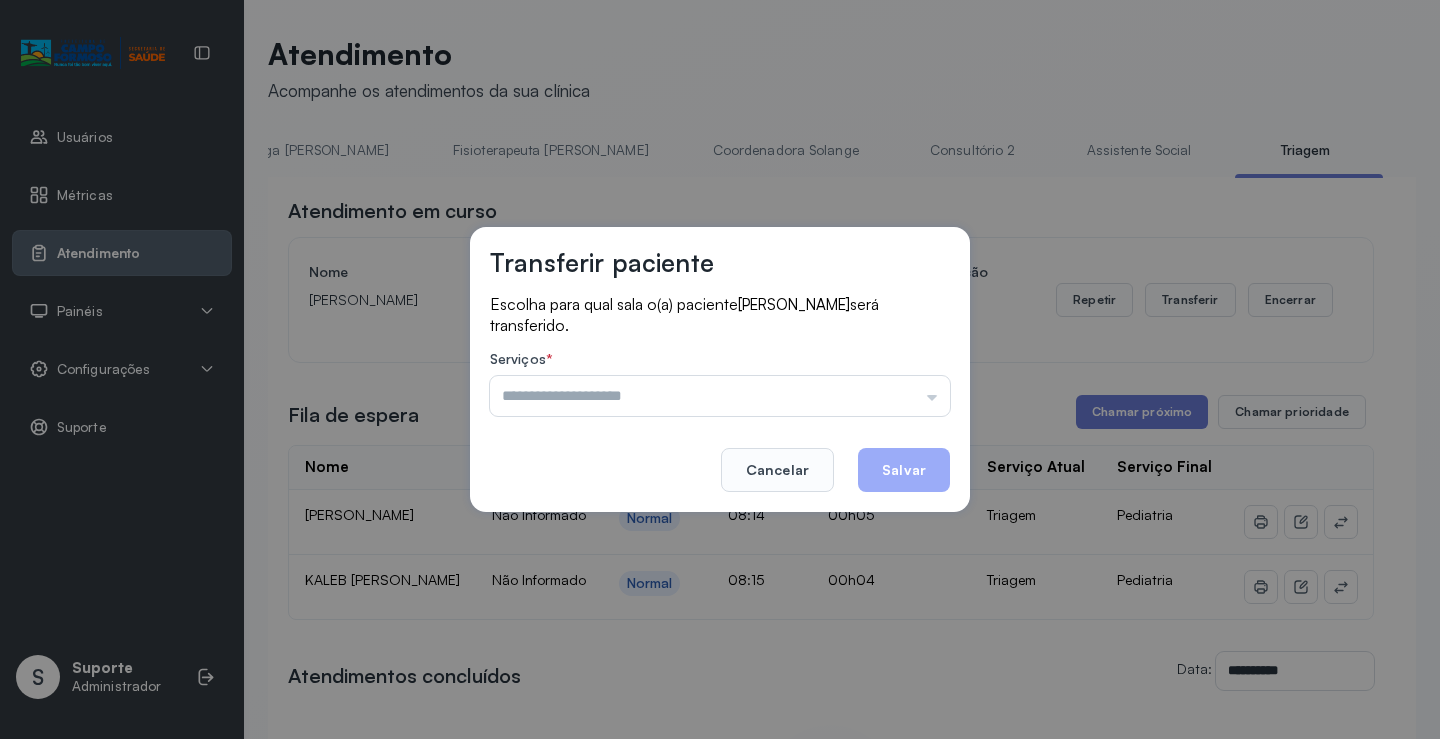 click at bounding box center [720, 396] 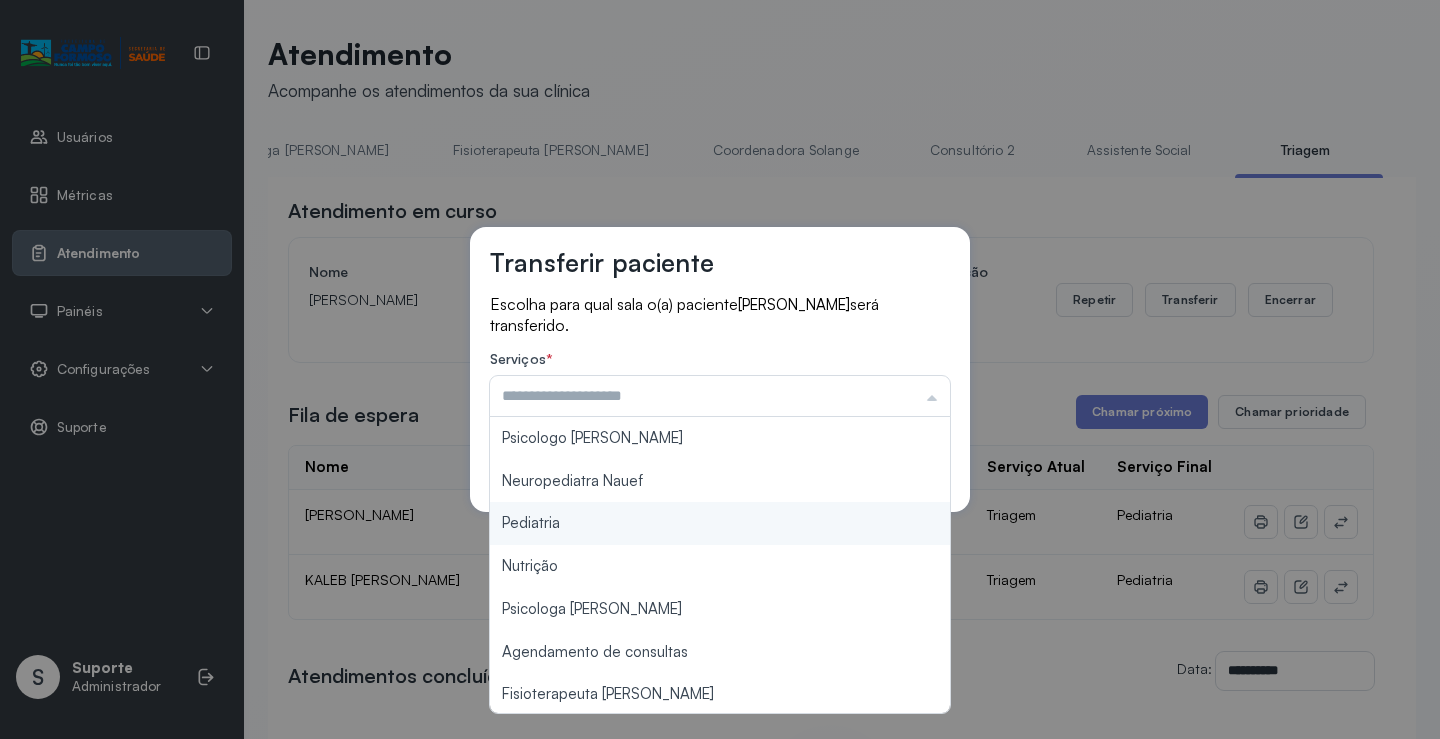 type on "*********" 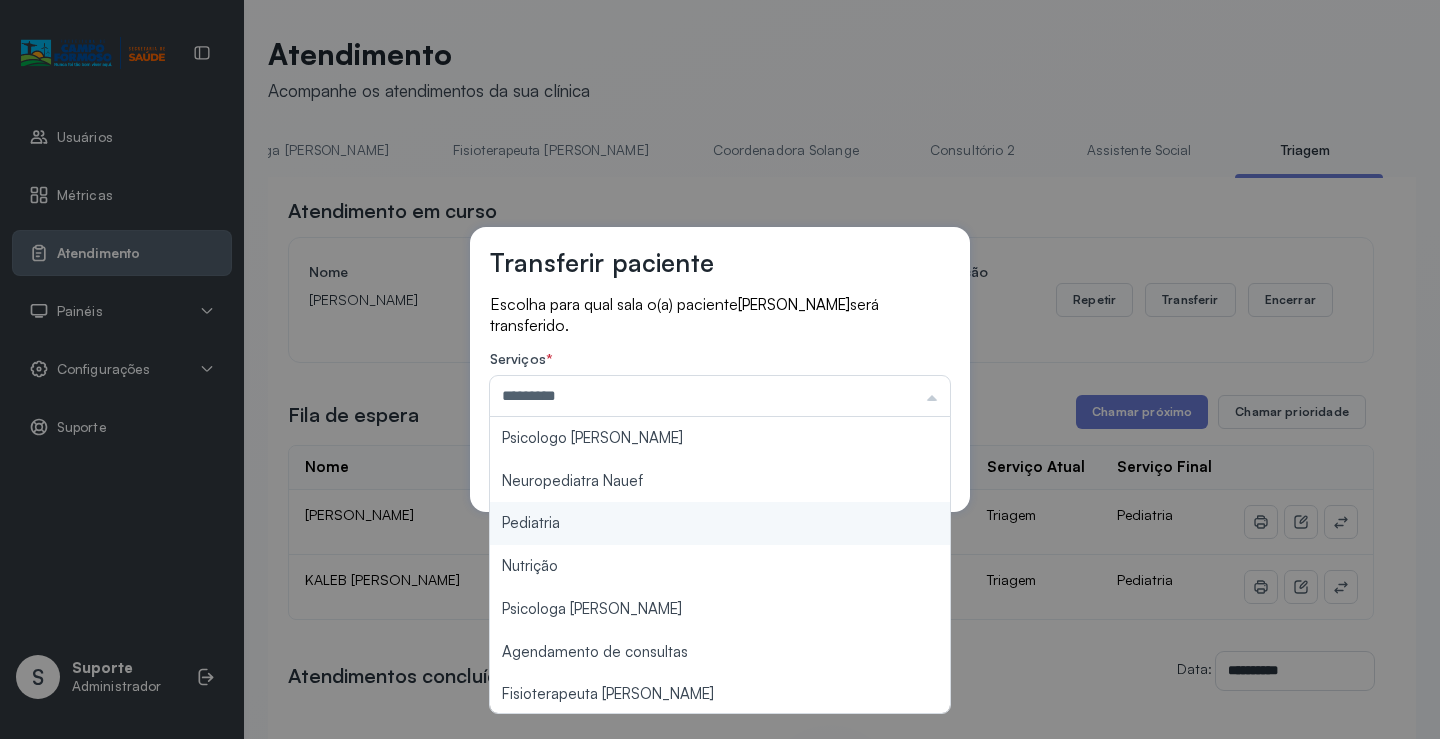 click on "Transferir paciente Escolha para qual sala o(a) paciente  THALLES DANIEL FERREIRA SANTOS FUNARE  será transferido.  Serviços  *  ********* Psicologo Pedro Neuropediatra Nauef Pediatria Nutrição Psicologa Alana Agendamento de consultas Fisioterapeuta Janusia Coordenadora Solange Consultório 2 Assistente Social Psiquiatra Fisioterapeuta Francyne Fisioterapeuta Morgana Neuropediatra João Cancelar Salvar" at bounding box center (720, 369) 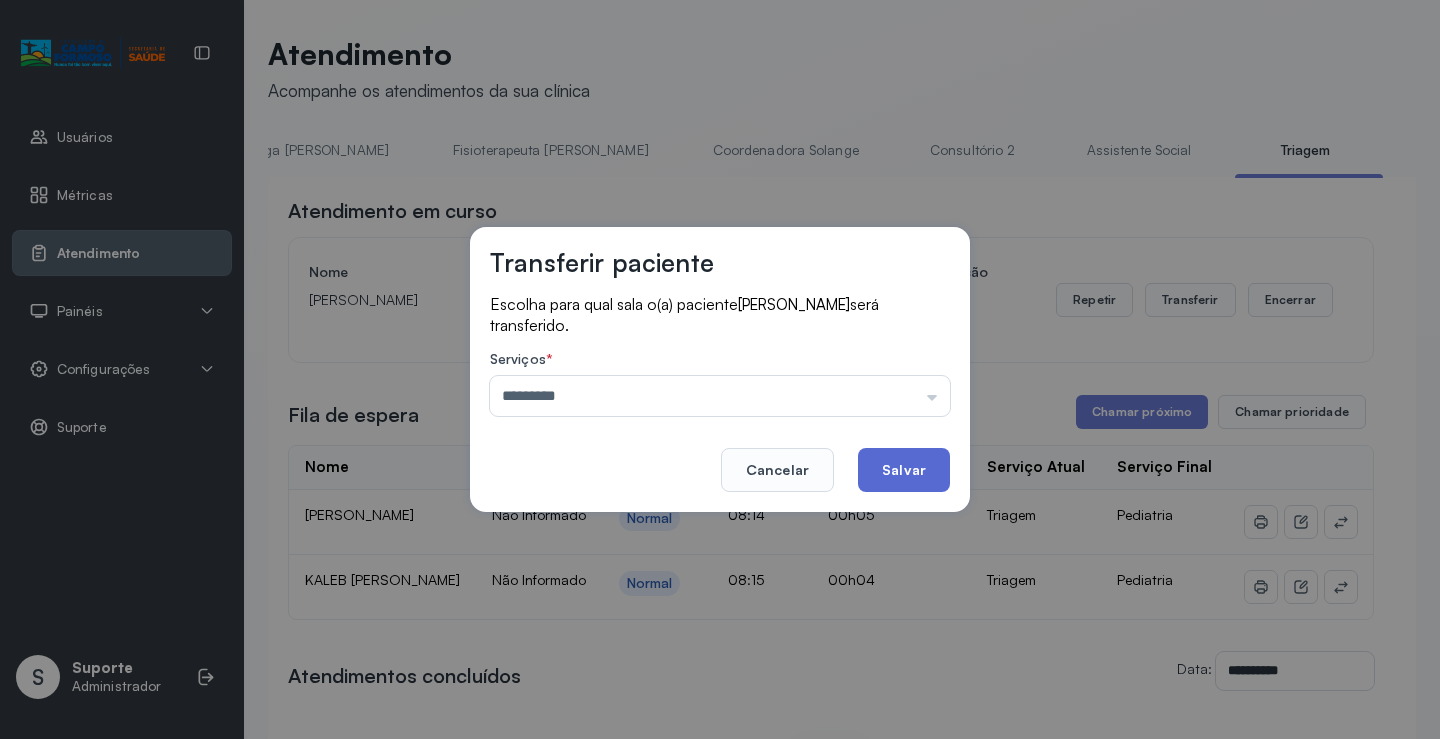 click on "Salvar" 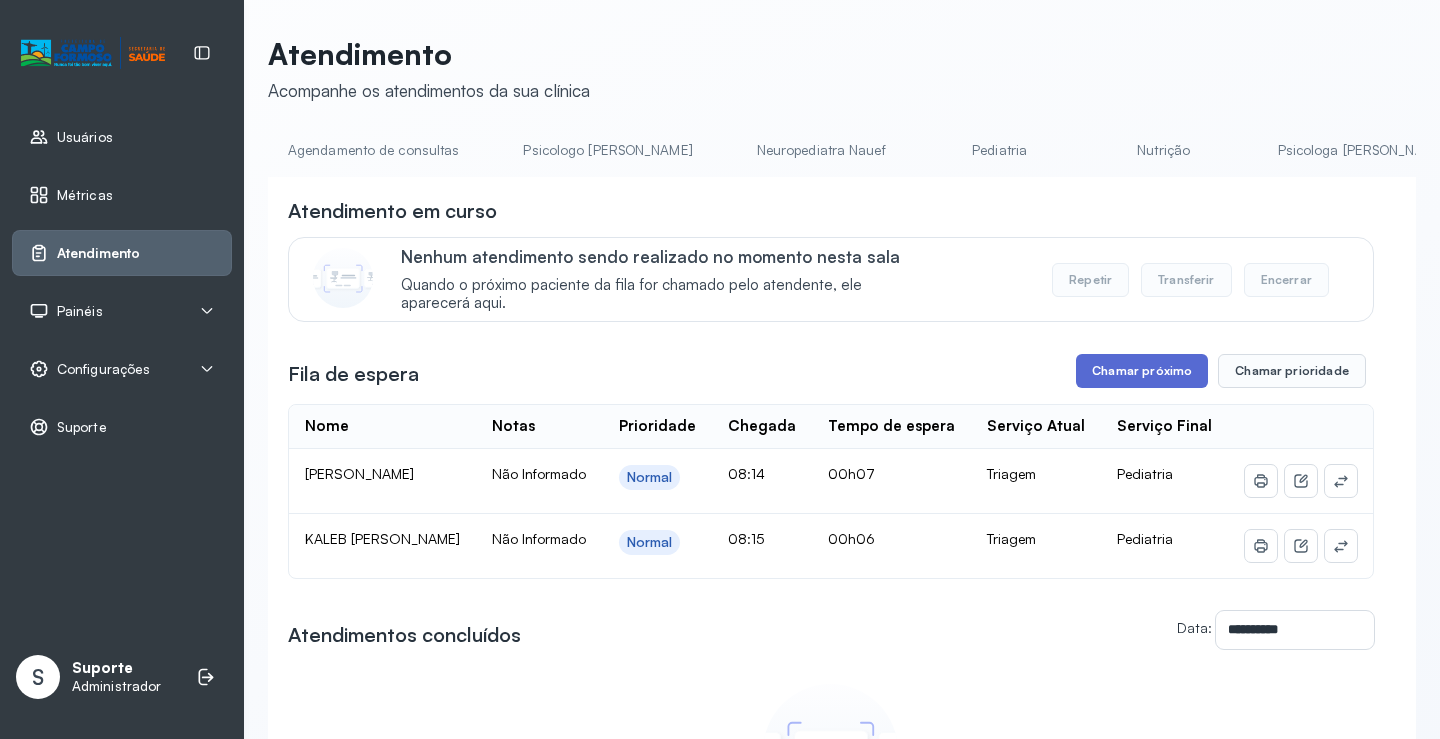 click on "Chamar próximo" at bounding box center (1142, 371) 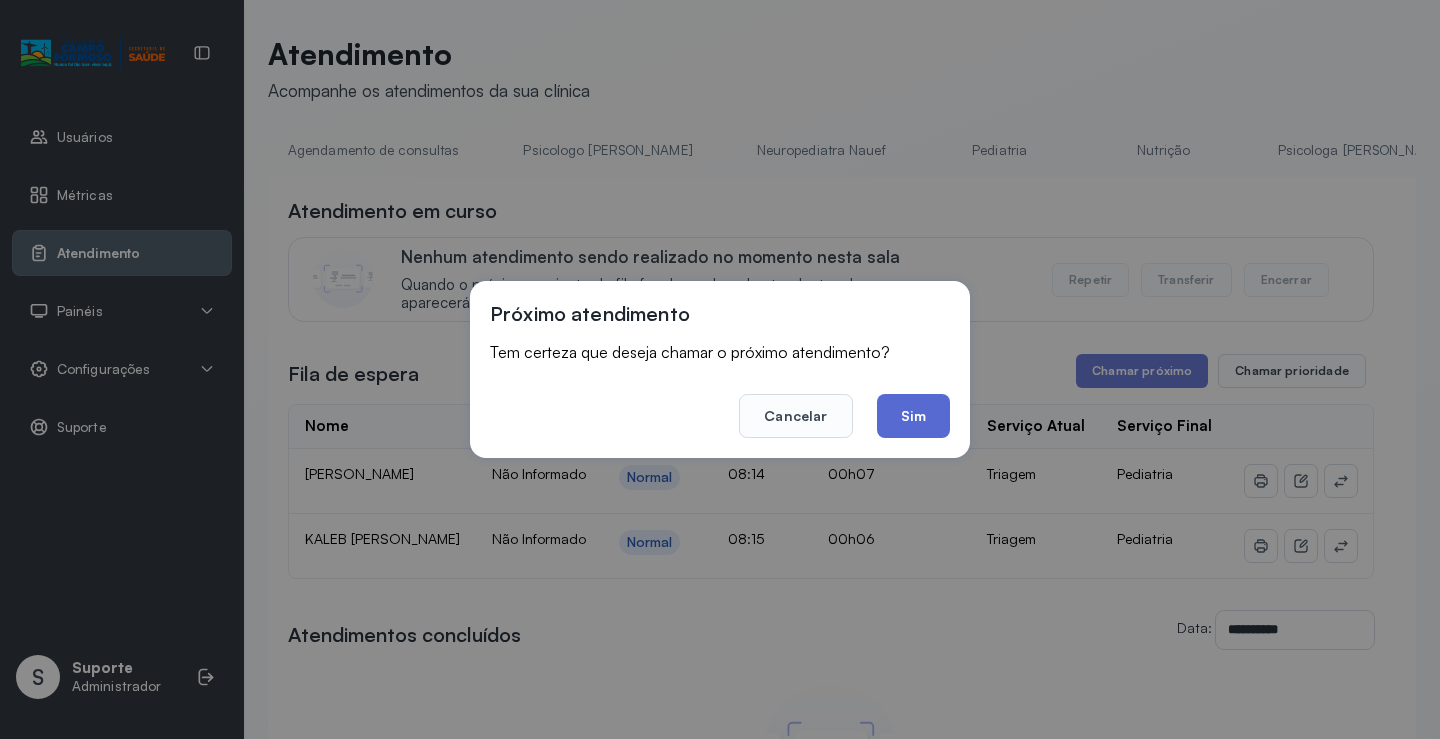drag, startPoint x: 914, startPoint y: 417, endPoint x: 648, endPoint y: 305, distance: 288.6174 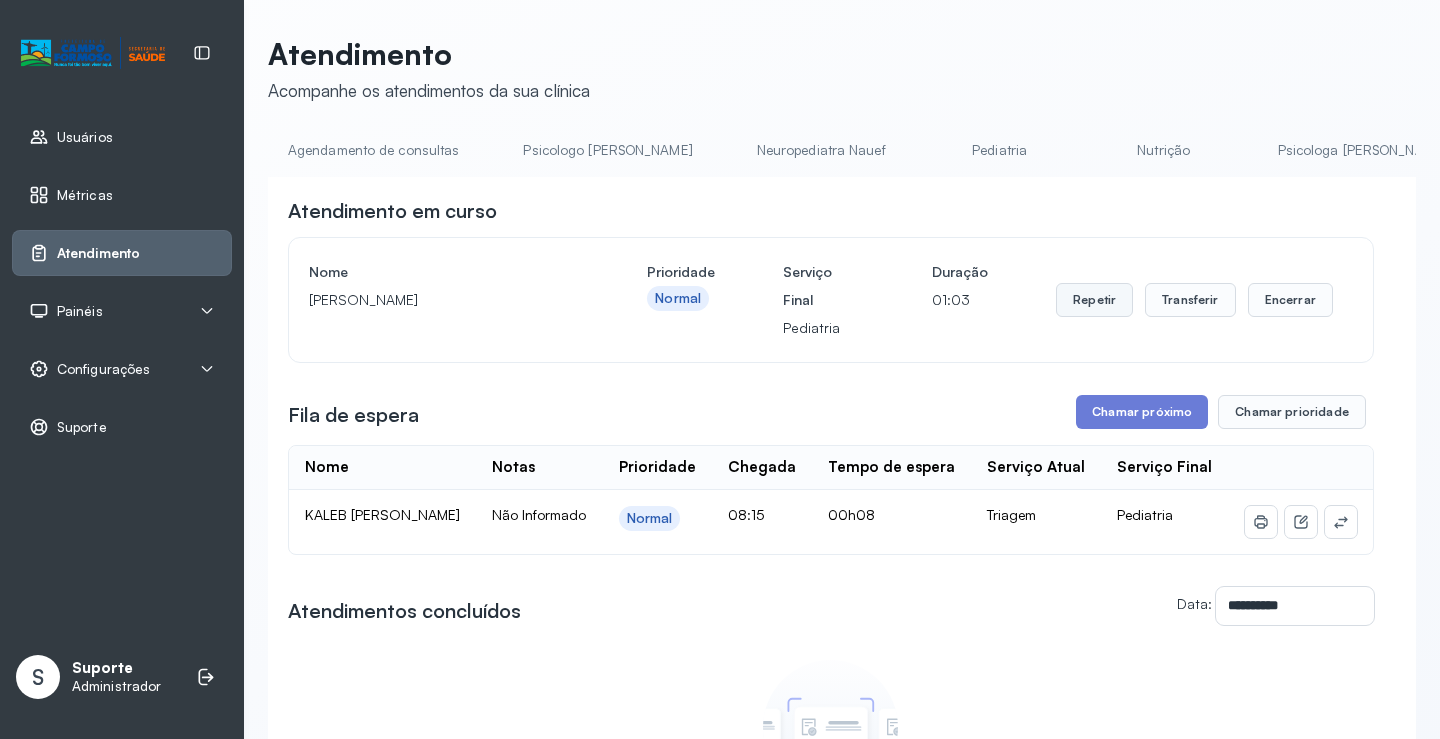 click on "Repetir" at bounding box center (1094, 300) 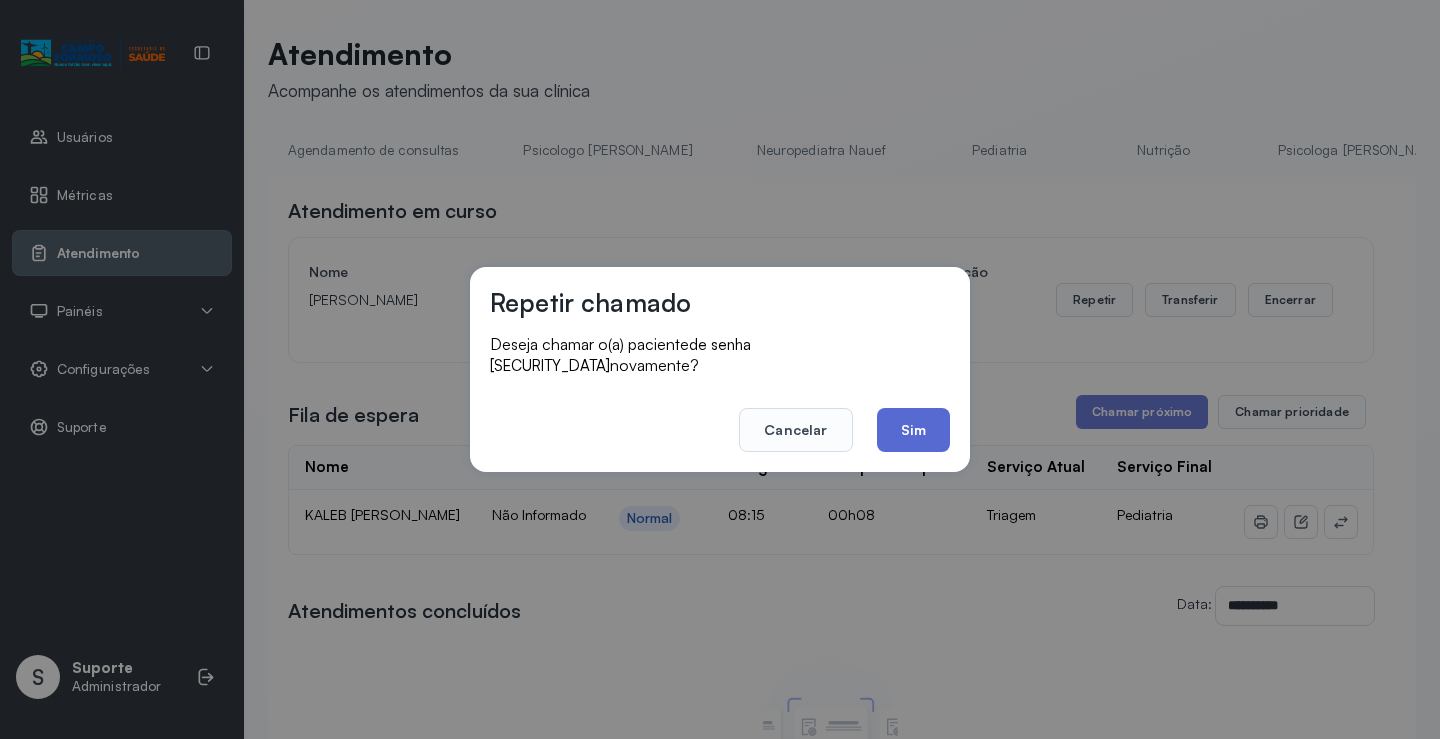 click on "Sim" 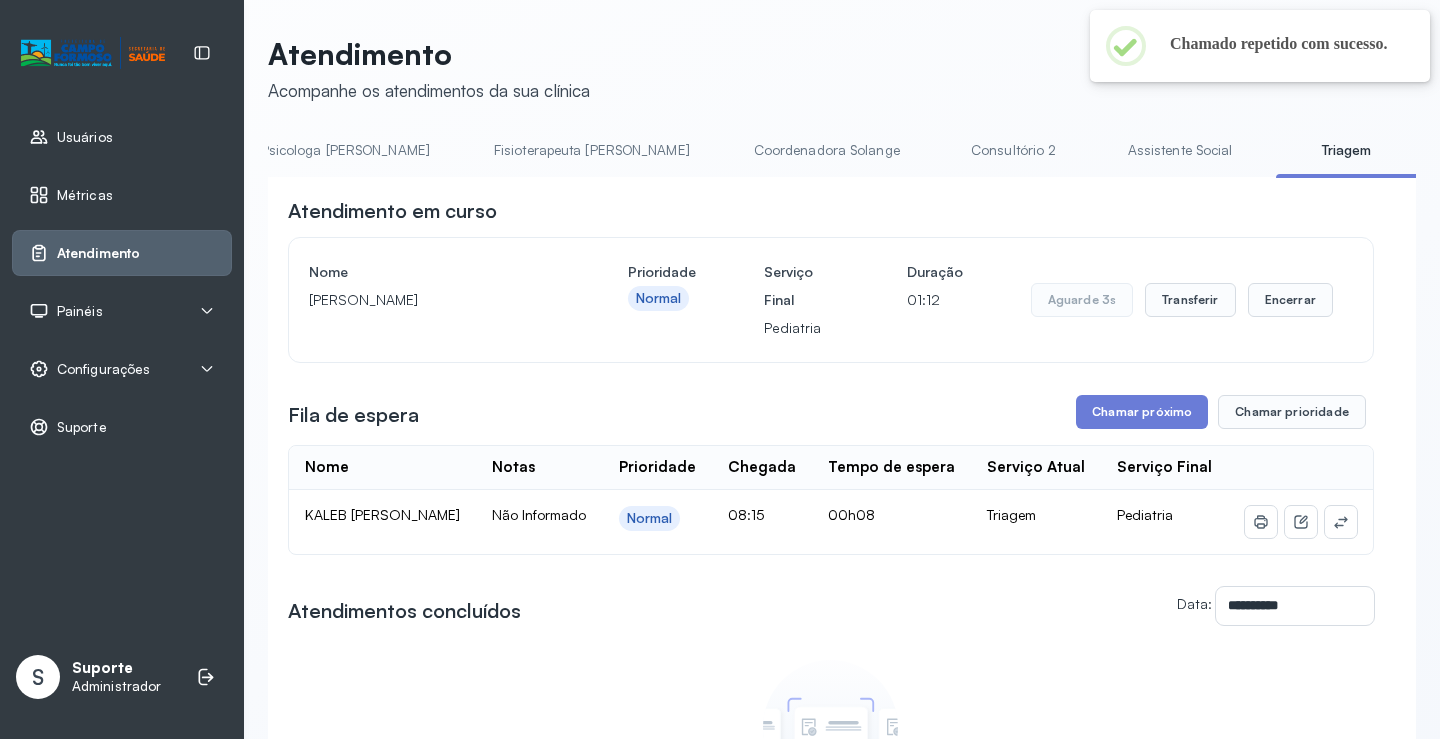 scroll, scrollTop: 0, scrollLeft: 1089, axis: horizontal 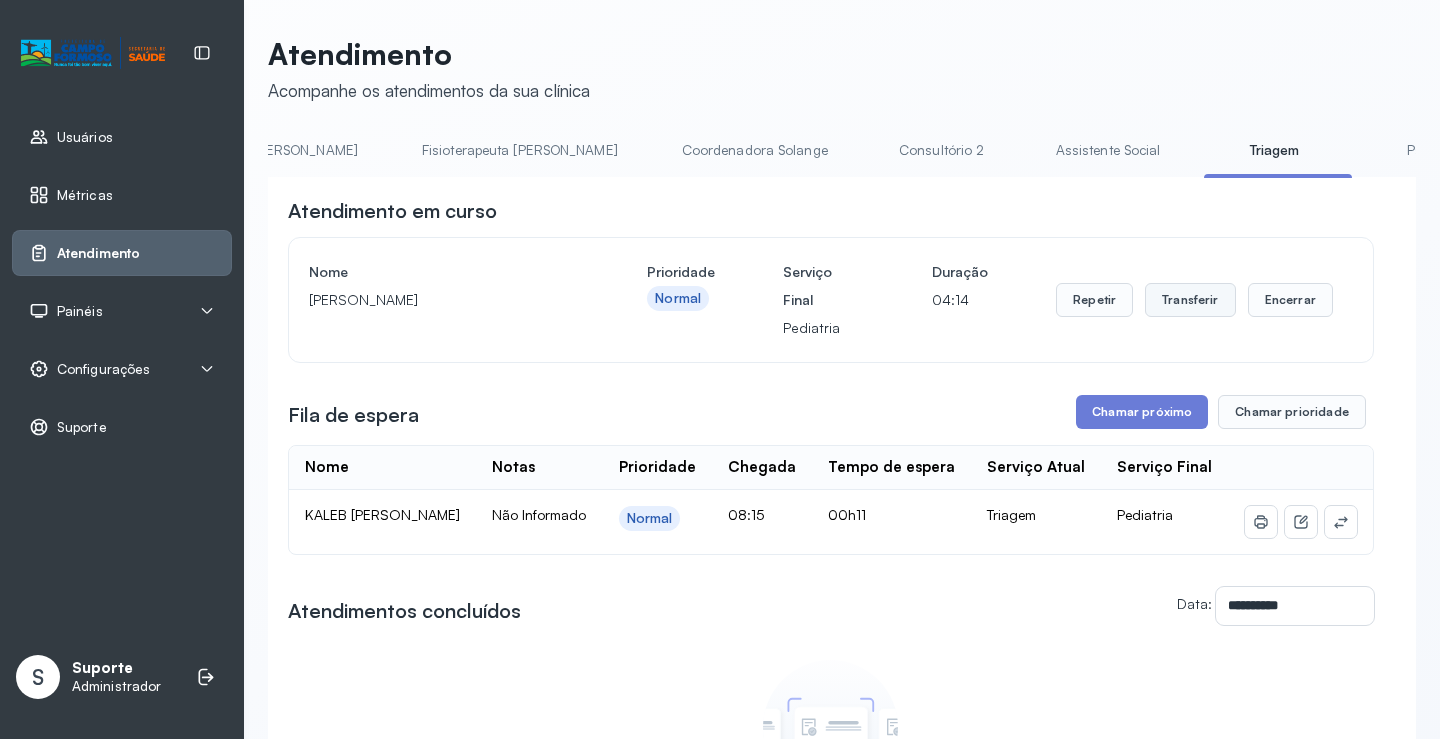 click on "Transferir" at bounding box center [1190, 300] 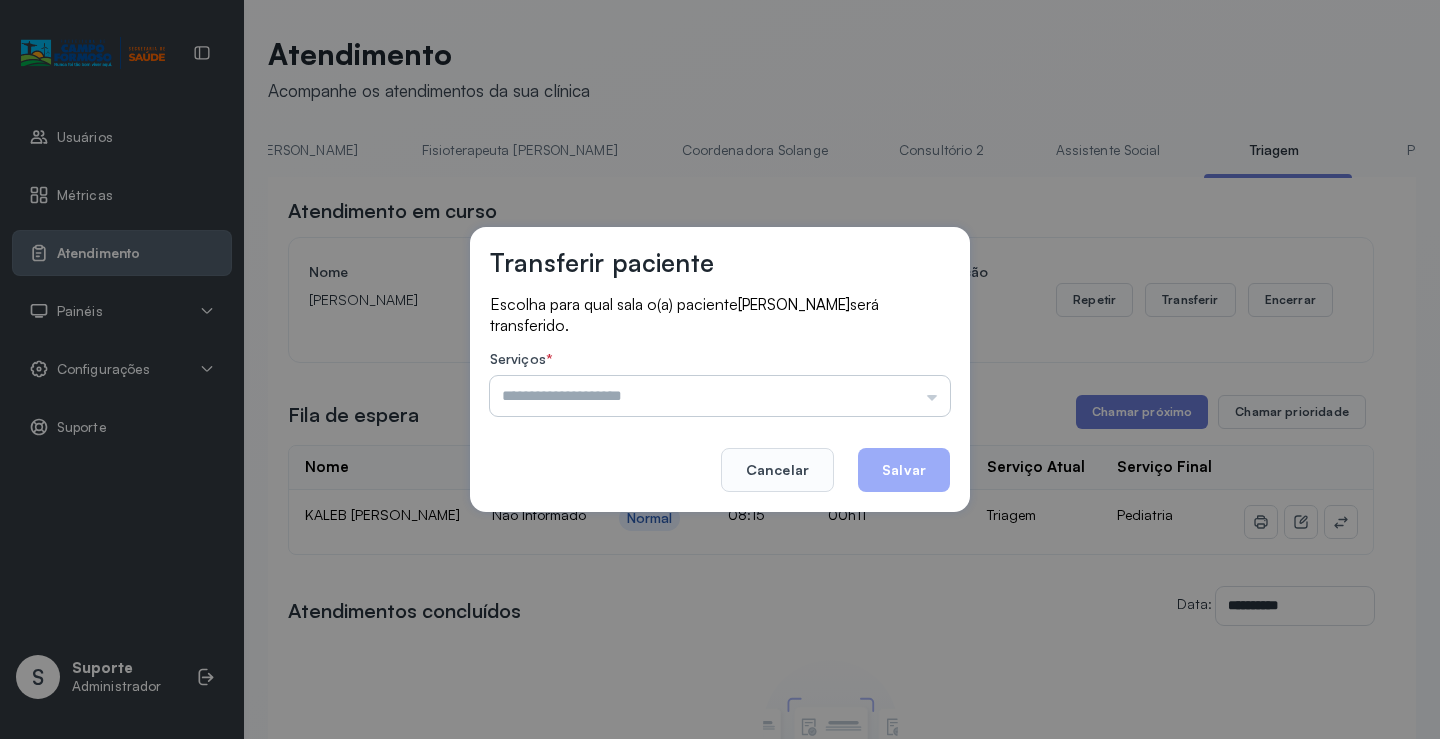 click at bounding box center (720, 396) 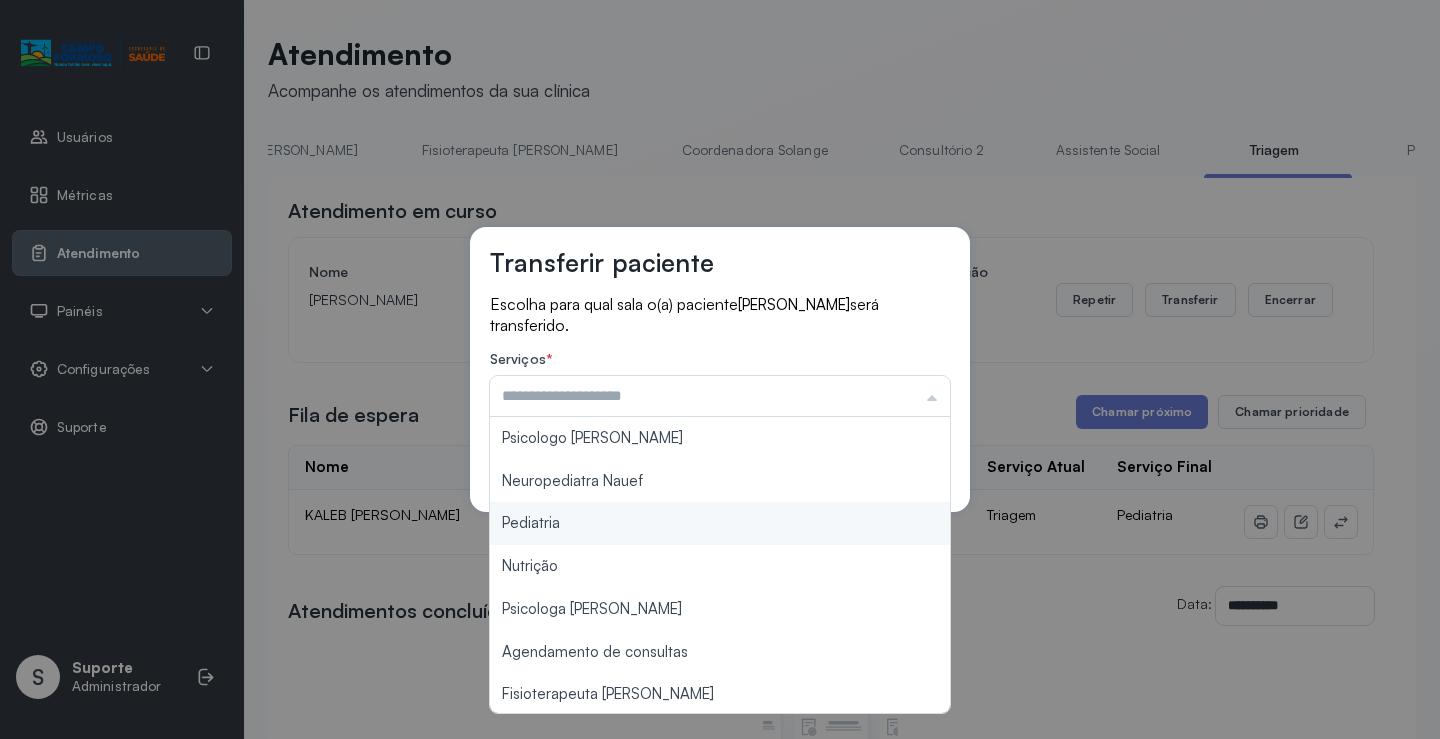 type on "*********" 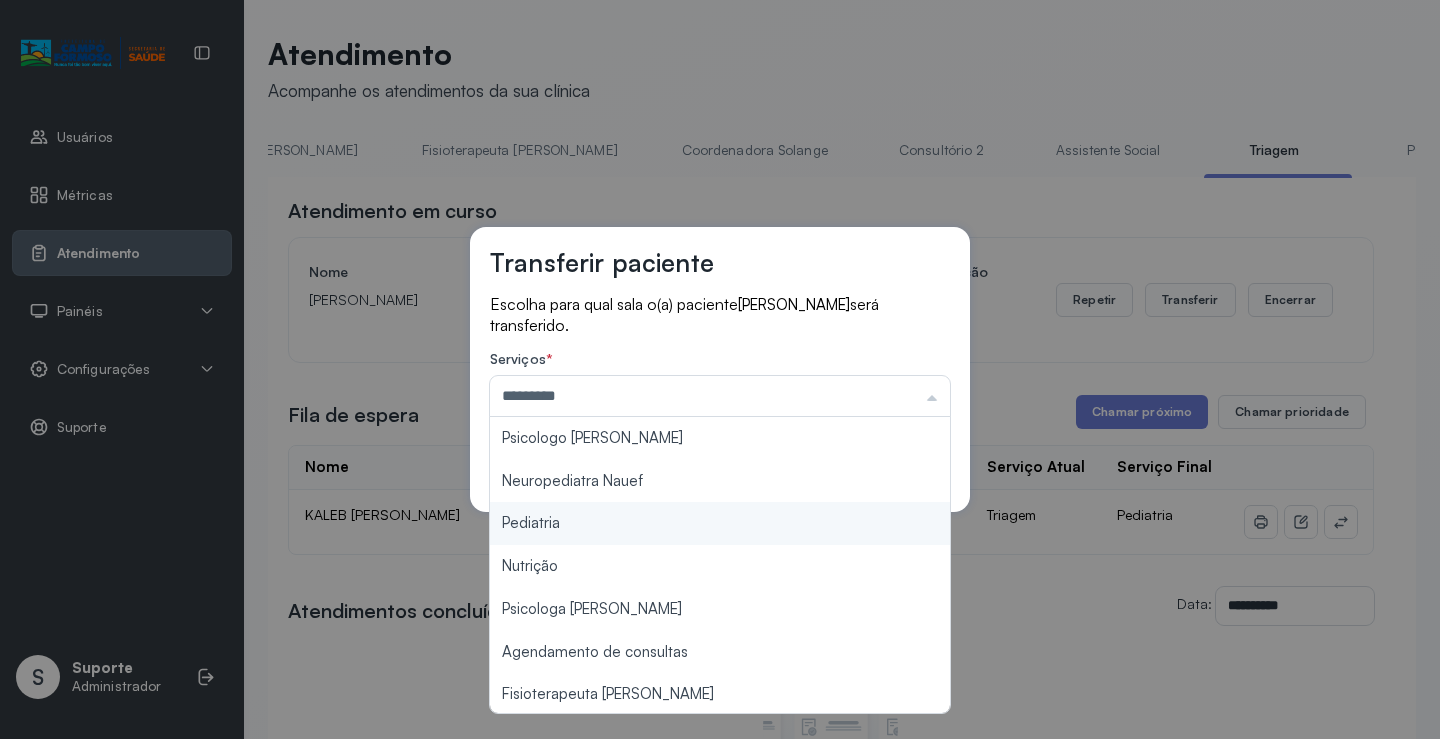 click on "Transferir paciente Escolha para qual sala o(a) paciente  MIGUEL FERREIRA NASCIMENTO  será transferido.  Serviços  *  ********* Psicologo Pedro Neuropediatra Nauef Pediatria Nutrição Psicologa Alana Agendamento de consultas Fisioterapeuta Janusia Coordenadora Solange Consultório 2 Assistente Social Psiquiatra Fisioterapeuta Francyne Fisioterapeuta Morgana Neuropediatra João Cancelar Salvar" at bounding box center (720, 369) 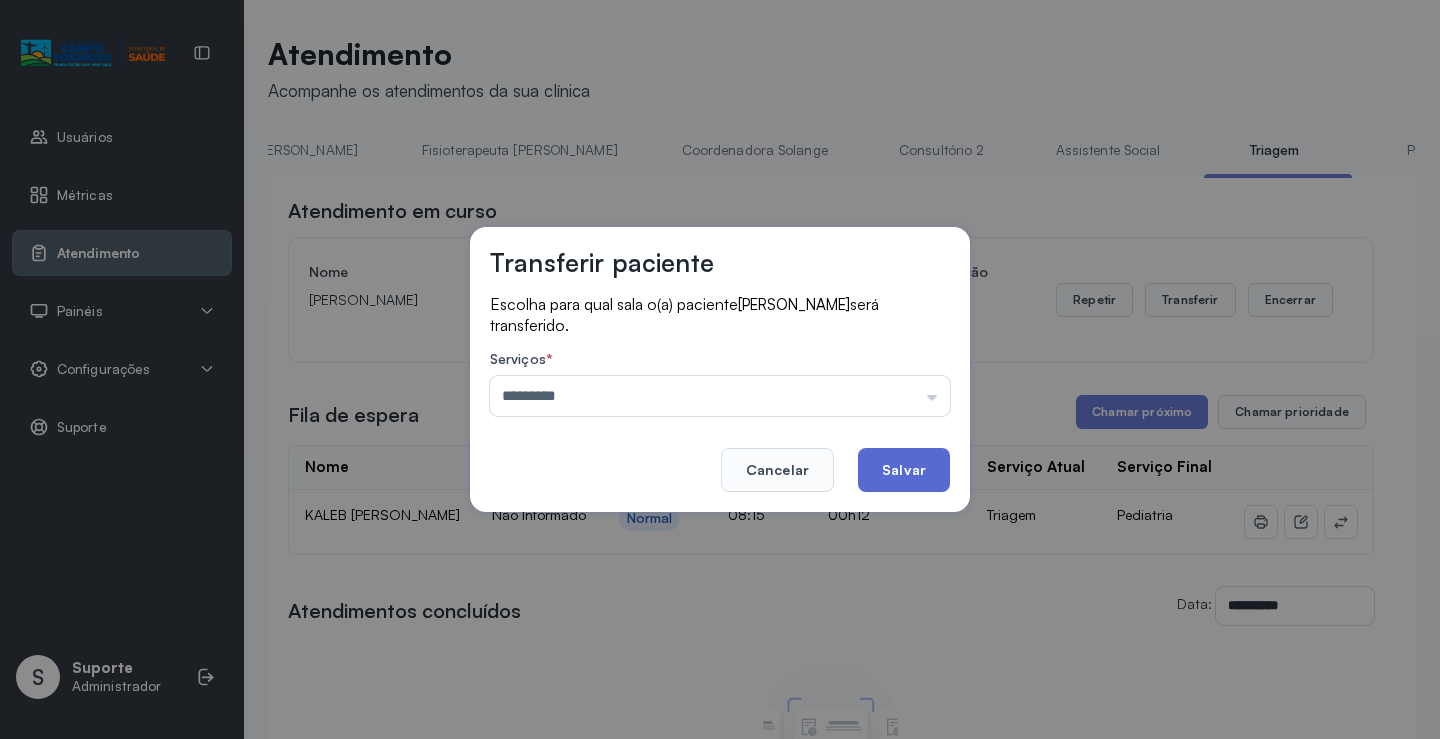 click on "Salvar" 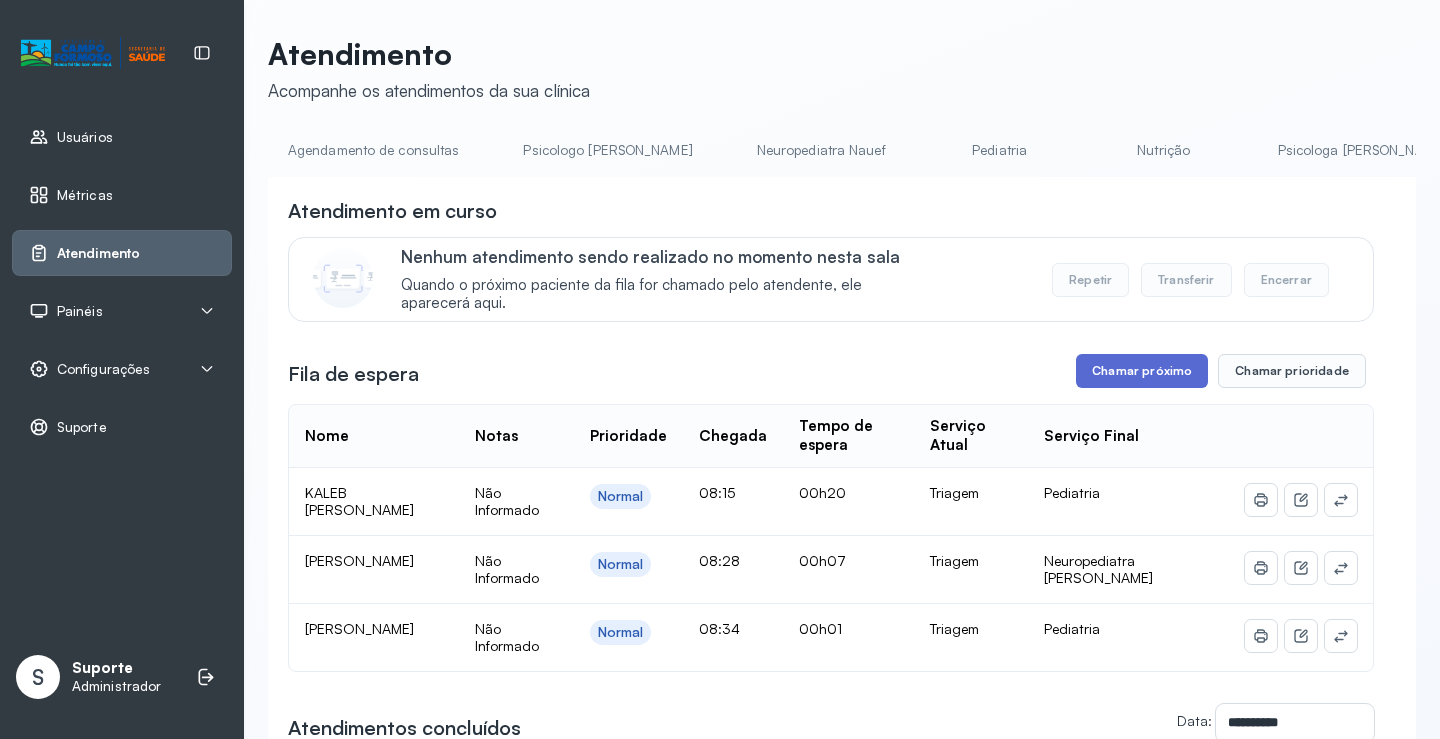 click on "Chamar próximo" at bounding box center (1142, 371) 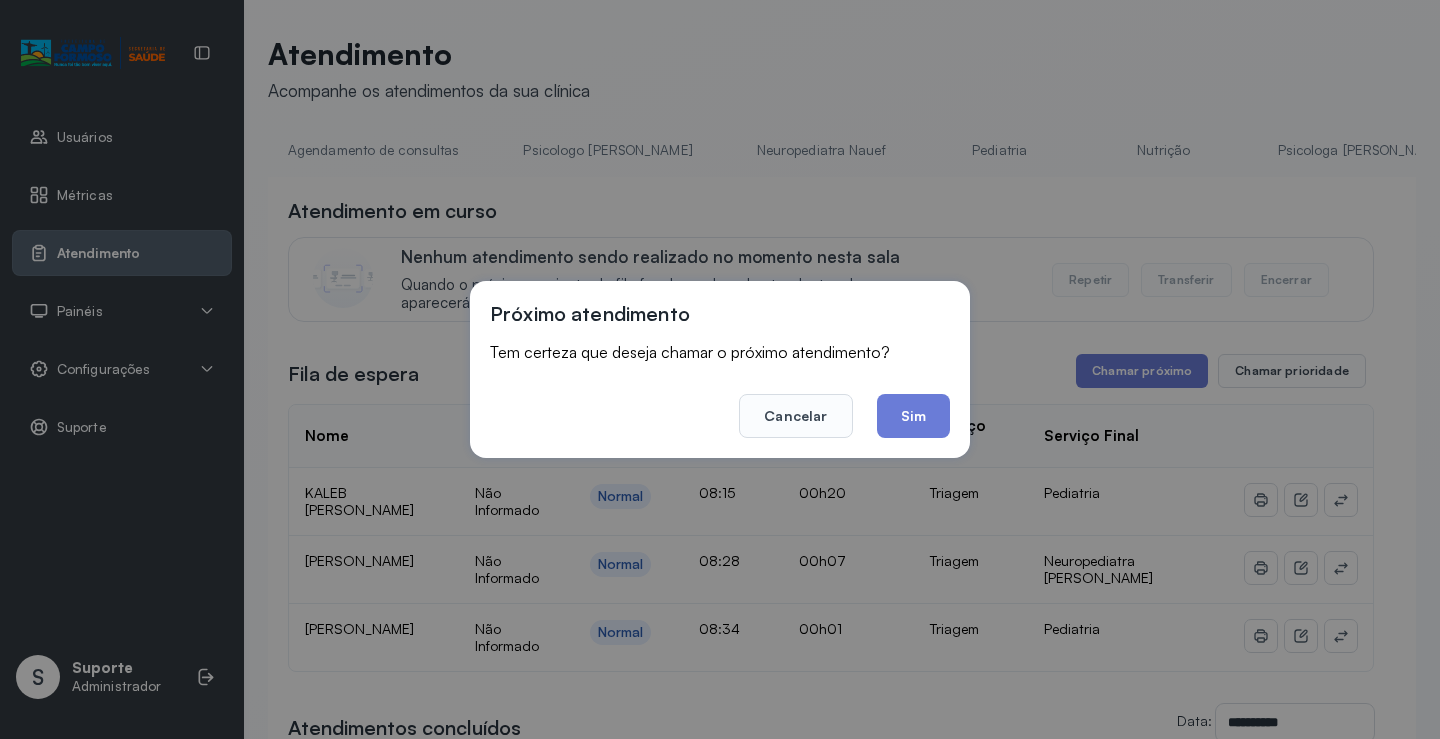 drag, startPoint x: 929, startPoint y: 420, endPoint x: 912, endPoint y: 402, distance: 24.758837 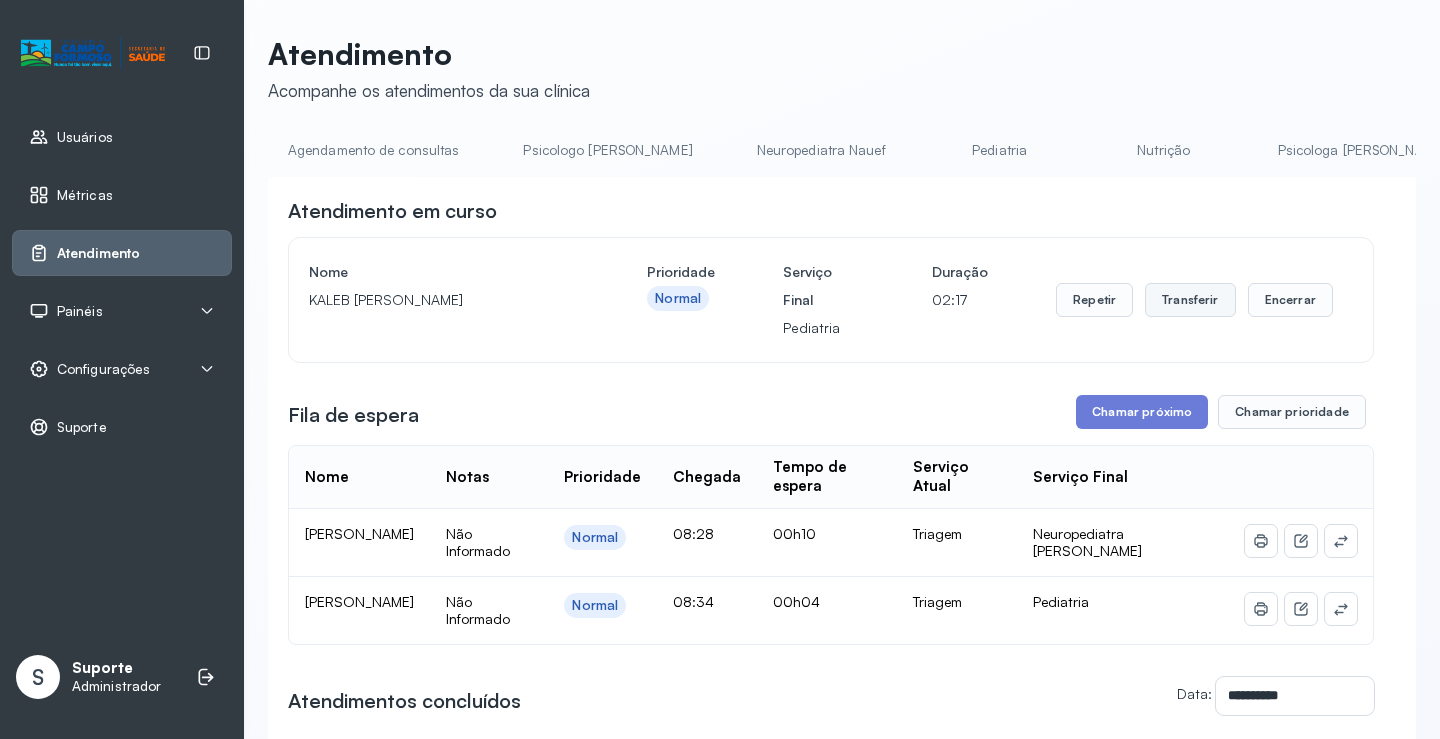 click on "Transferir" at bounding box center [1190, 300] 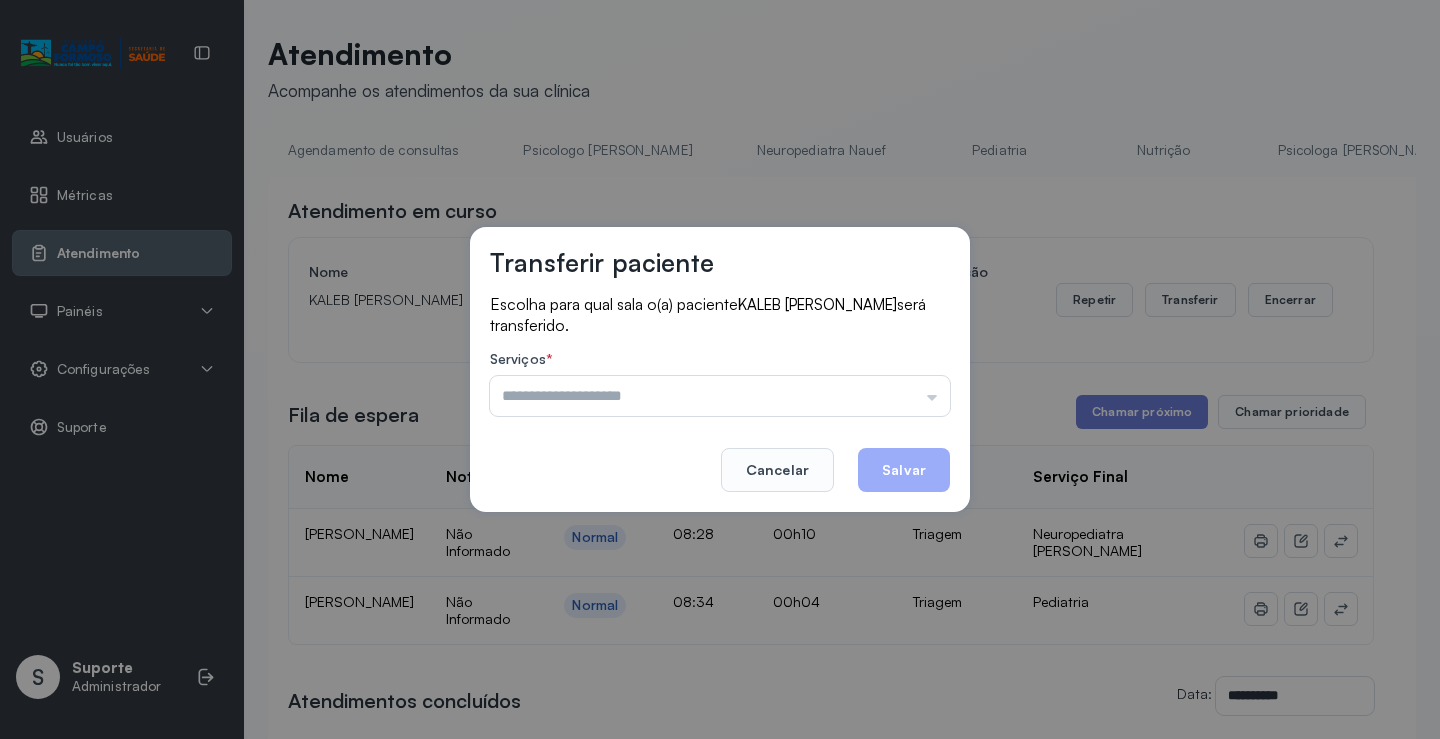 click at bounding box center [720, 396] 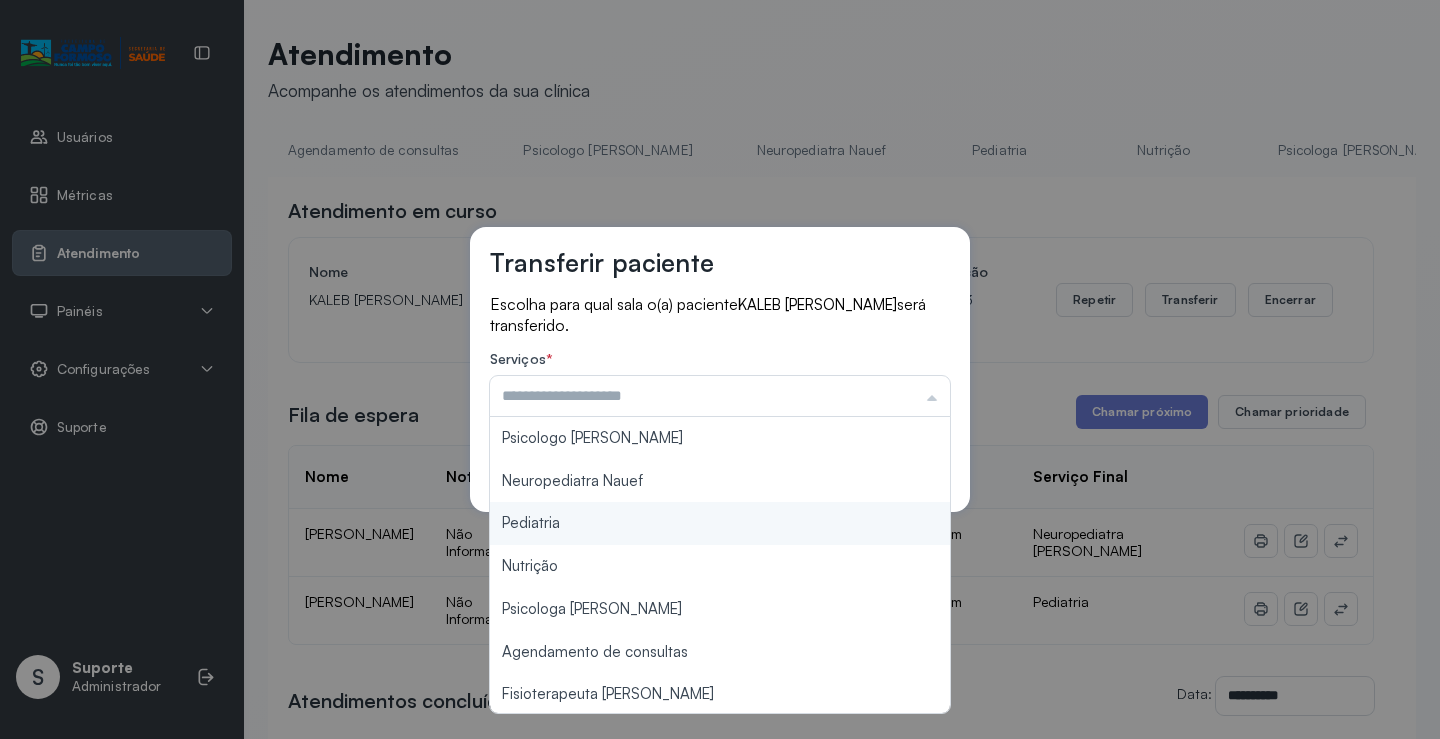 type on "*********" 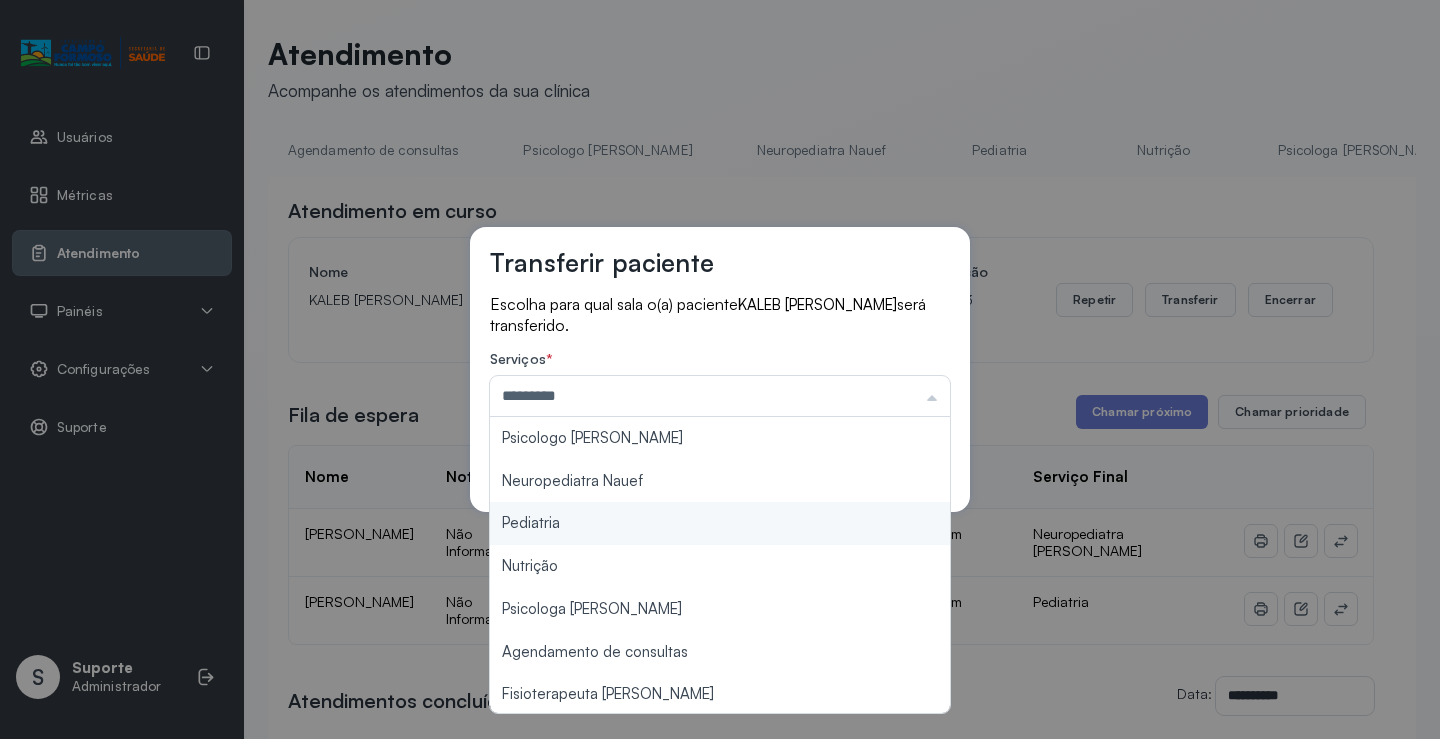 click on "Transferir paciente Escolha para qual sala o(a) paciente  KALEB JOSE XAVIER DOS SANTOS  será transferido.  Serviços  *  ********* Psicologo Pedro Neuropediatra Nauef Pediatria Nutrição Psicologa Alana Agendamento de consultas Fisioterapeuta Janusia Coordenadora Solange Consultório 2 Assistente Social Psiquiatra Fisioterapeuta Francyne Fisioterapeuta Morgana Neuropediatra João Cancelar Salvar" at bounding box center (720, 369) 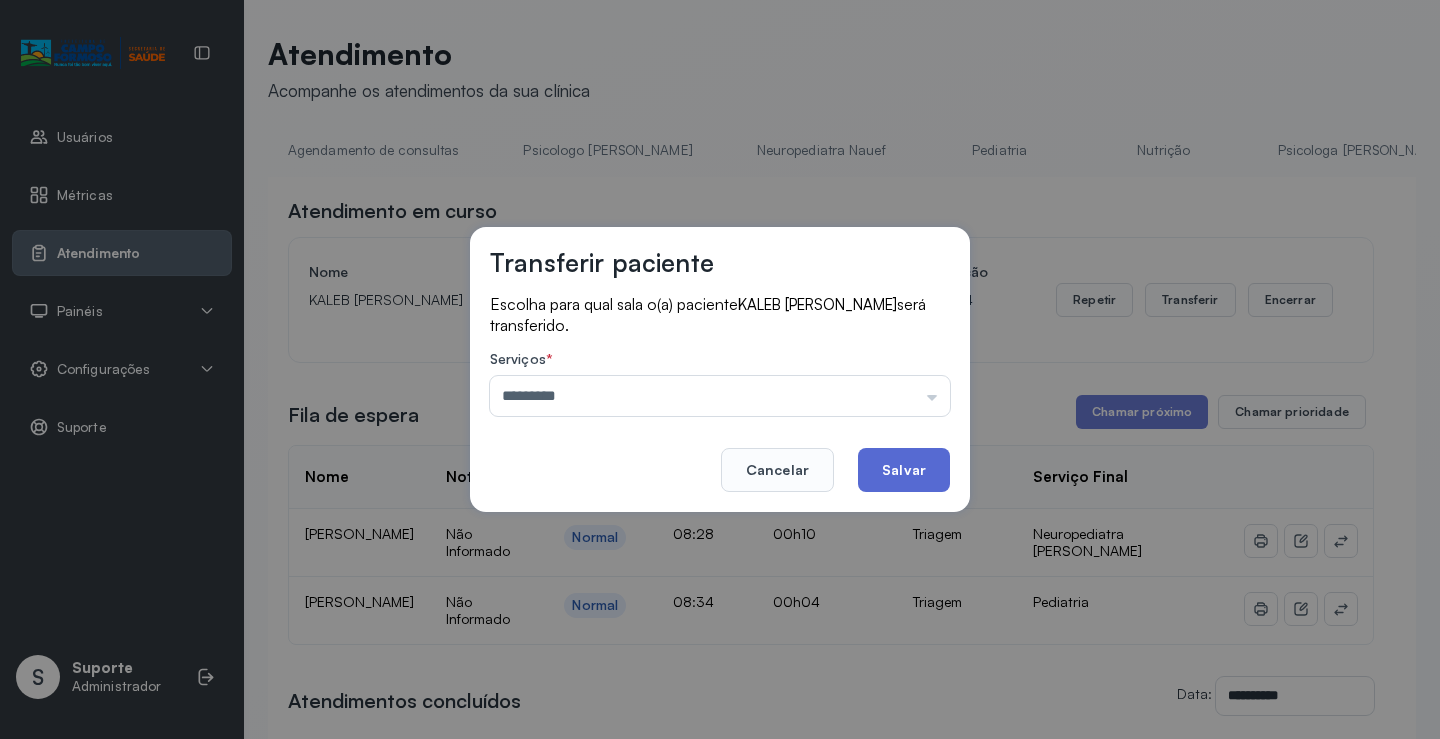 click on "Salvar" 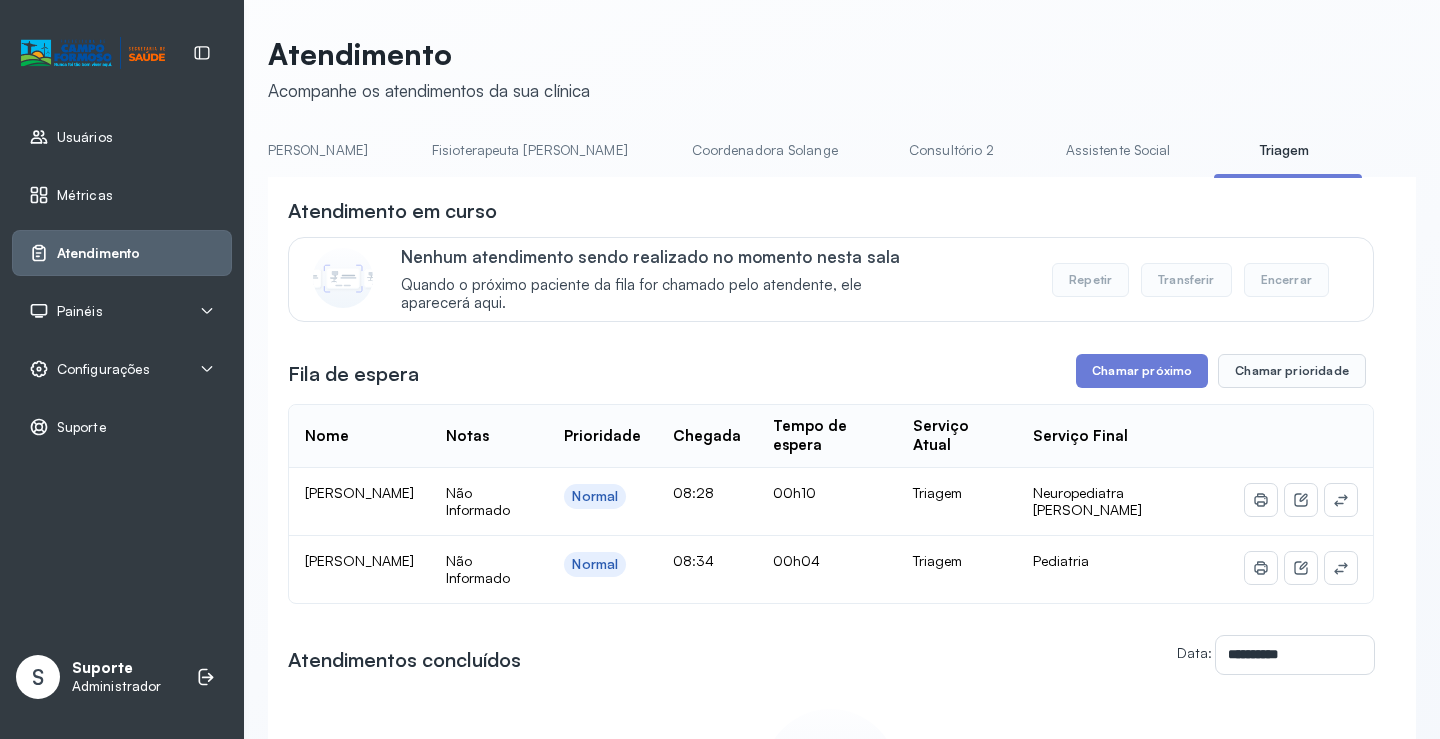 scroll, scrollTop: 0, scrollLeft: 1104, axis: horizontal 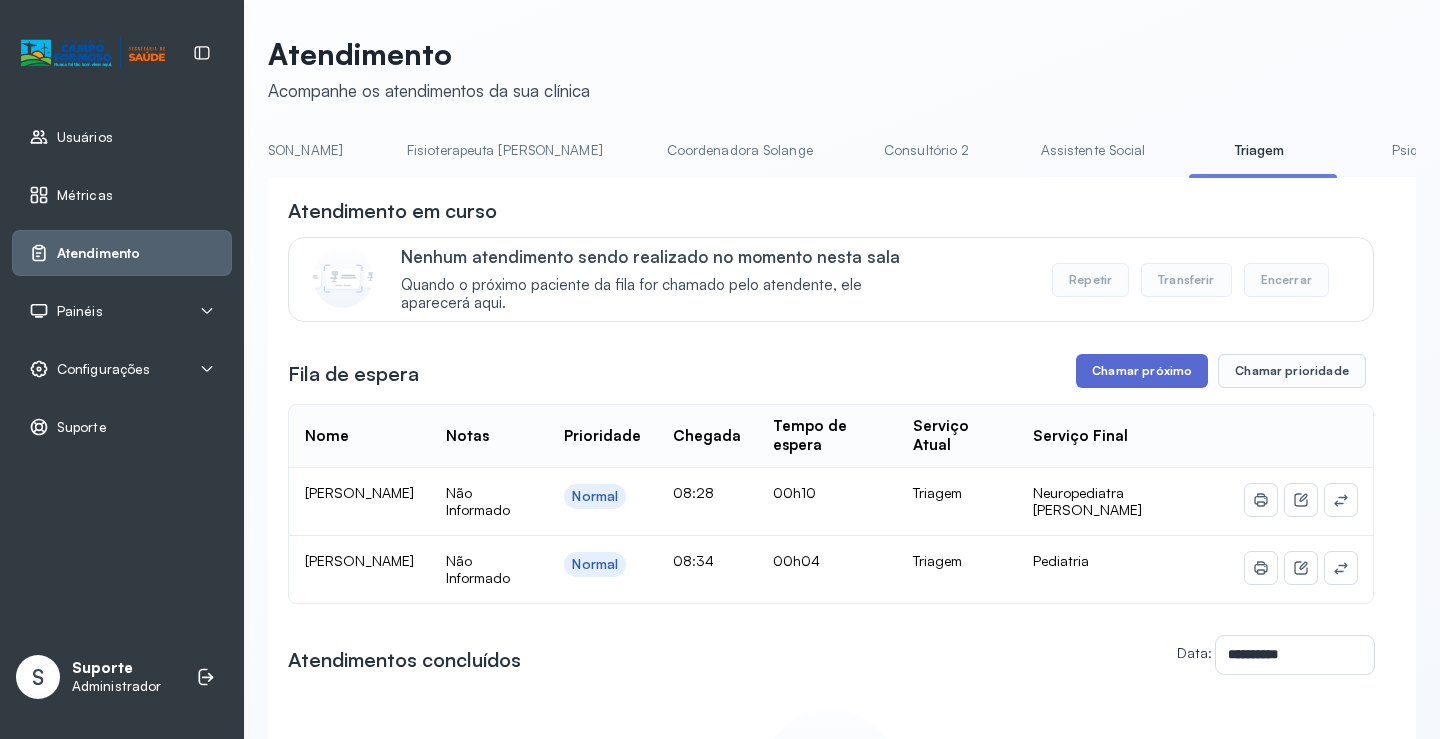 click on "Chamar próximo" at bounding box center (1142, 371) 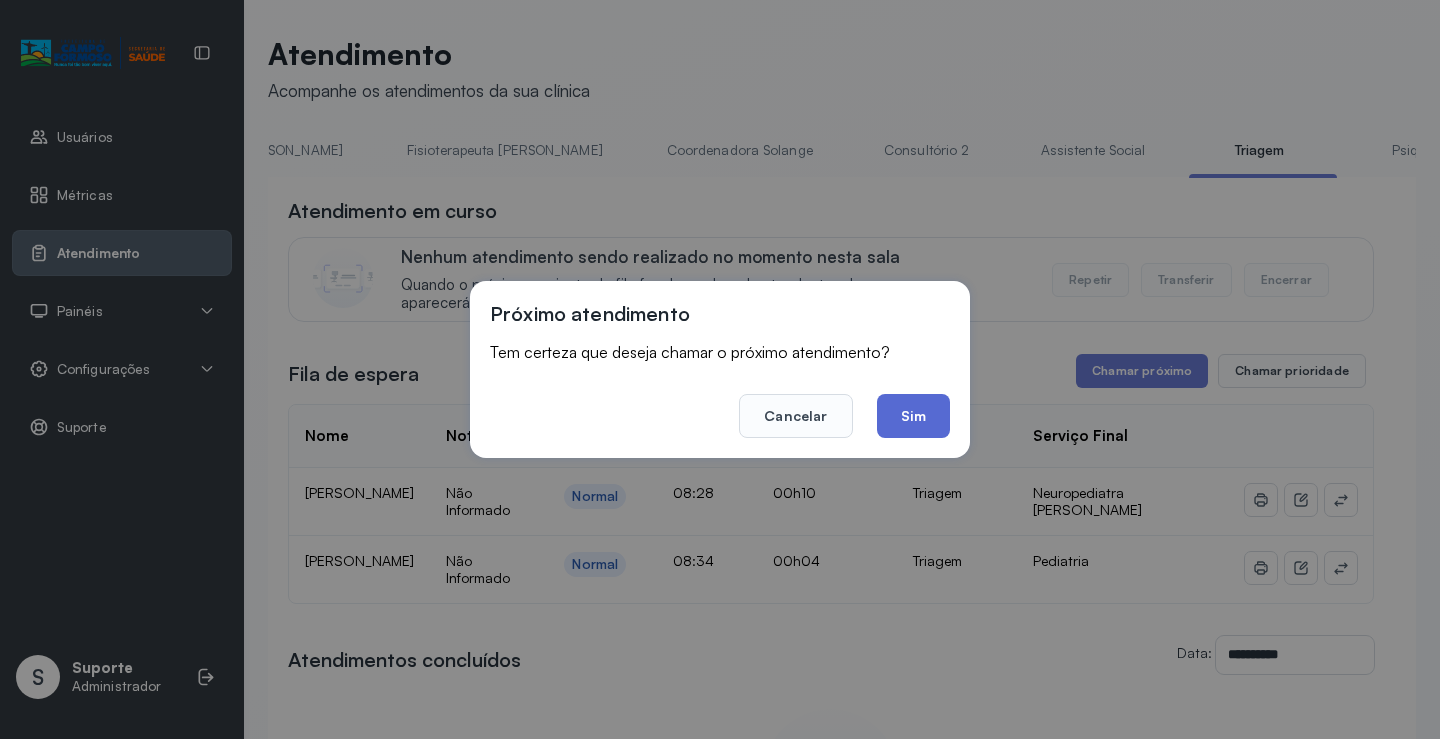 click on "Sim" 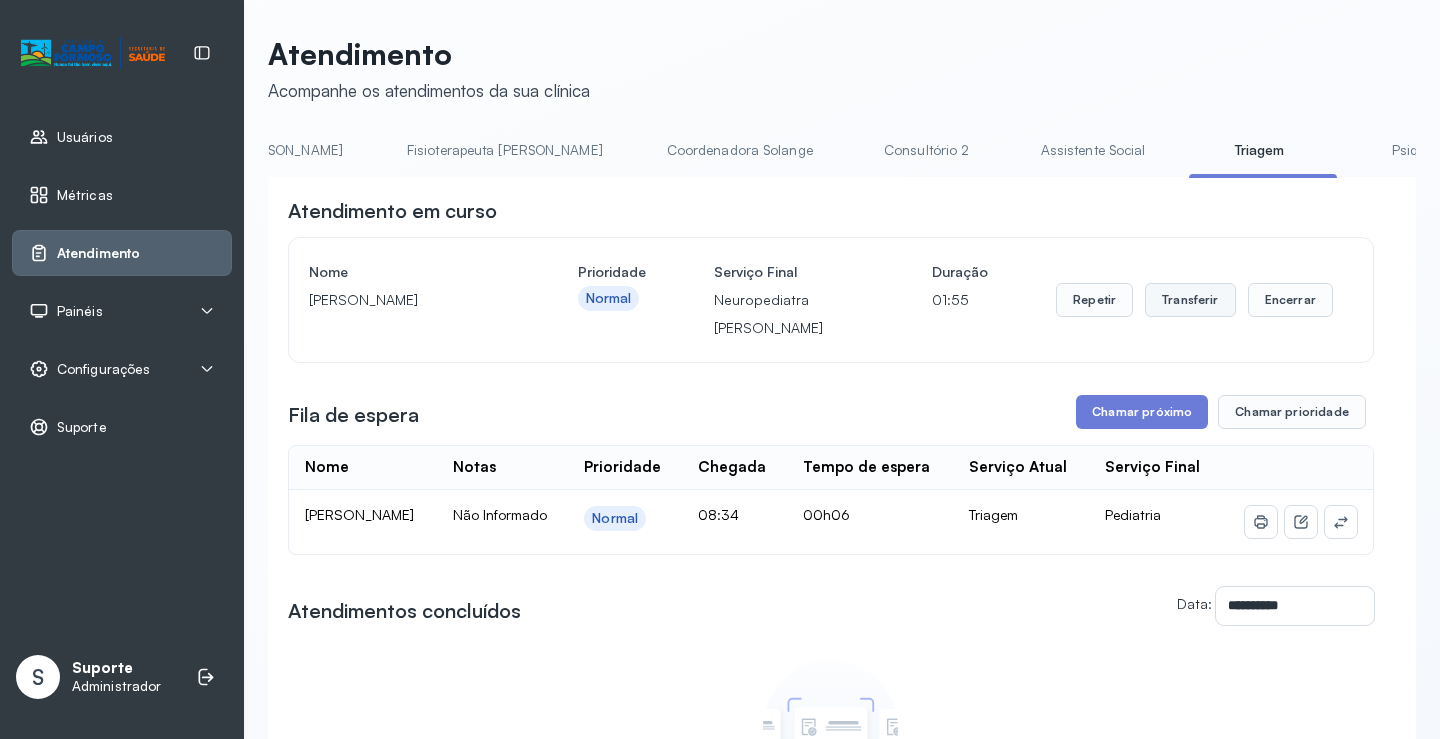 click on "Transferir" at bounding box center [1190, 300] 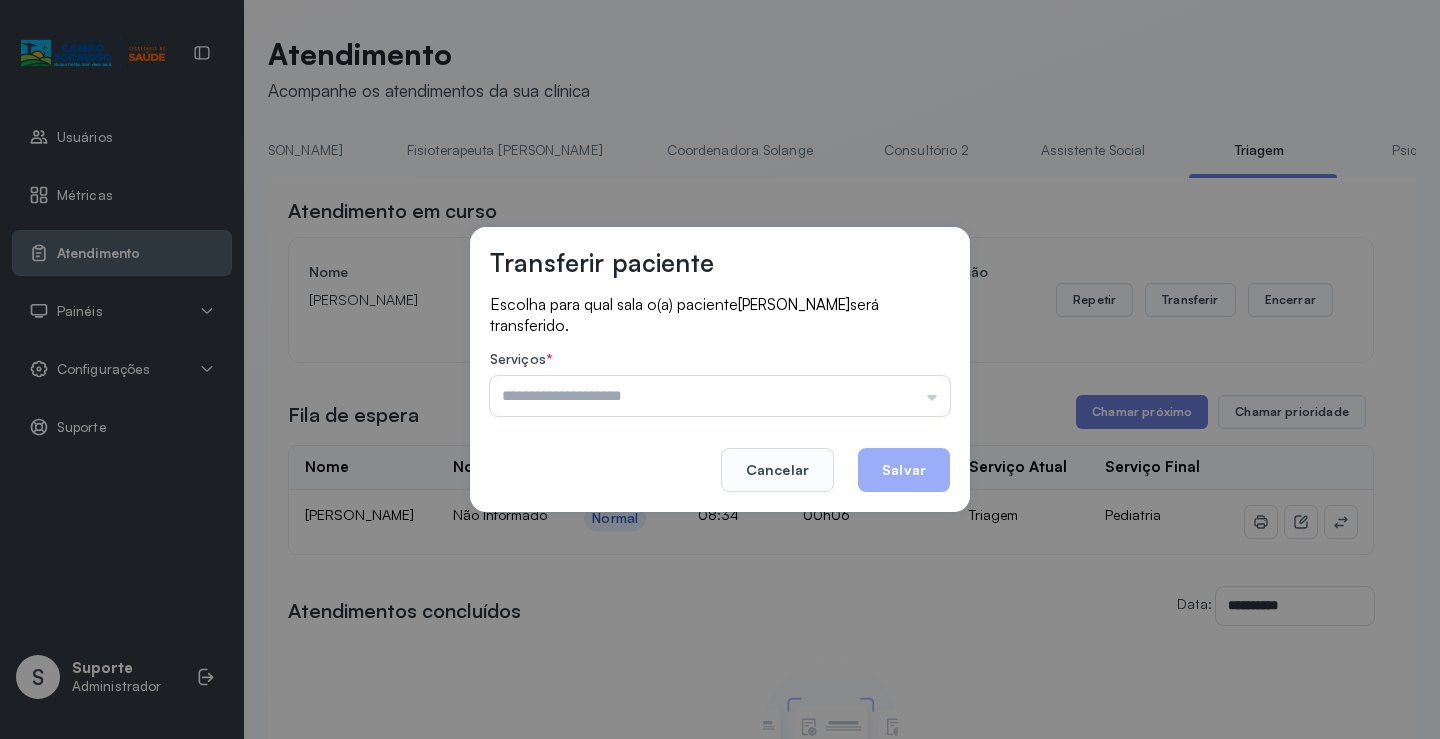 click at bounding box center [720, 396] 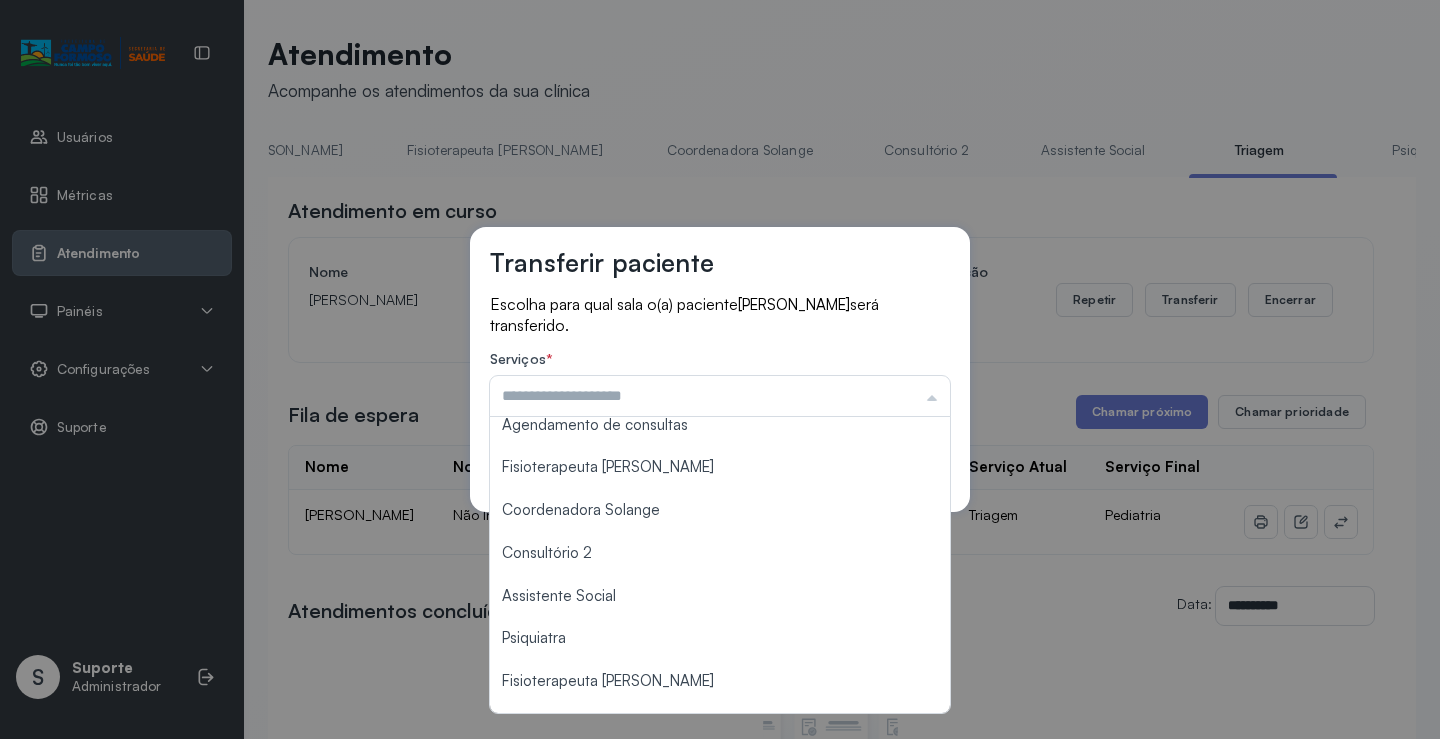 scroll, scrollTop: 302, scrollLeft: 0, axis: vertical 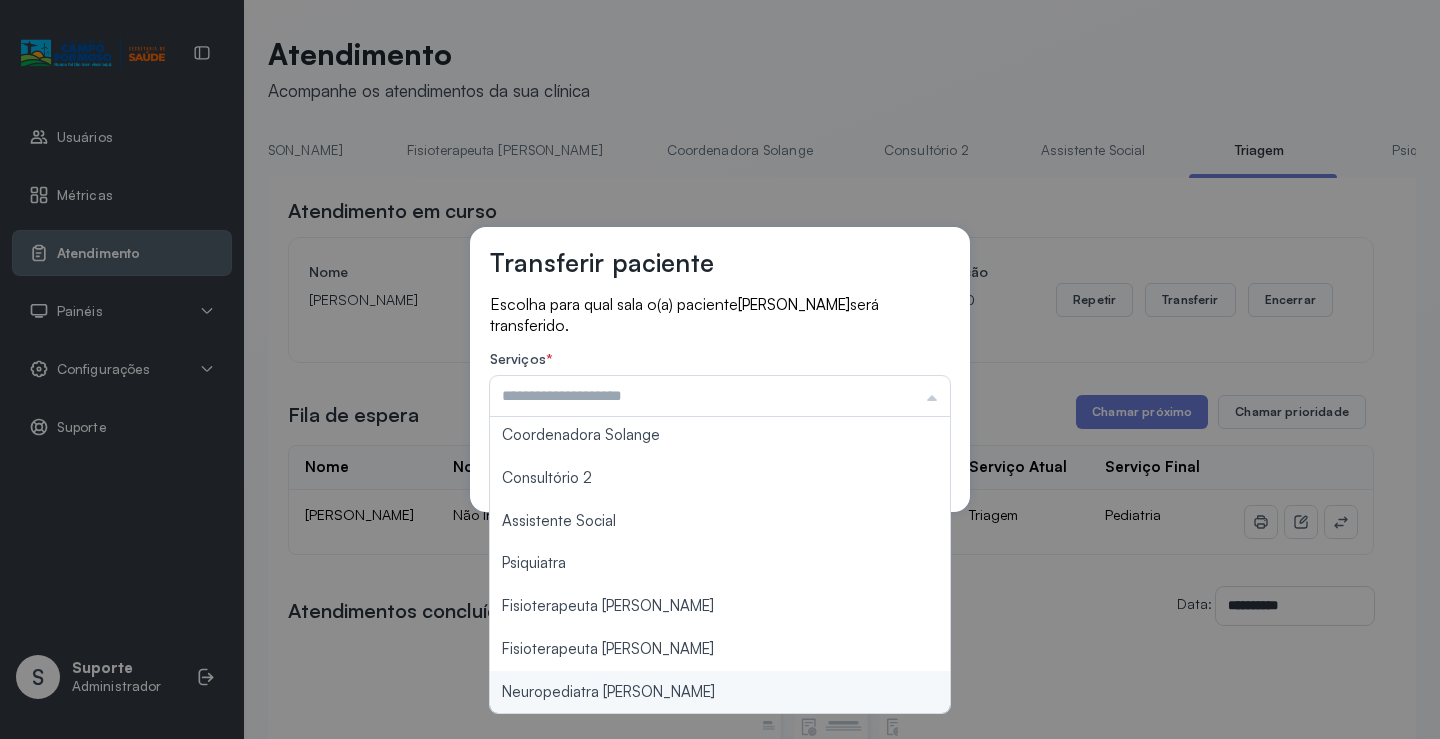 type on "**********" 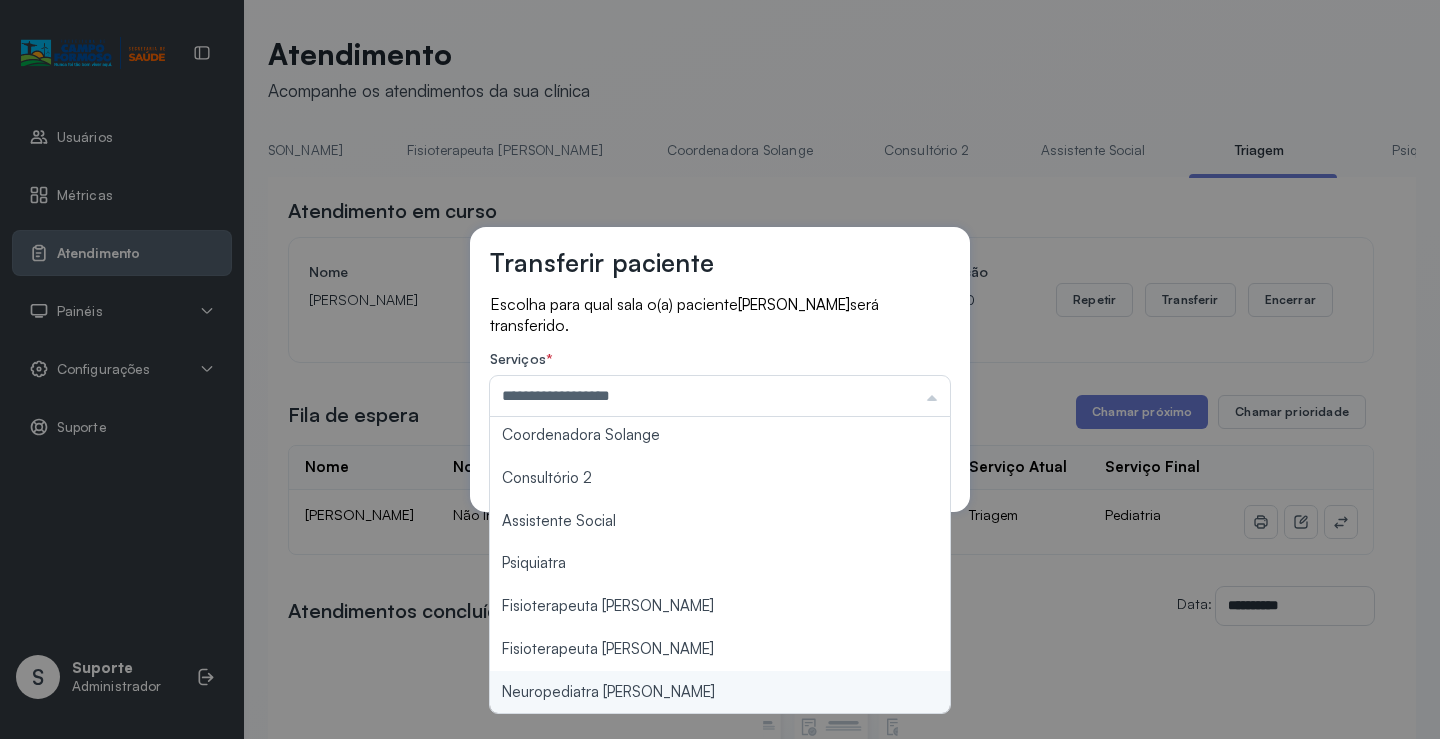 click on "**********" at bounding box center [720, 369] 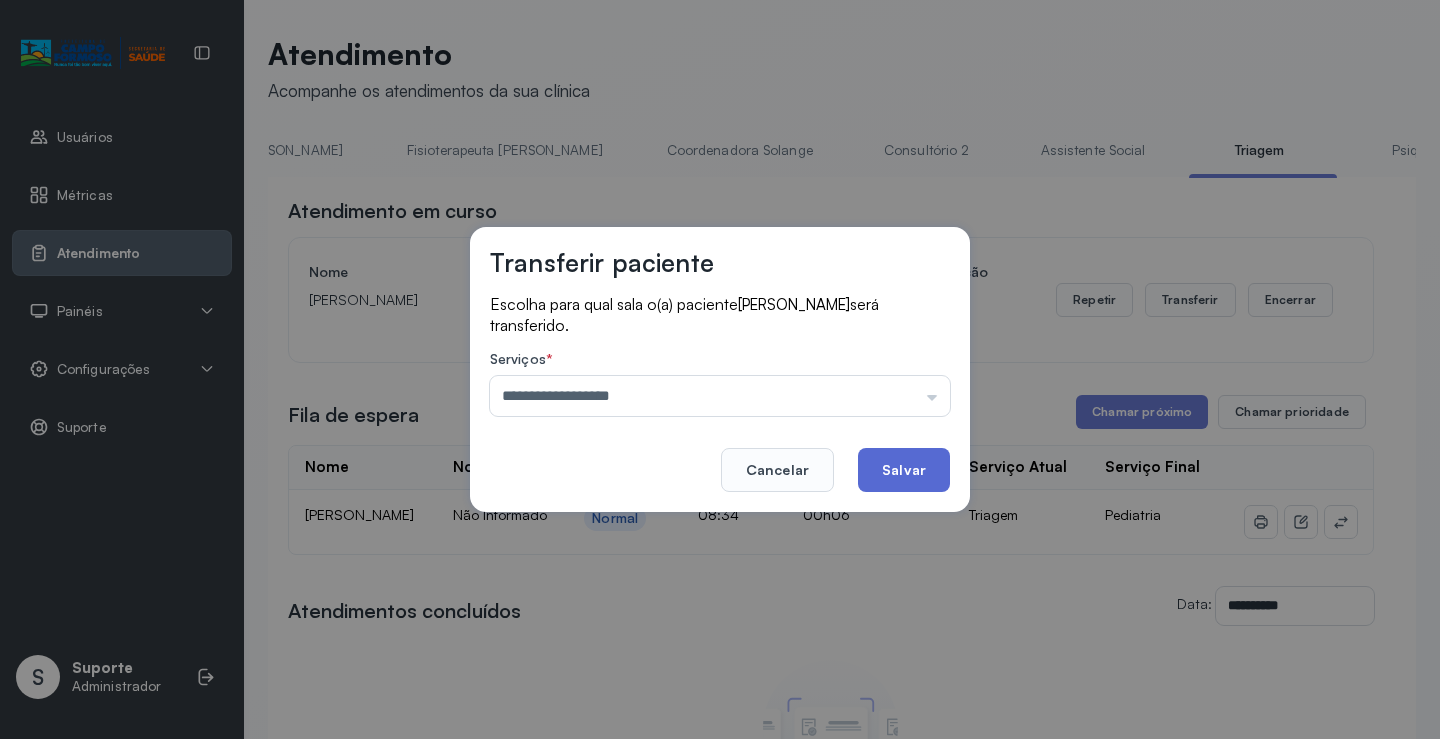 click on "Salvar" 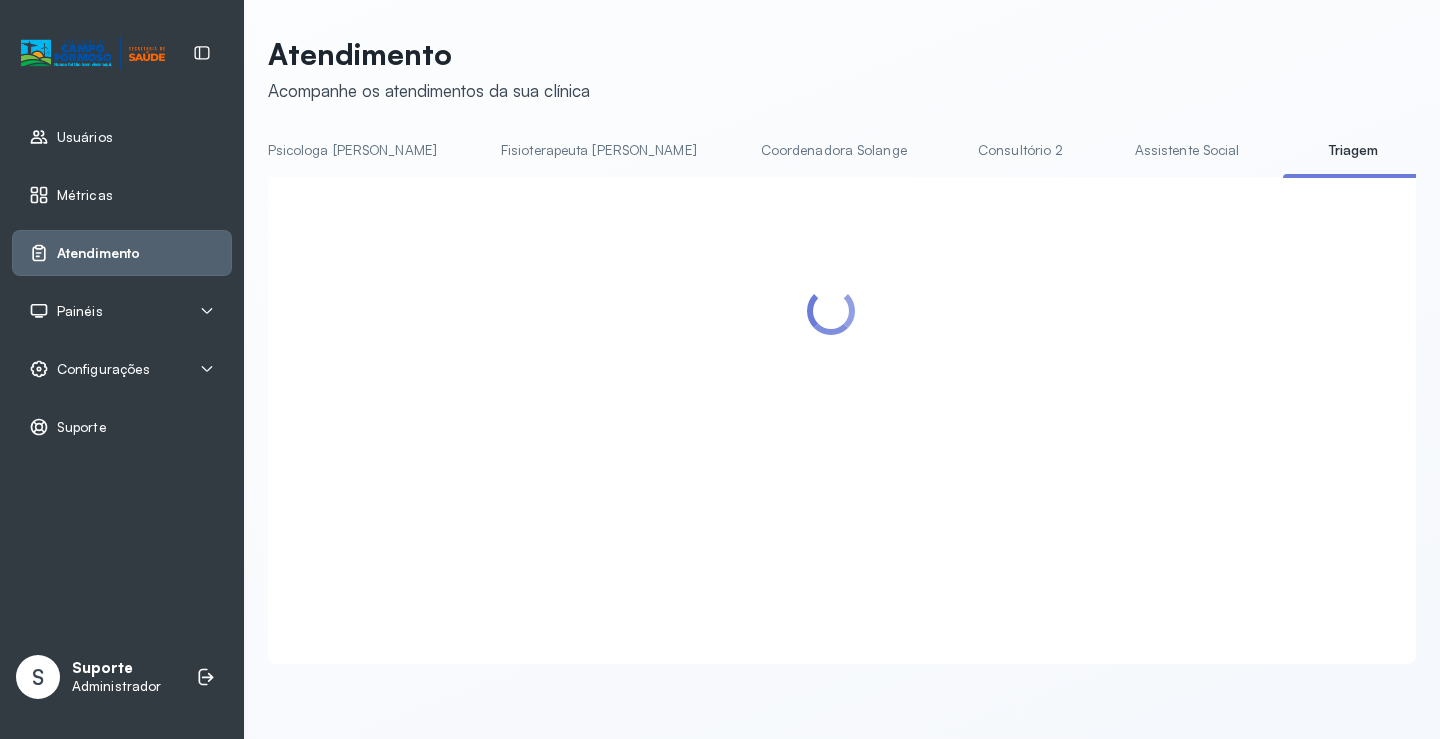 scroll, scrollTop: 0, scrollLeft: 1060, axis: horizontal 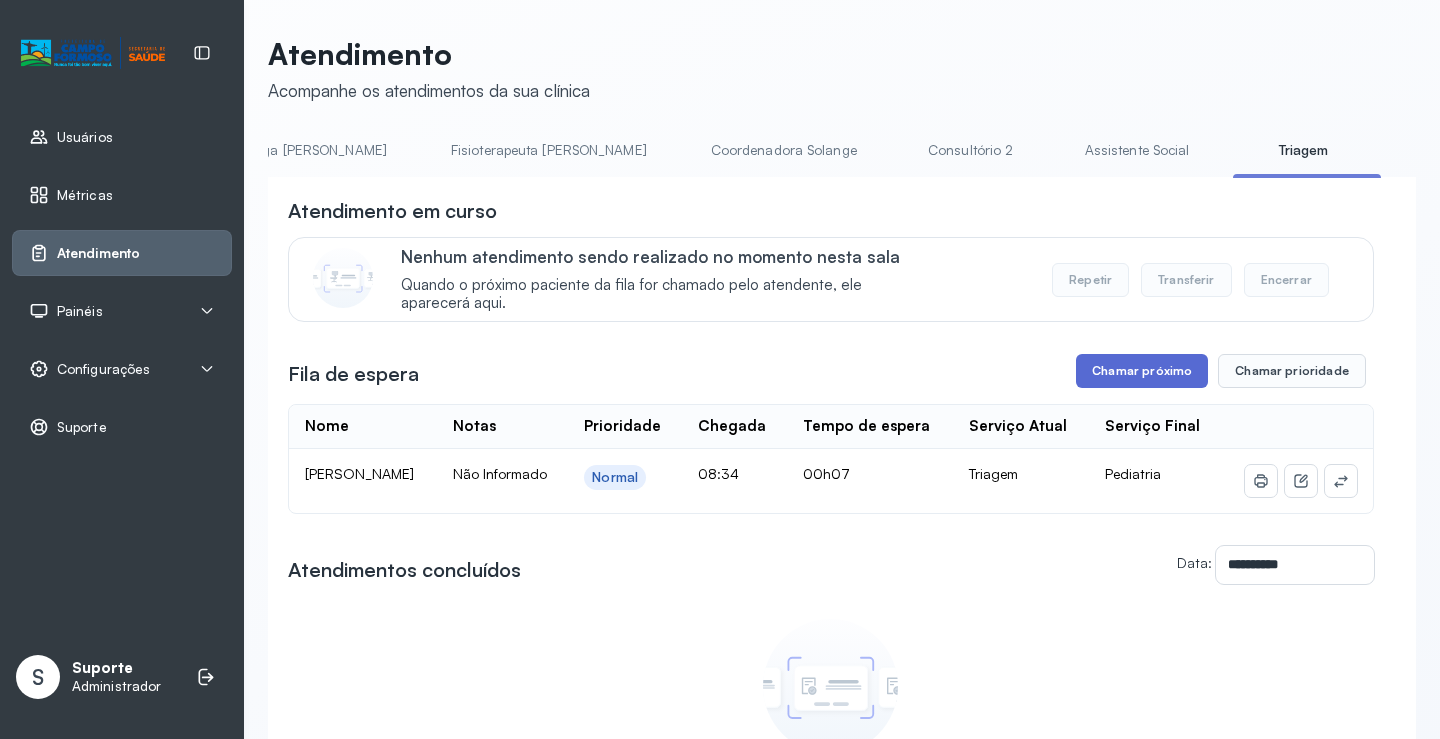click on "Chamar próximo" at bounding box center (1142, 371) 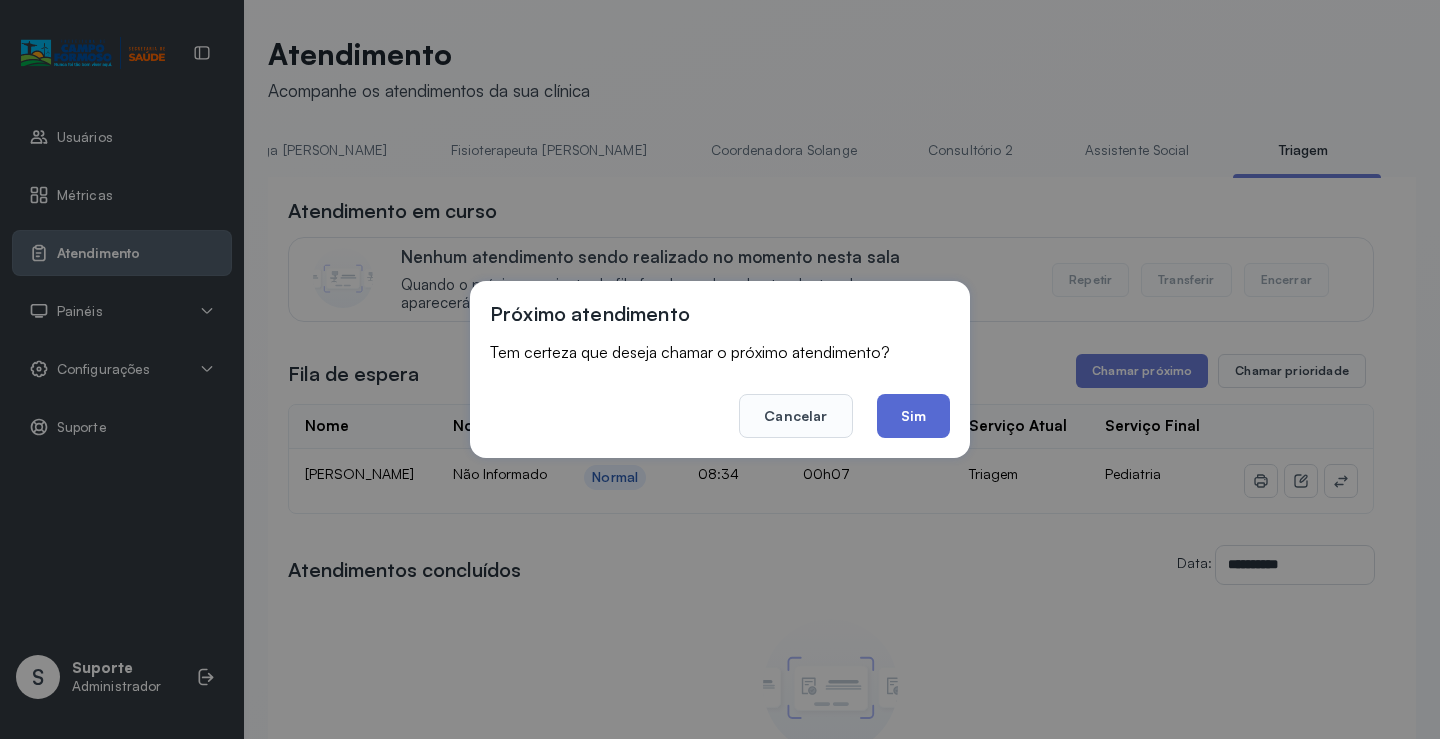 click on "Sim" 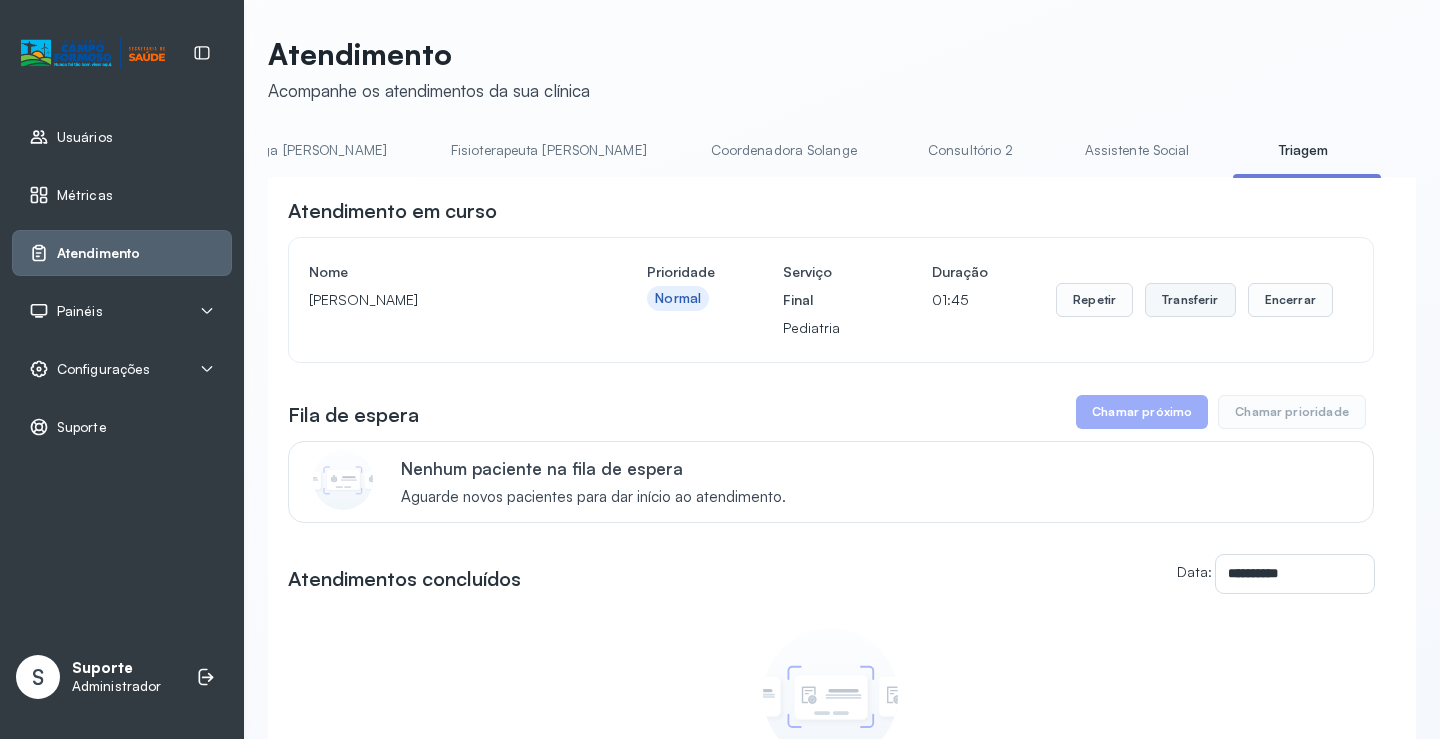 click on "Transferir" at bounding box center [1190, 300] 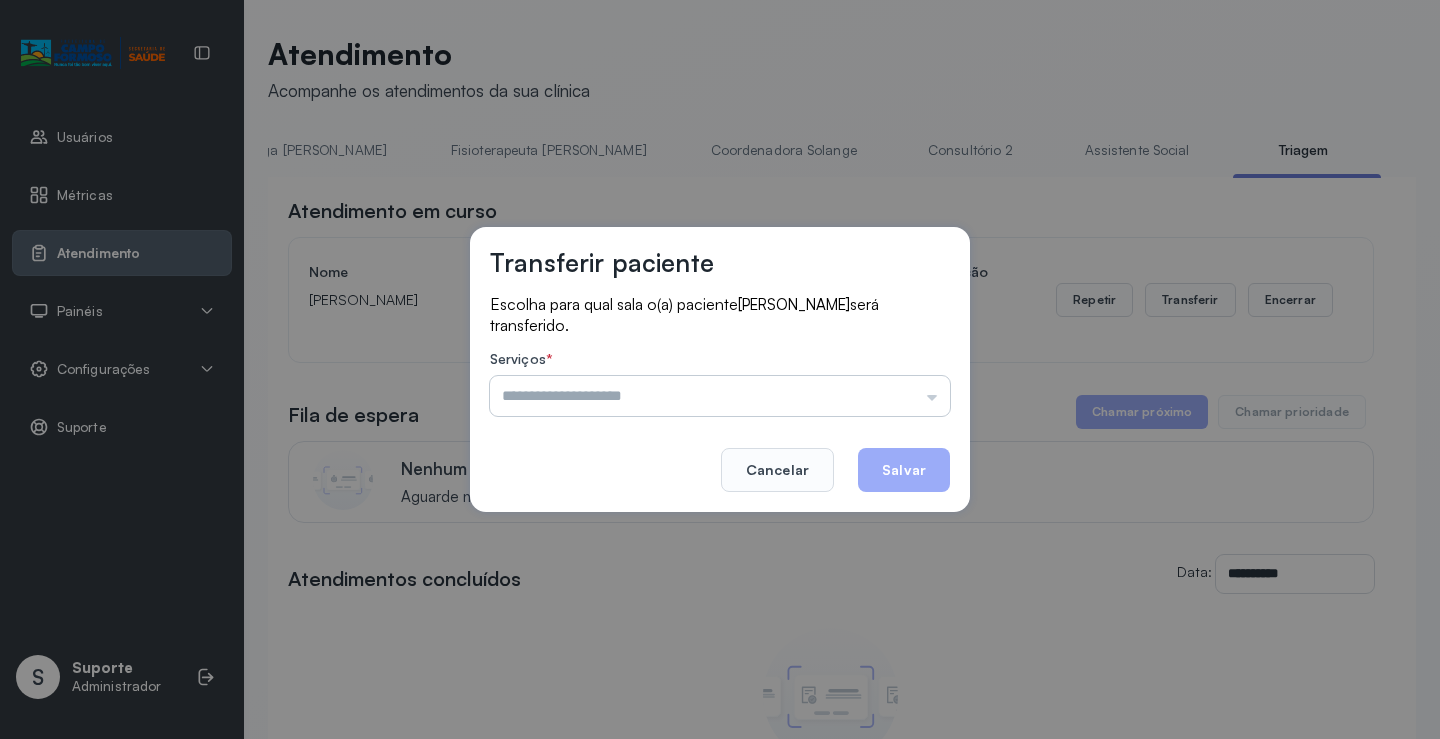 click at bounding box center (720, 396) 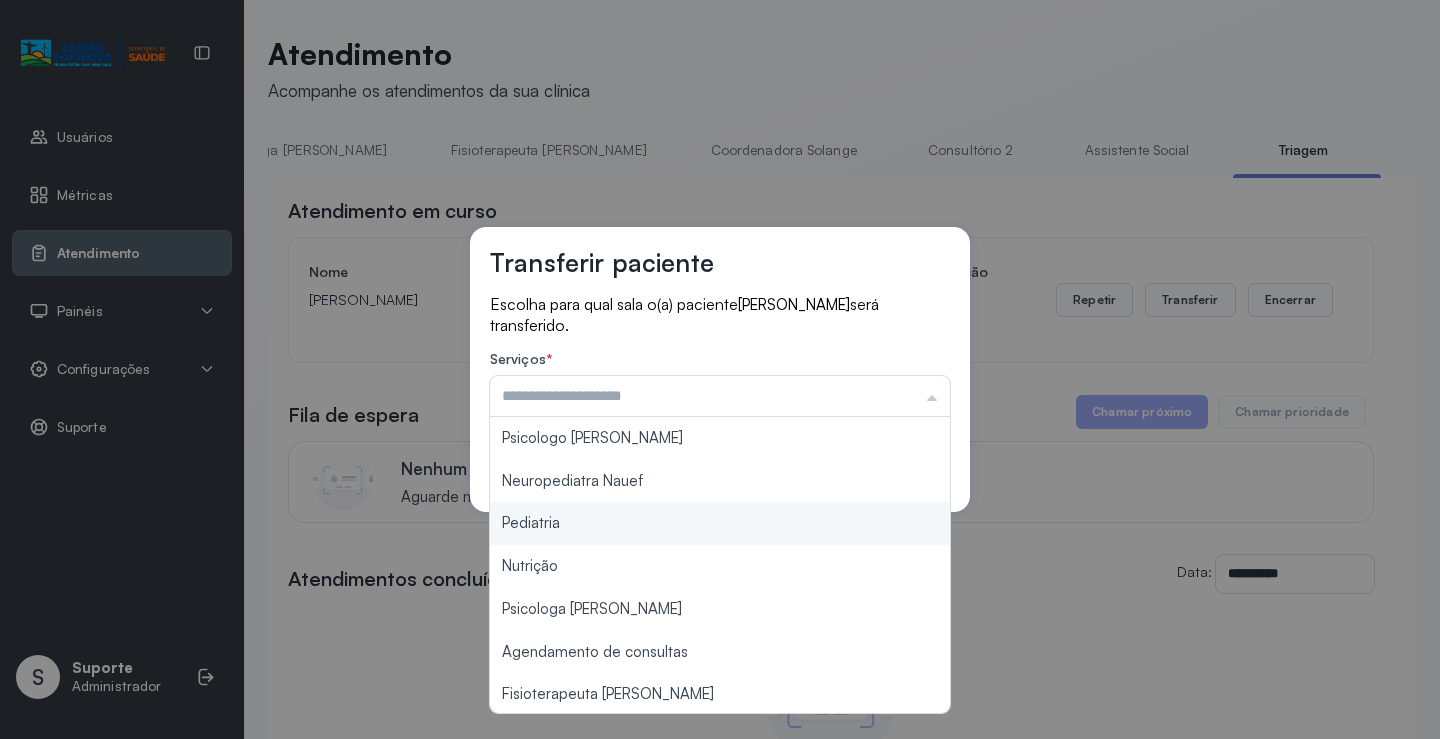 type on "*********" 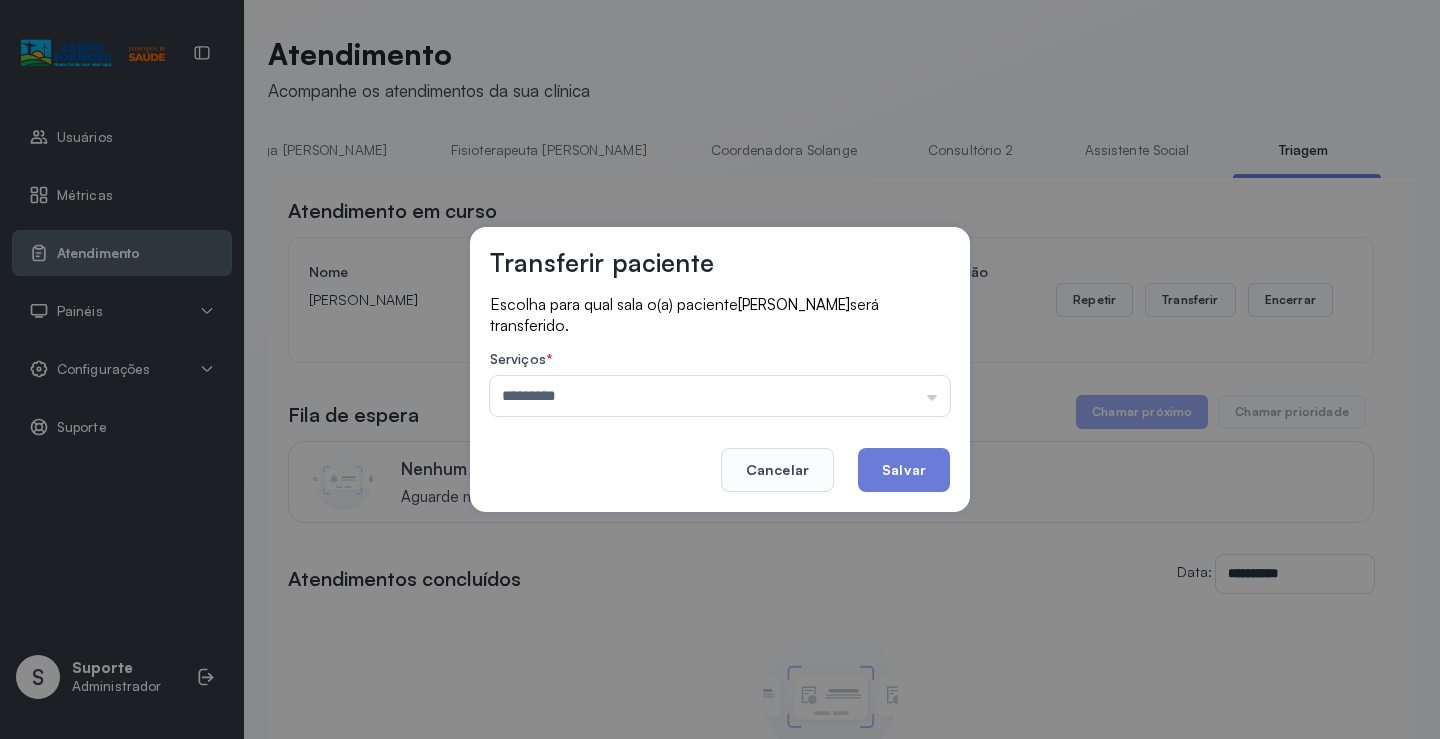 click on "Transferir paciente Escolha para qual sala o(a) paciente  LÍVIA MARIA CARVALHO DE OLIVEIRA  será transferido.  Serviços  *  ********* Psicologo Pedro Neuropediatra Nauef Pediatria Nutrição Psicologa Alana Agendamento de consultas Fisioterapeuta Janusia Coordenadora Solange Consultório 2 Assistente Social Psiquiatra Fisioterapeuta Francyne Fisioterapeuta Morgana Neuropediatra João Cancelar Salvar" at bounding box center (720, 369) 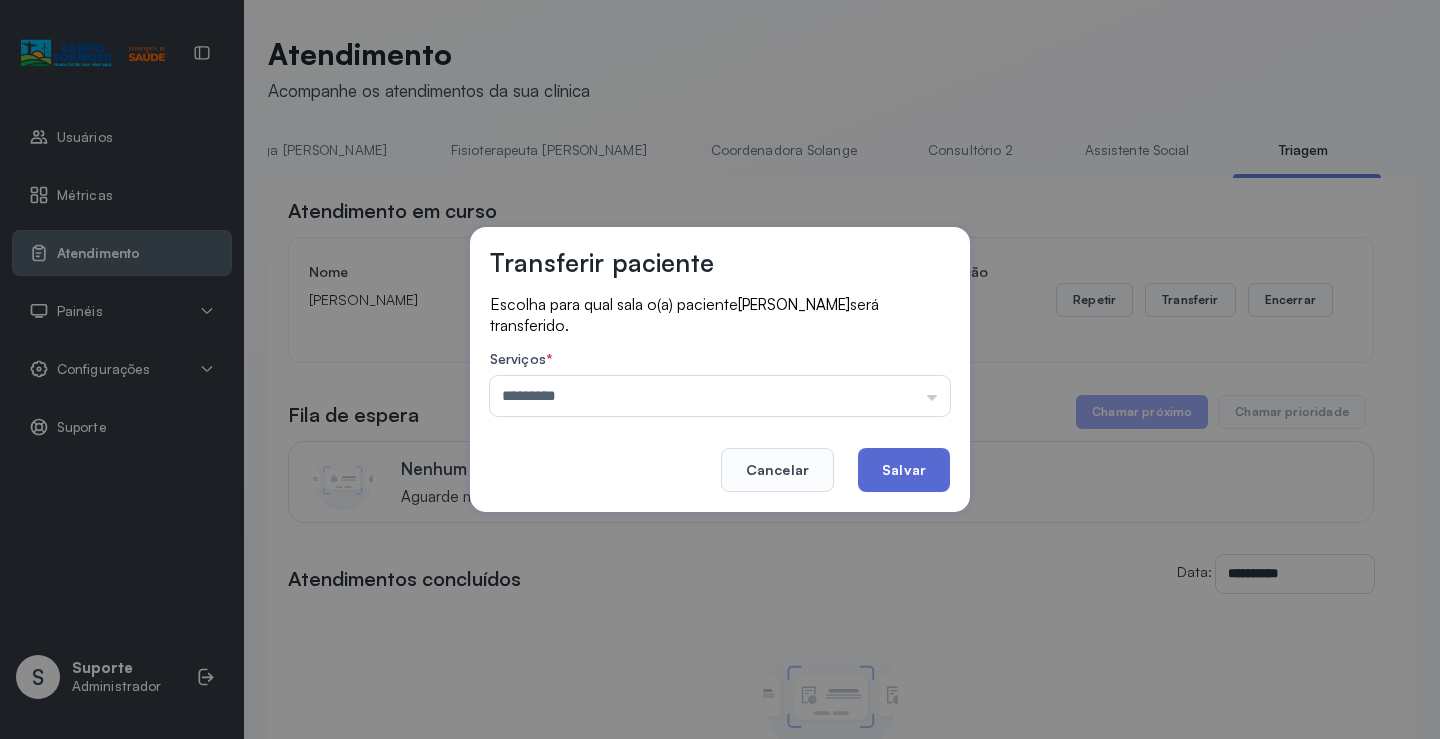 click on "Salvar" 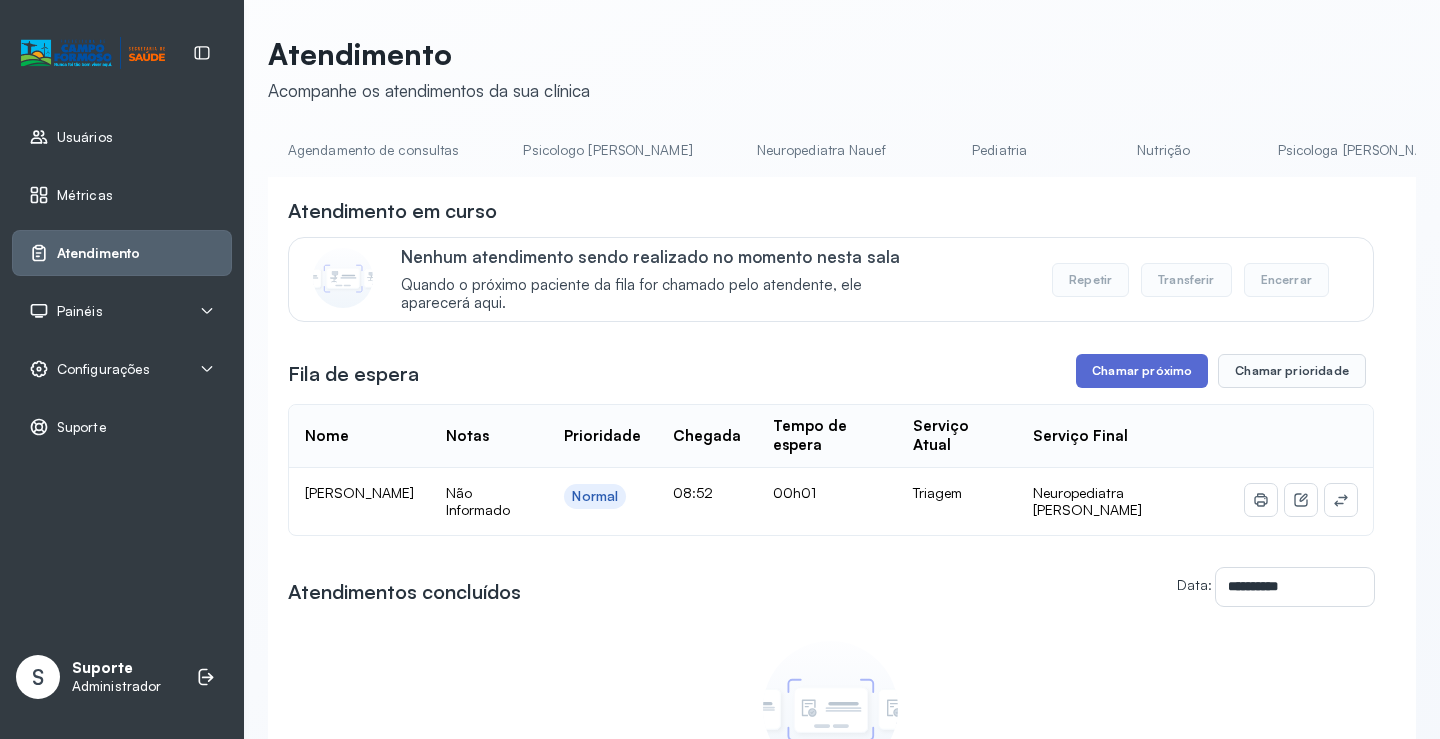 click on "Chamar próximo" at bounding box center [1142, 371] 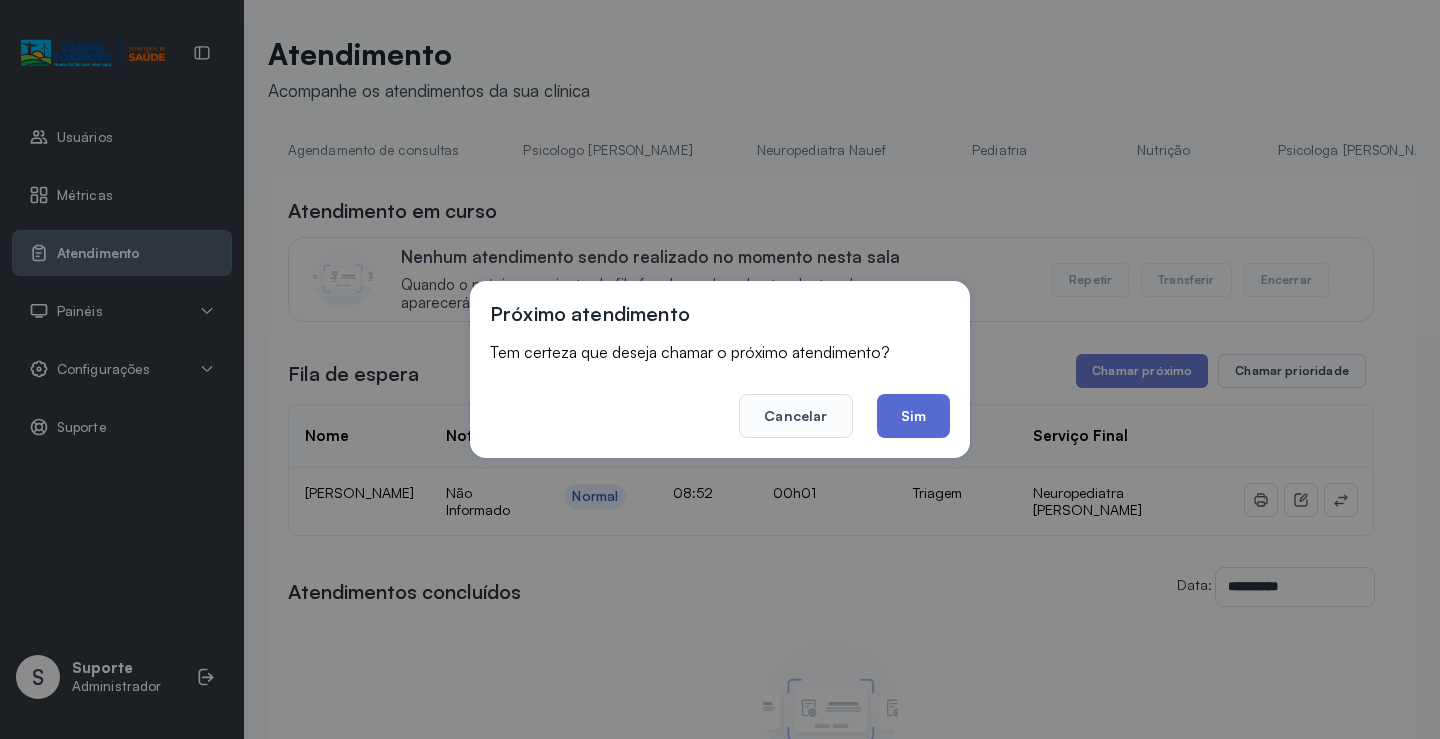 click on "Sim" 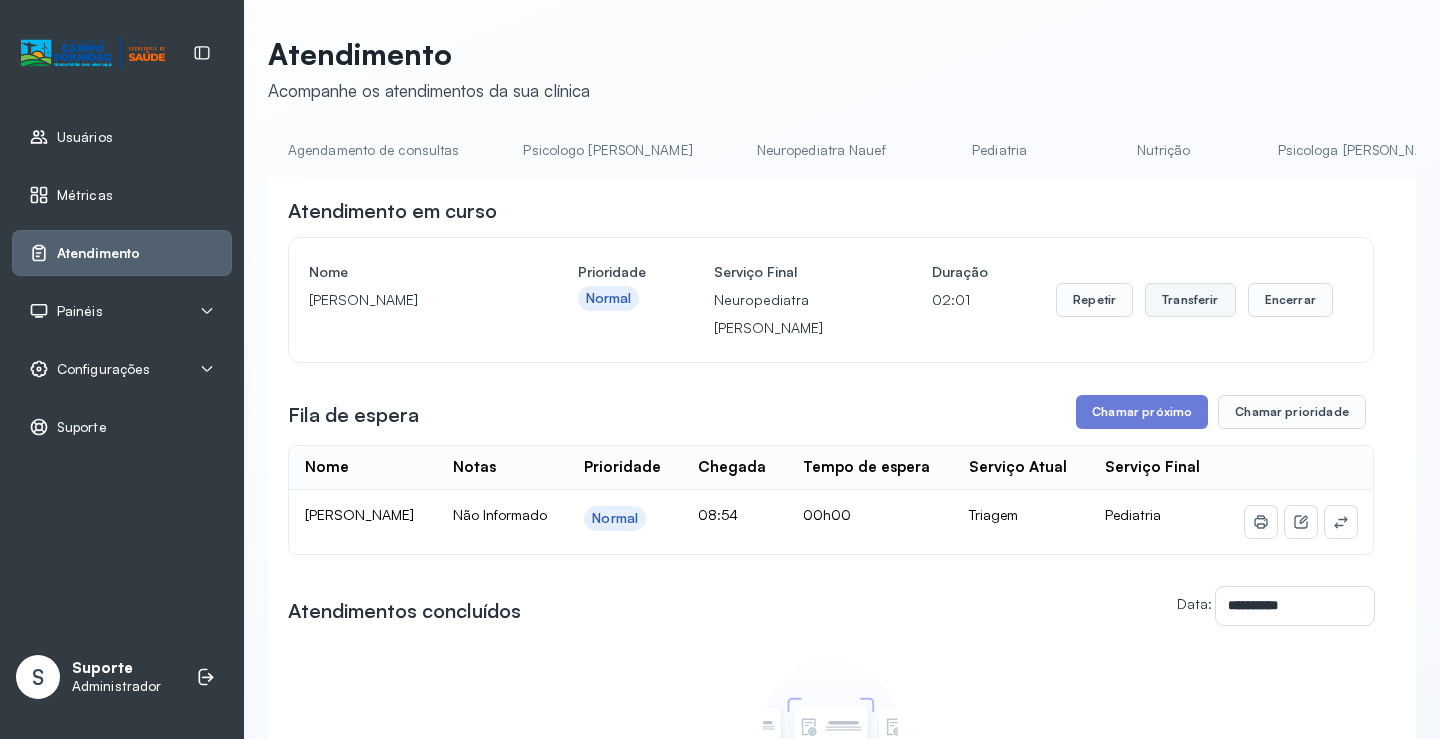 click on "Transferir" at bounding box center [1190, 300] 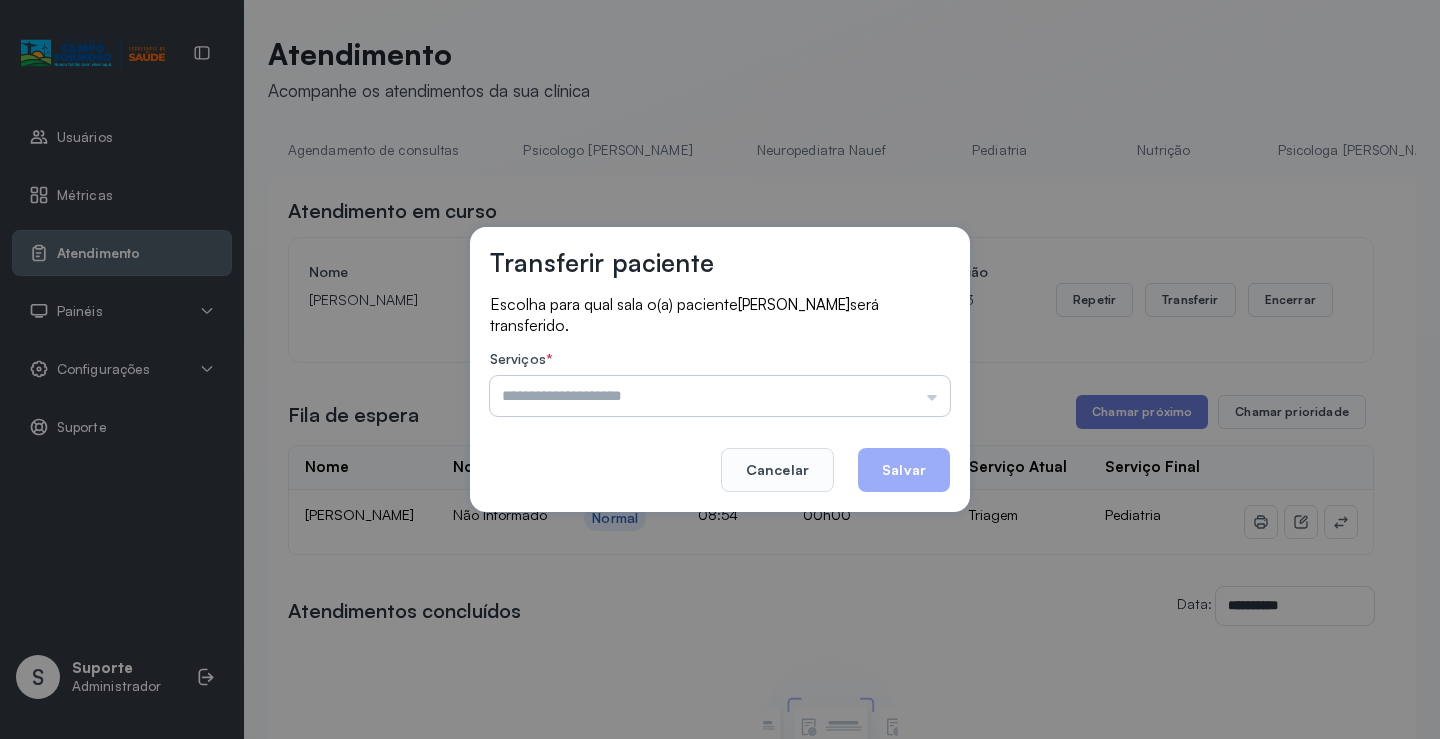 click at bounding box center (720, 396) 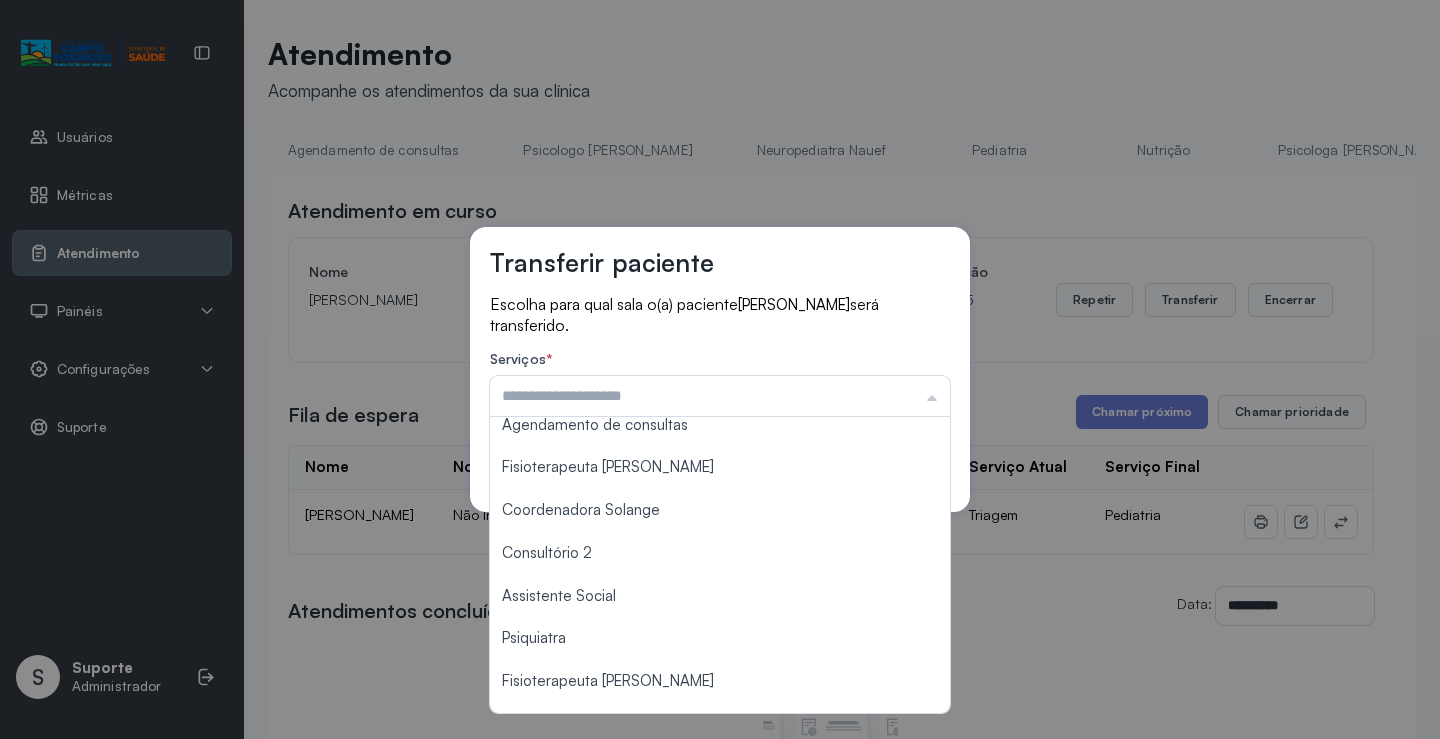 scroll, scrollTop: 303, scrollLeft: 0, axis: vertical 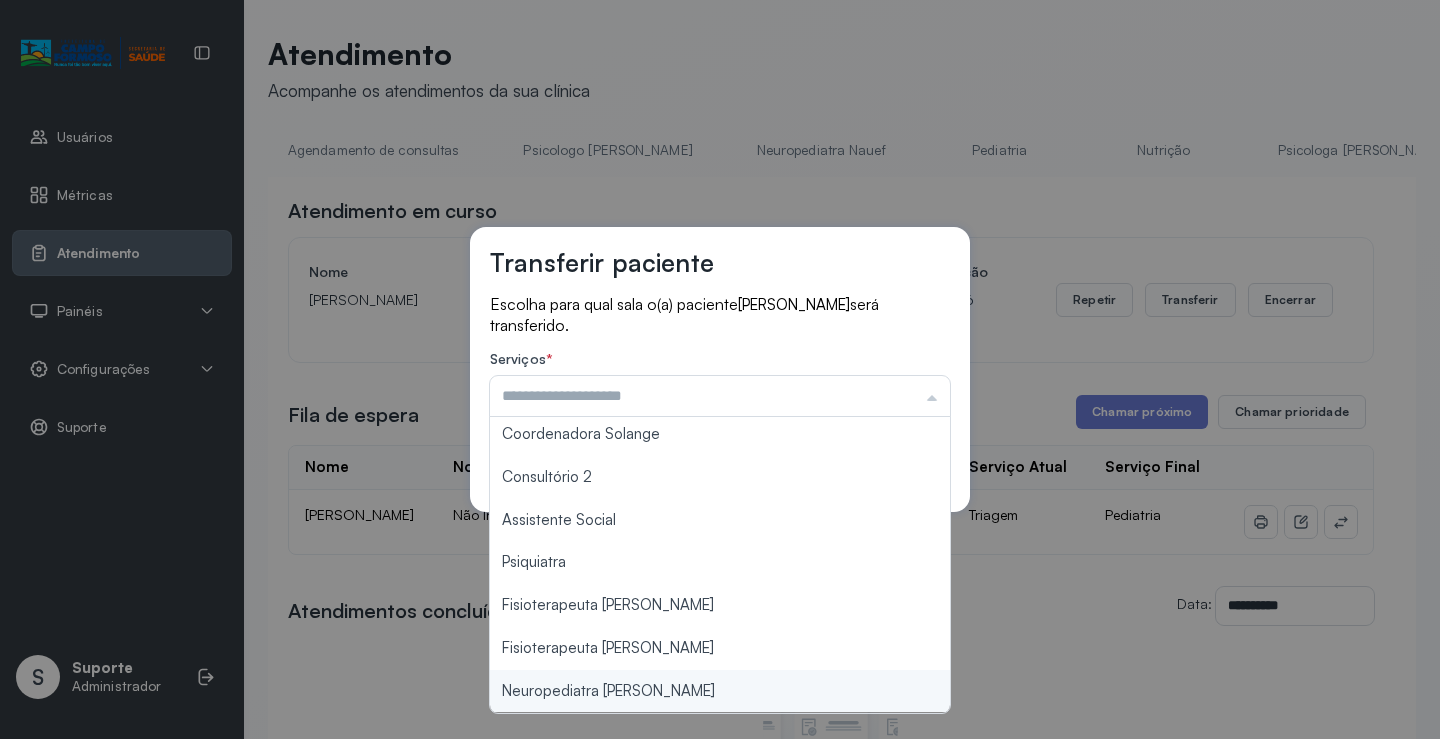 type on "**********" 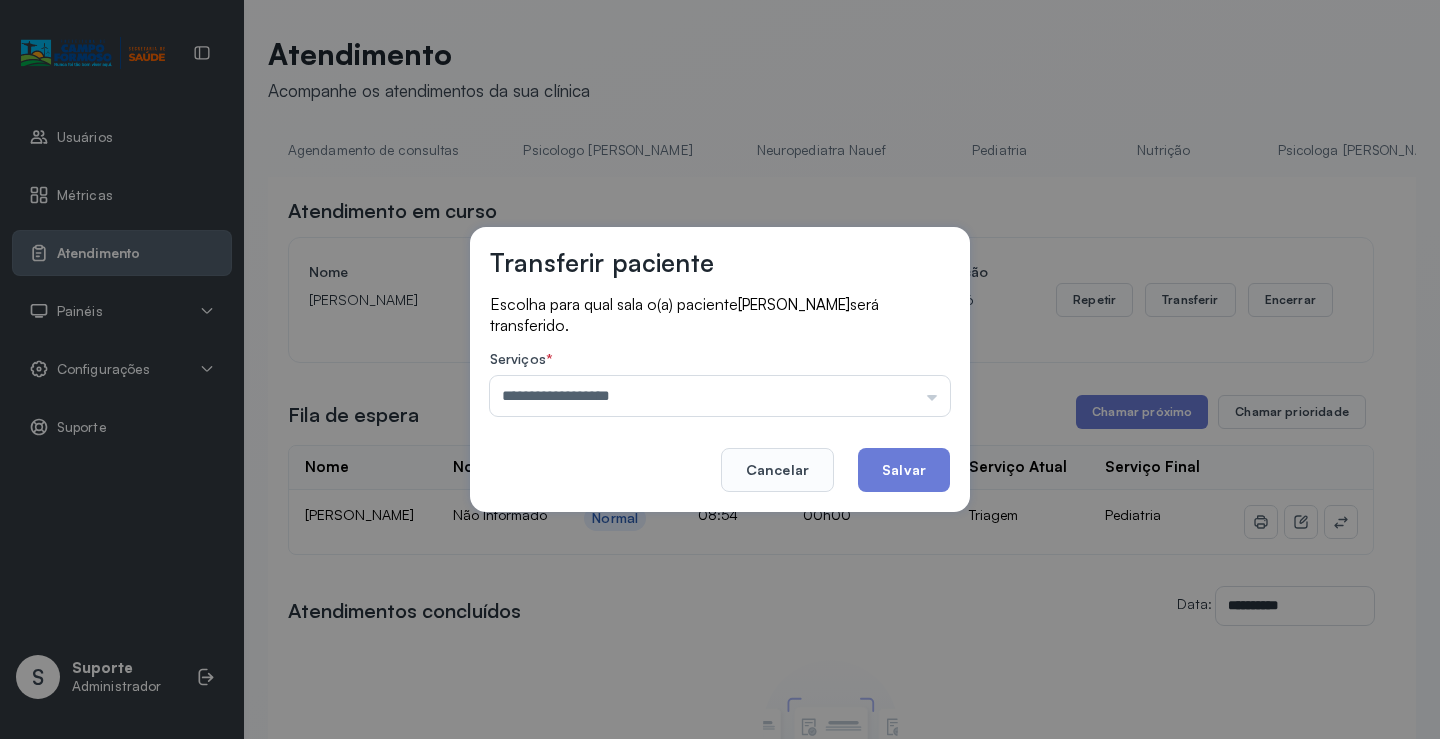 click on "**********" at bounding box center (720, 369) 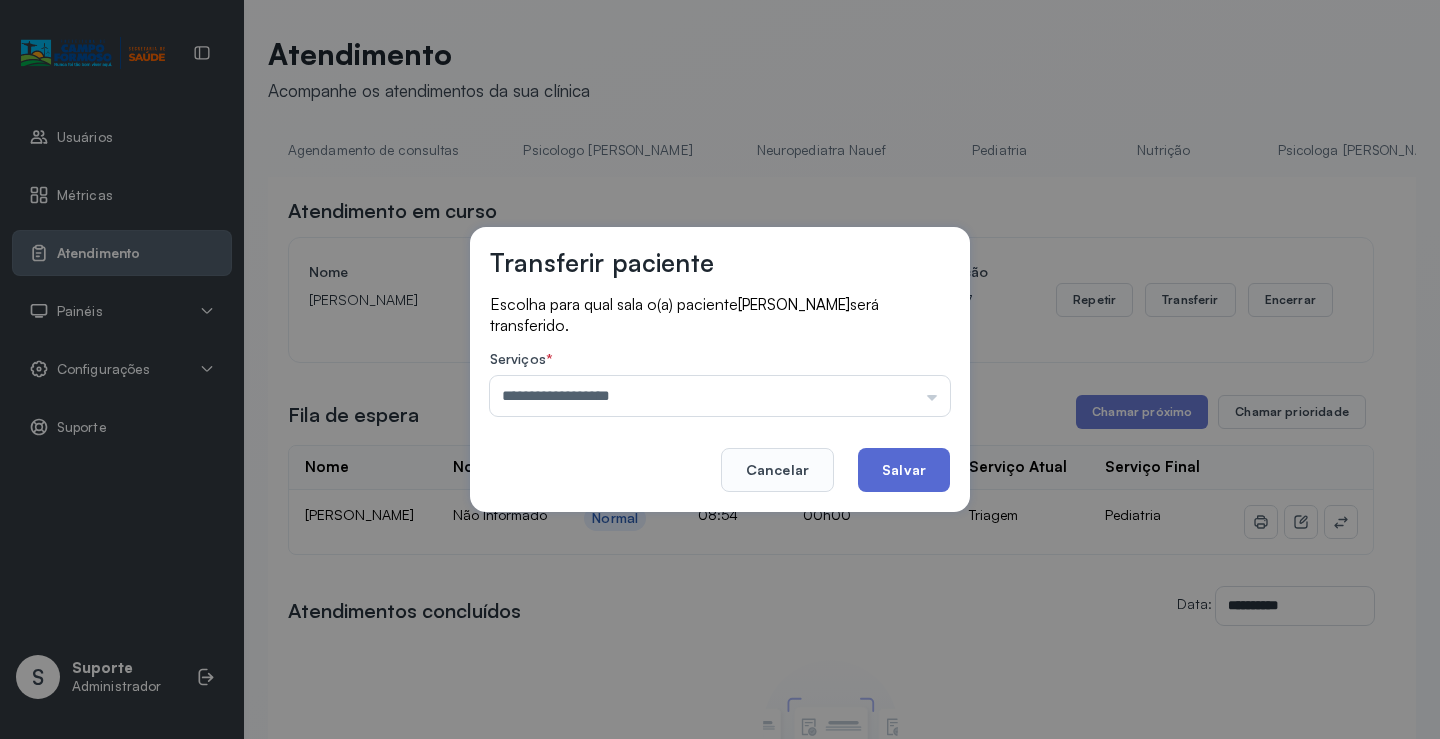 click on "Salvar" 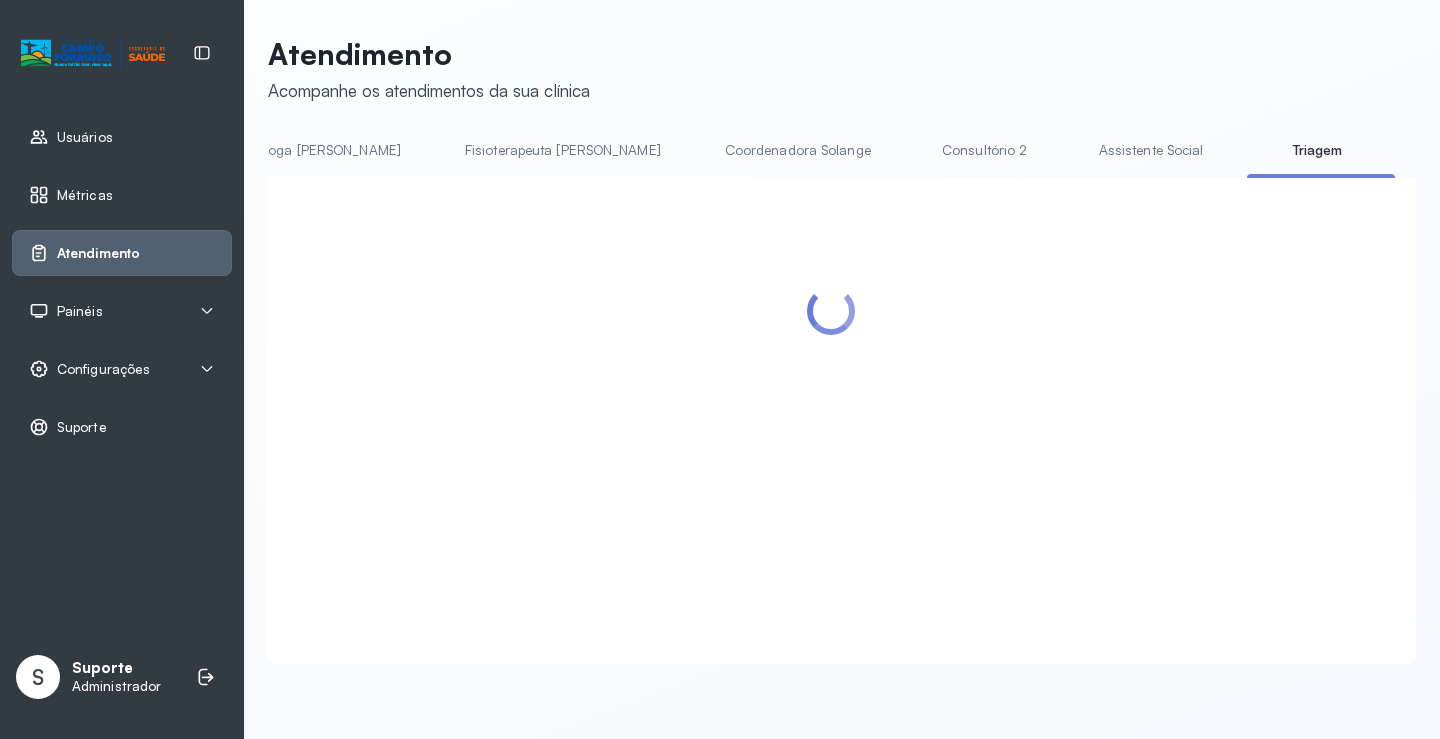 scroll, scrollTop: 0, scrollLeft: 1049, axis: horizontal 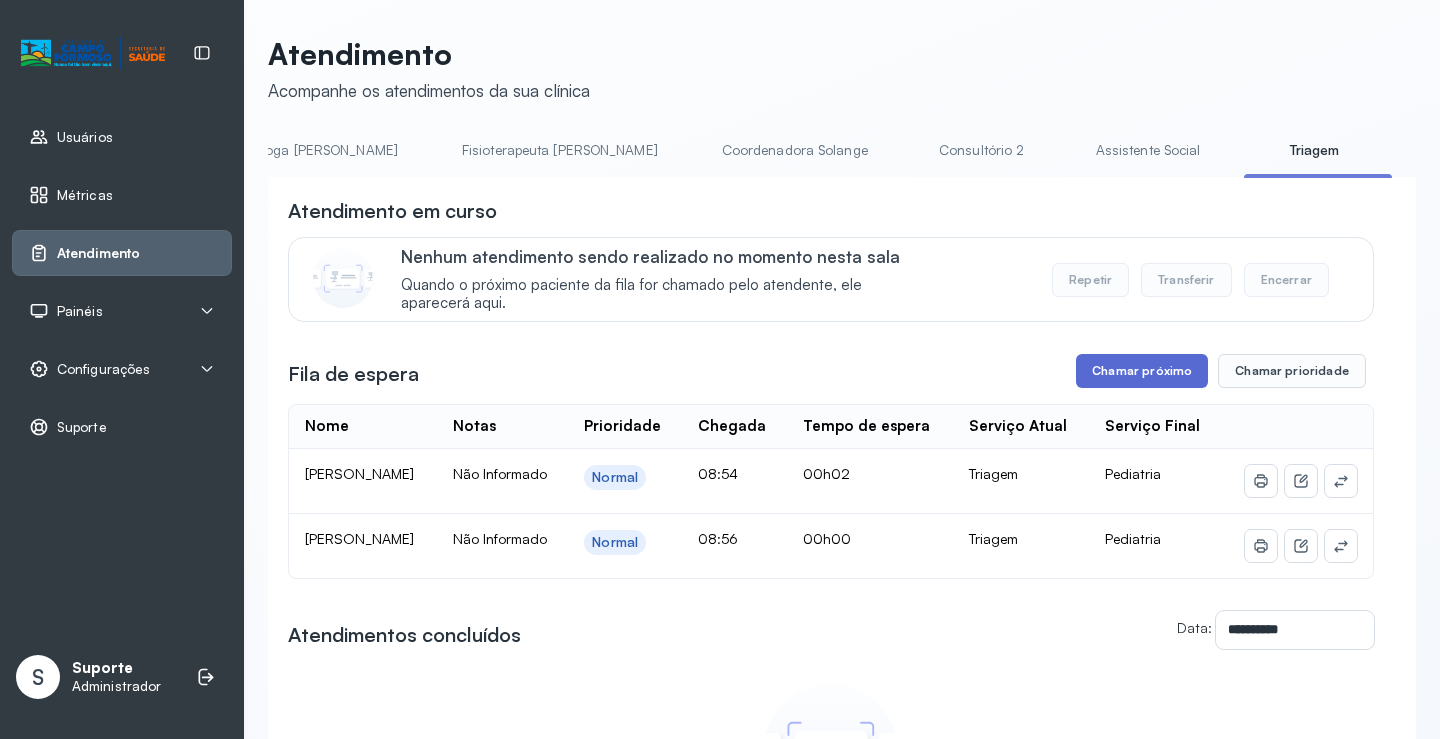 click on "Chamar próximo" at bounding box center (1142, 371) 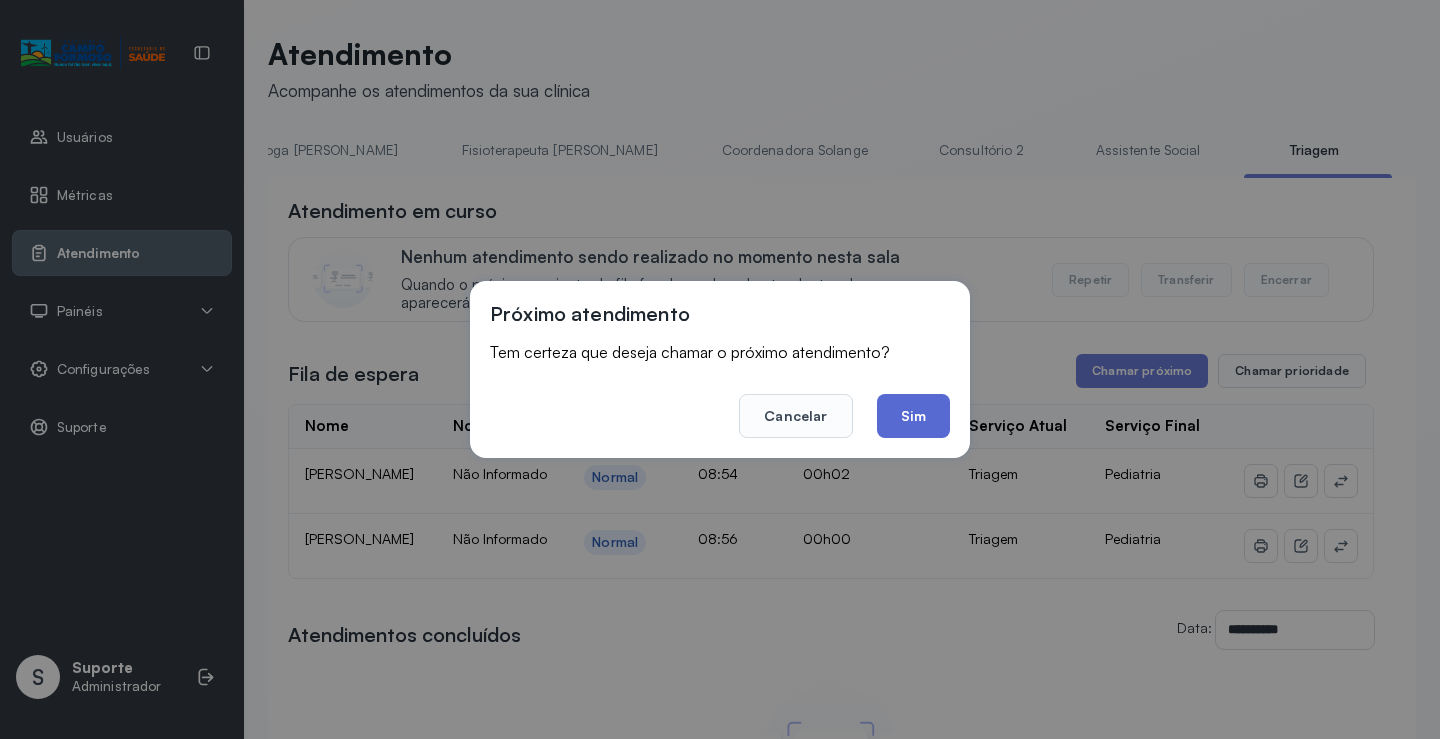 click on "Sim" 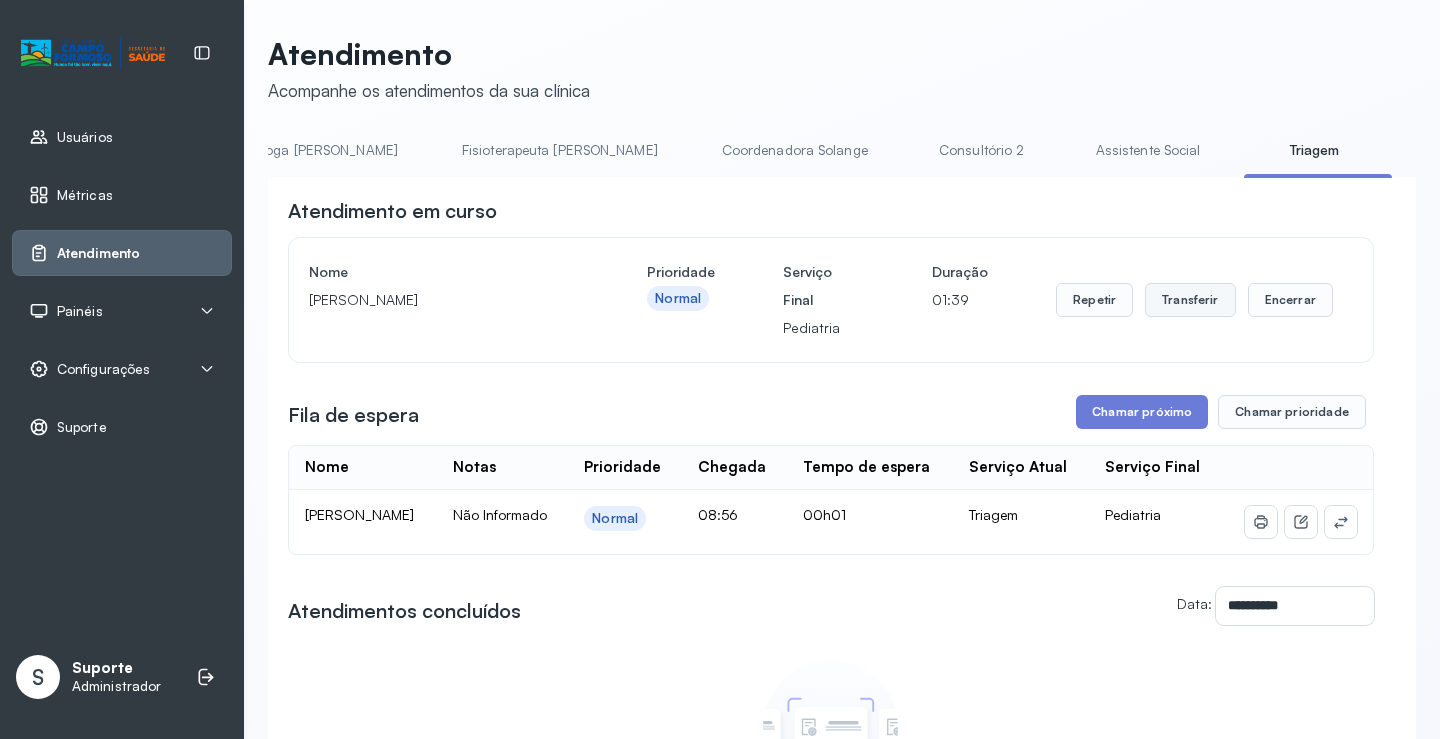 click on "Transferir" at bounding box center [1190, 300] 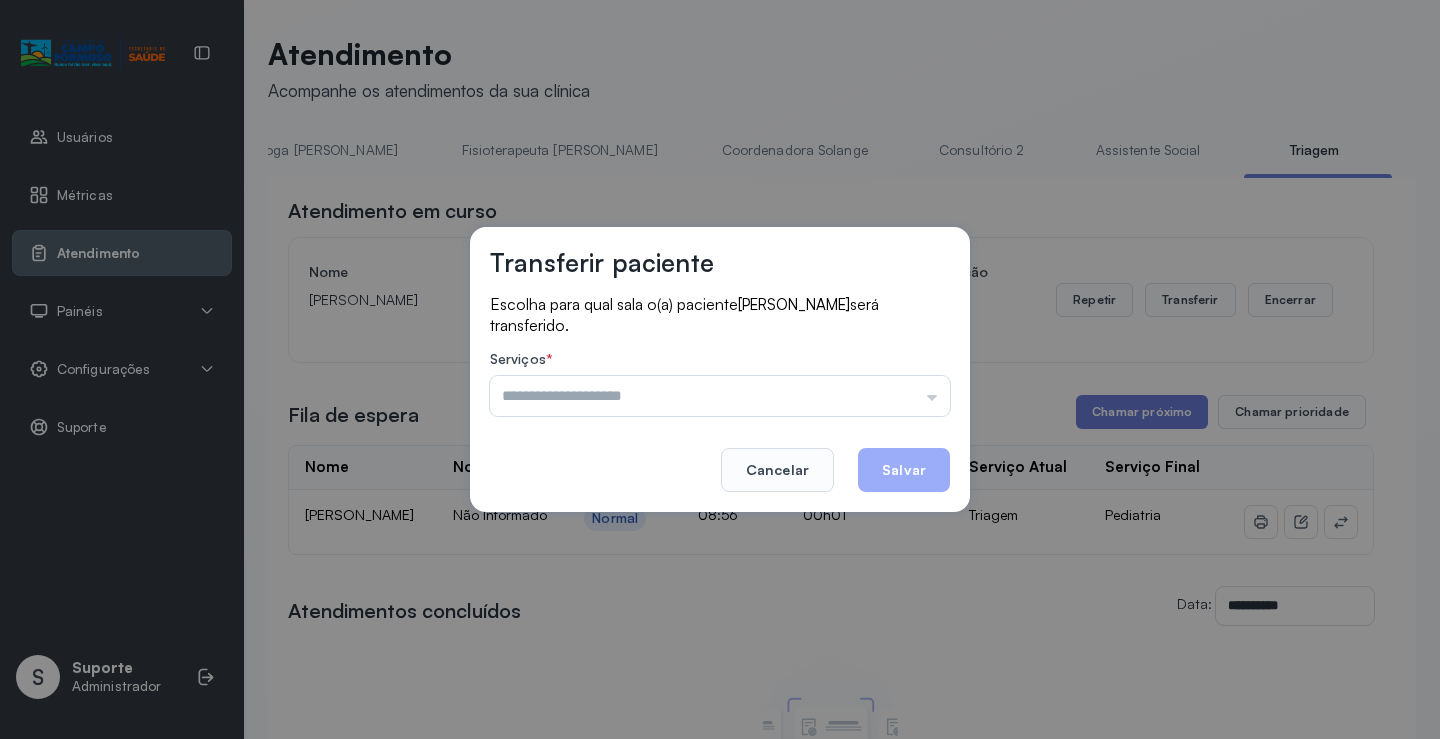 click at bounding box center (720, 396) 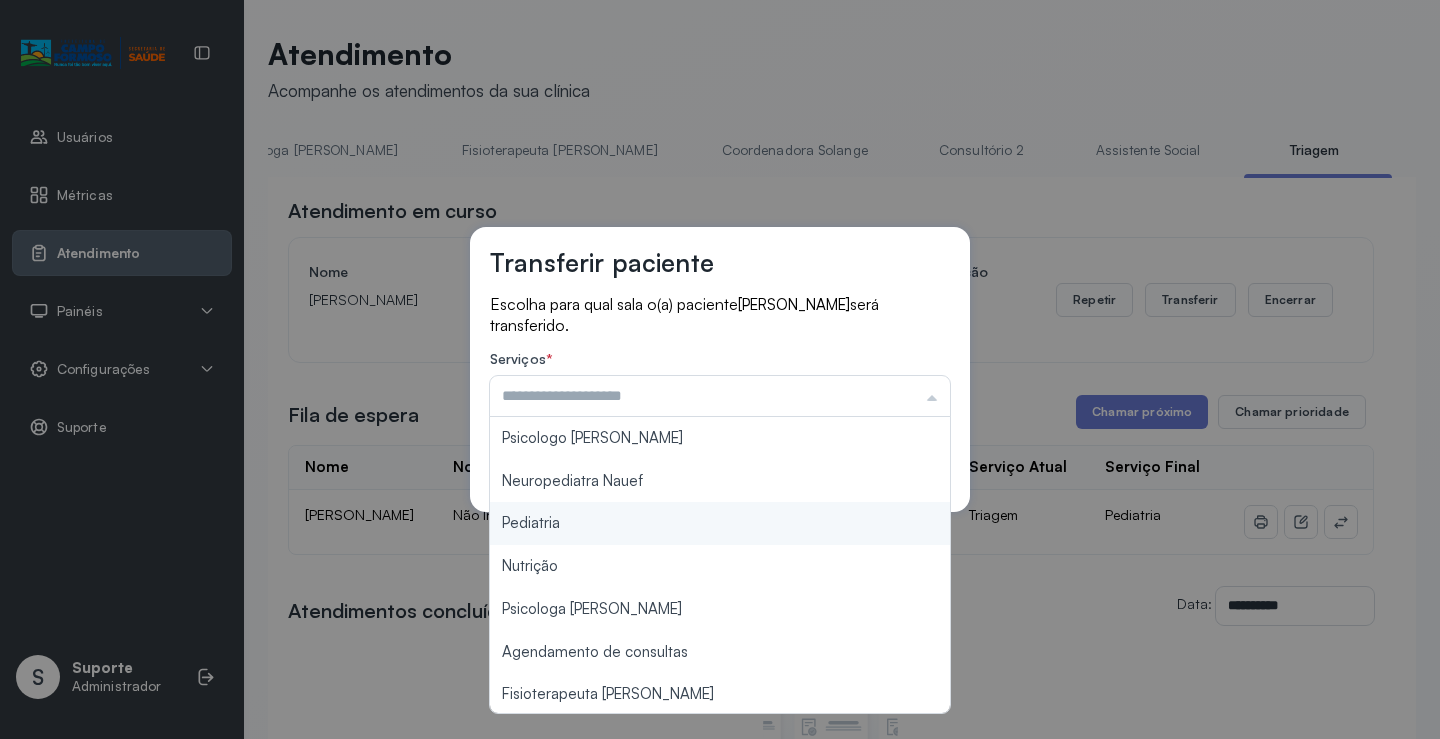 type on "*********" 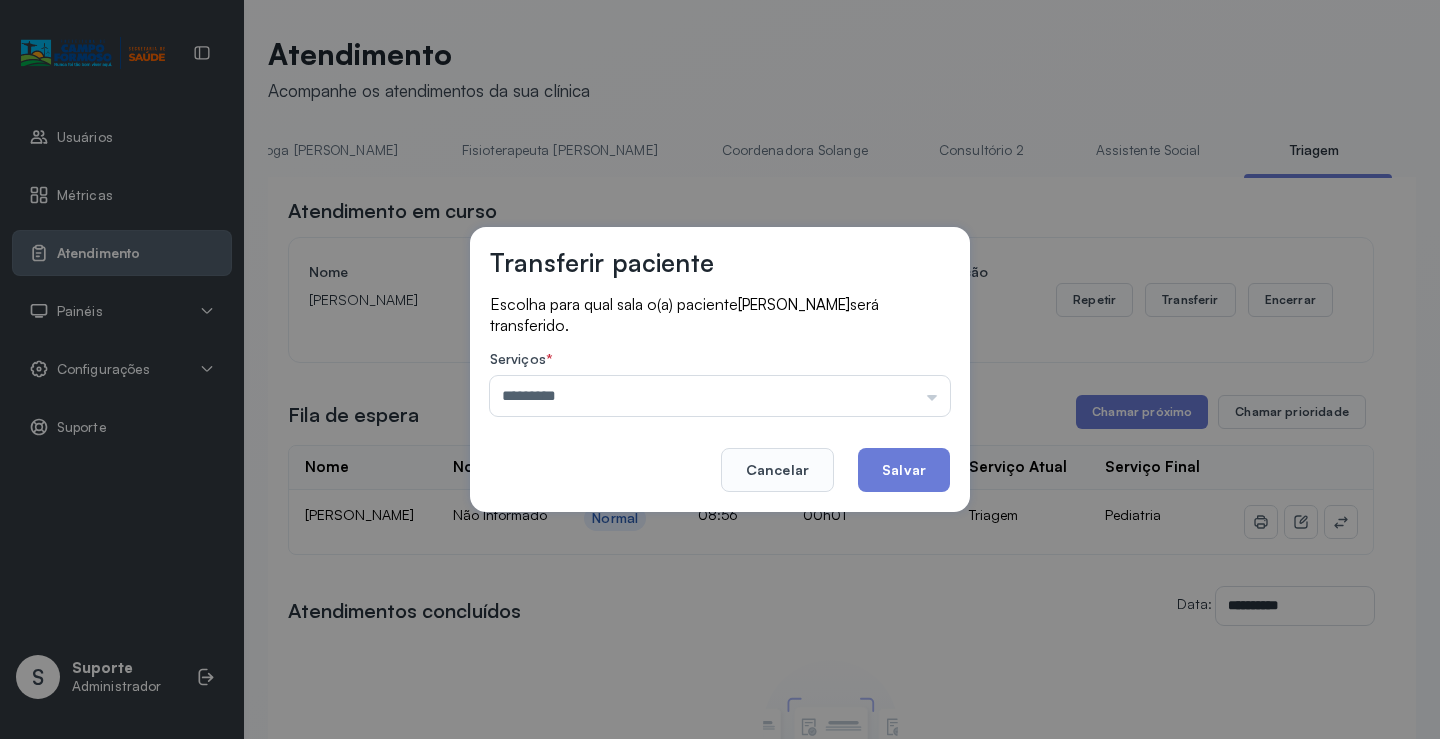 click on "Transferir paciente Escolha para qual sala o(a) paciente  SAULO MATHEUS ALMEIDA SANTOS  será transferido.  Serviços  *  ********* Psicologo Pedro Neuropediatra Nauef Pediatria Nutrição Psicologa Alana Agendamento de consultas Fisioterapeuta Janusia Coordenadora Solange Consultório 2 Assistente Social Psiquiatra Fisioterapeuta Francyne Fisioterapeuta Morgana Neuropediatra João Cancelar Salvar" at bounding box center (720, 369) 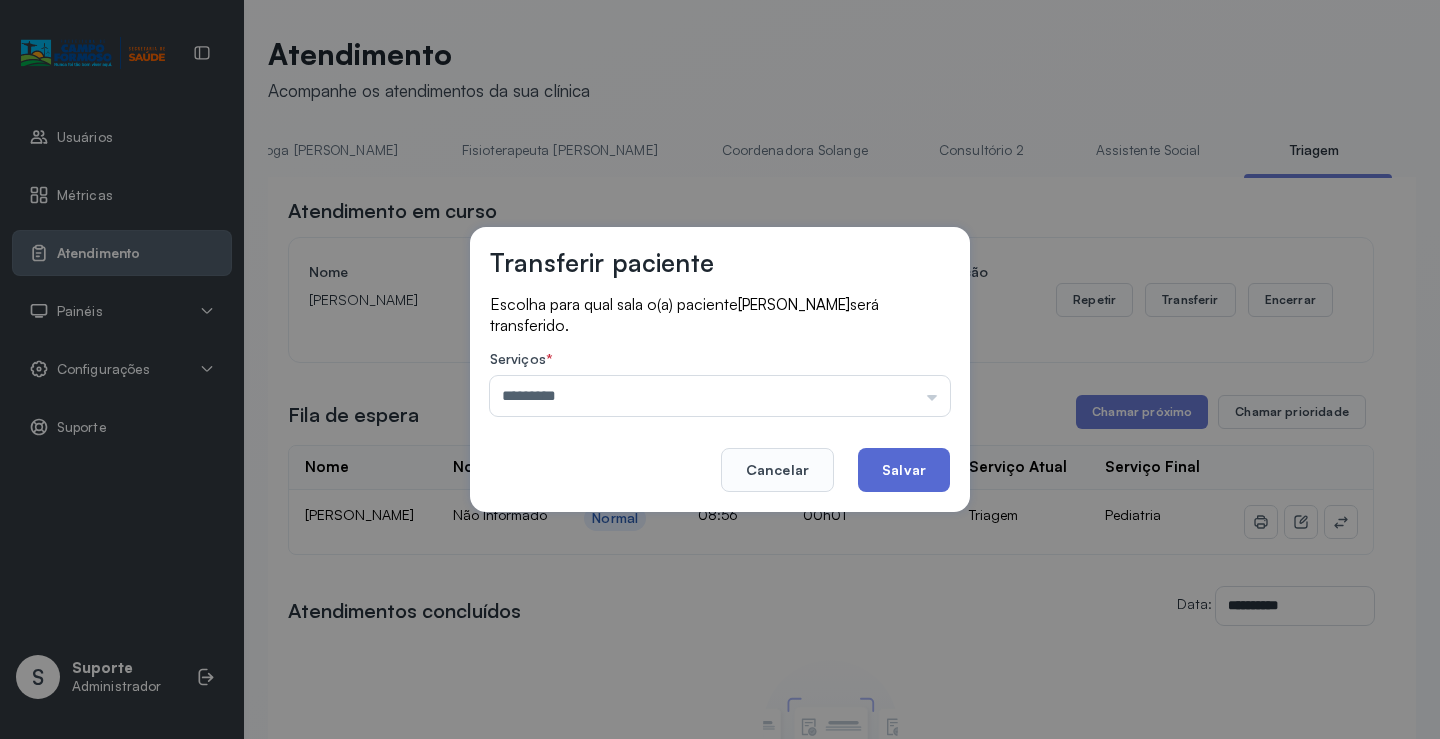 click on "Salvar" 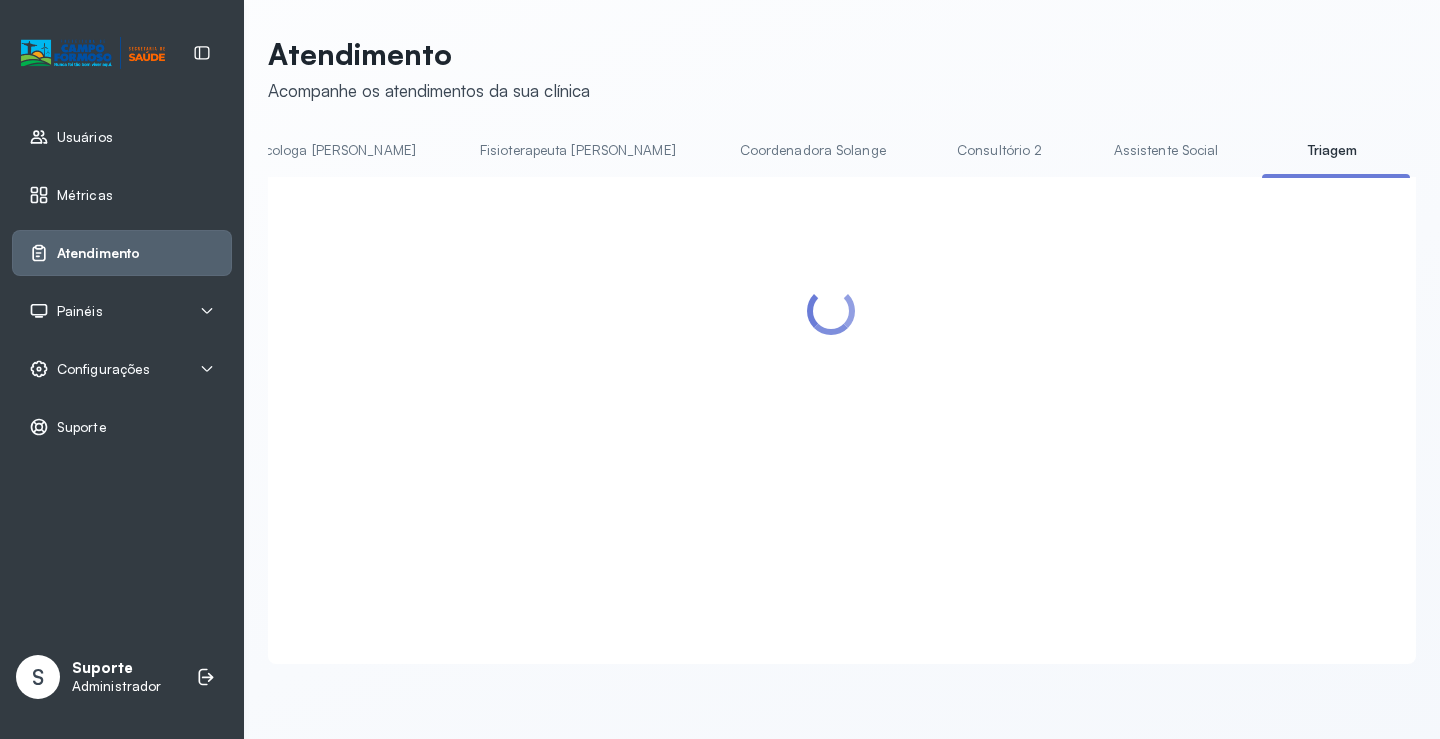 scroll, scrollTop: 0, scrollLeft: 1082, axis: horizontal 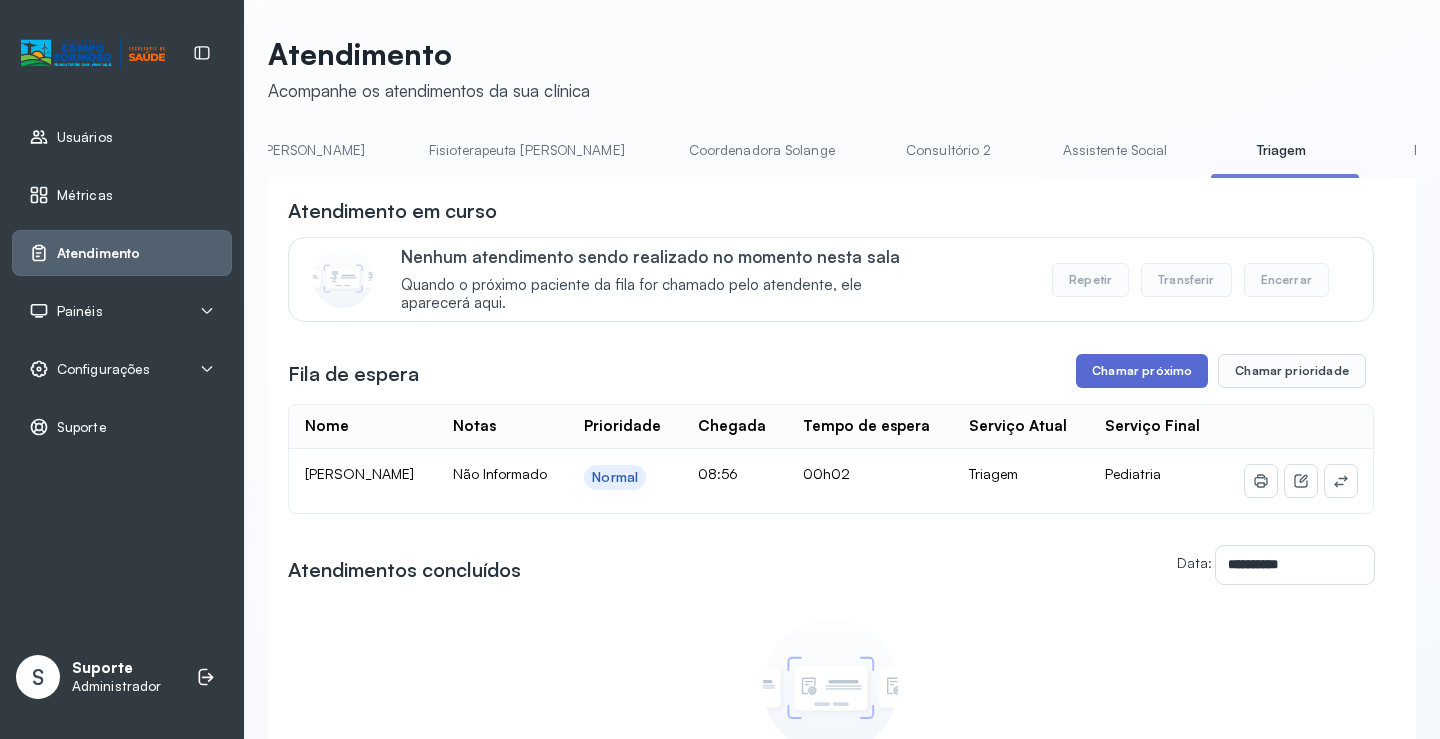 click on "Chamar próximo" at bounding box center (1142, 371) 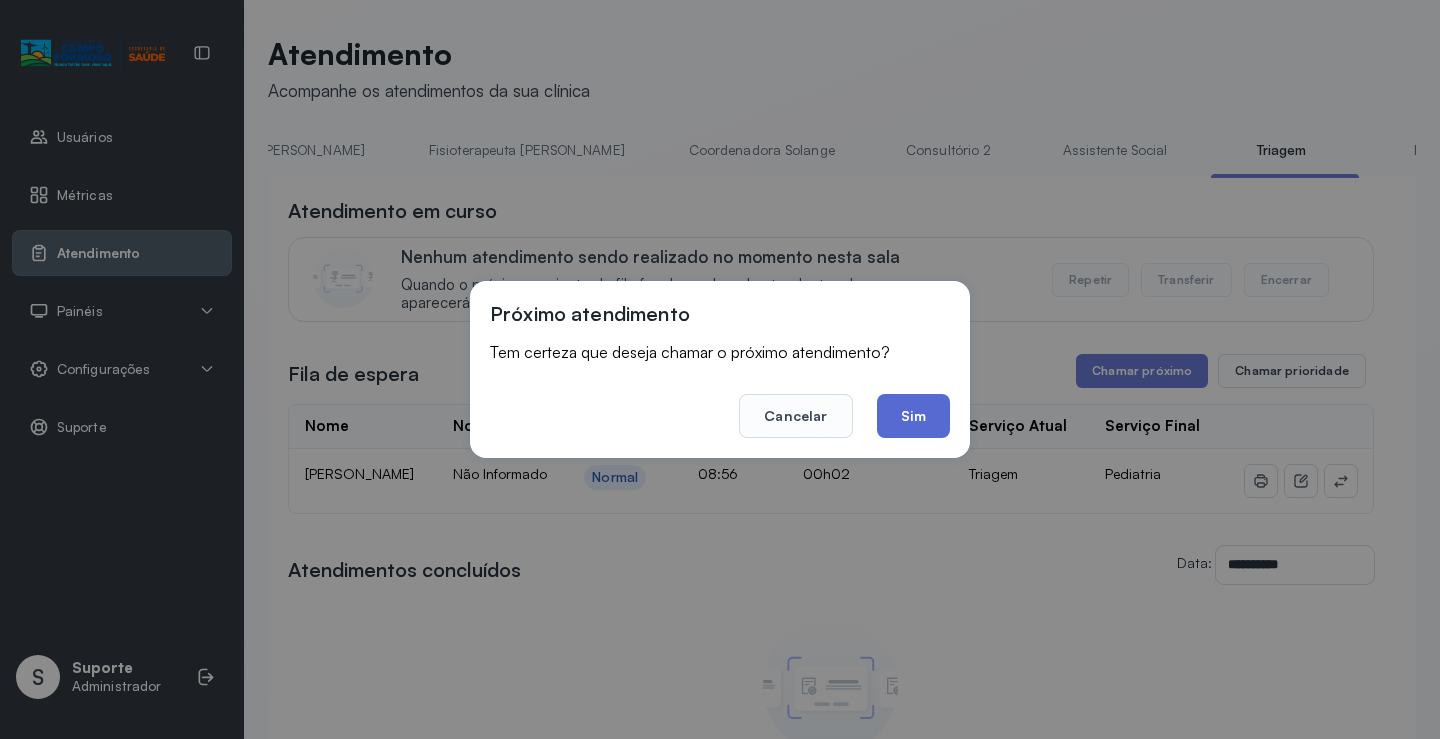 click on "Sim" 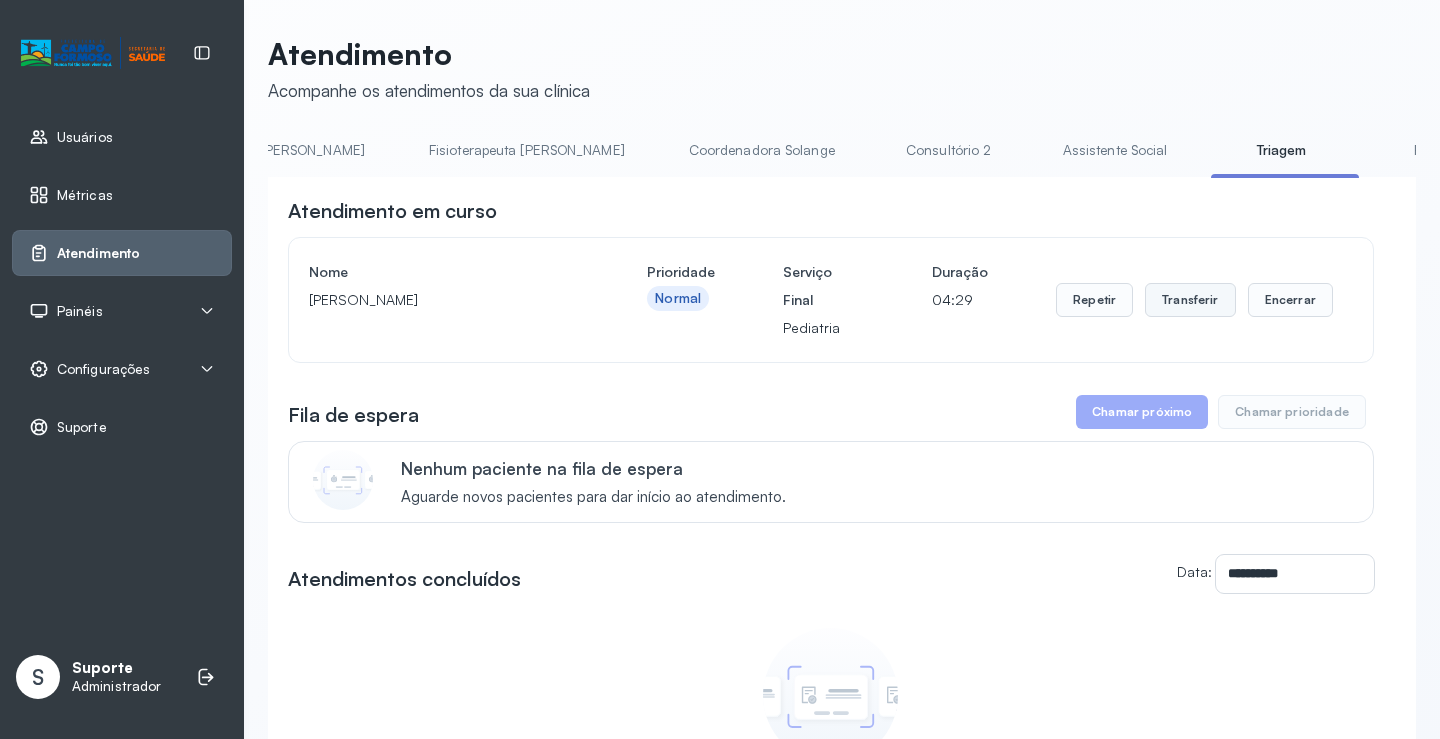 click on "Transferir" at bounding box center (1190, 300) 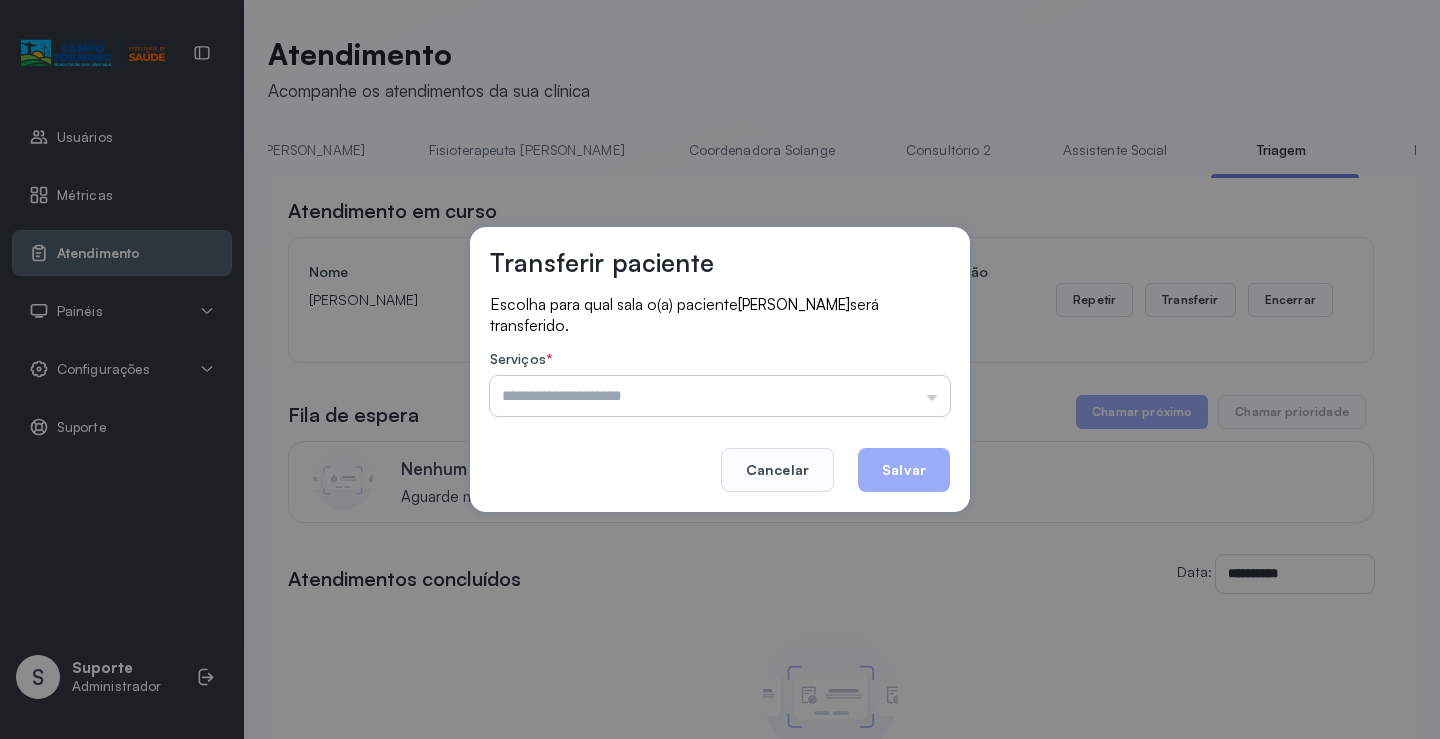 click at bounding box center (720, 396) 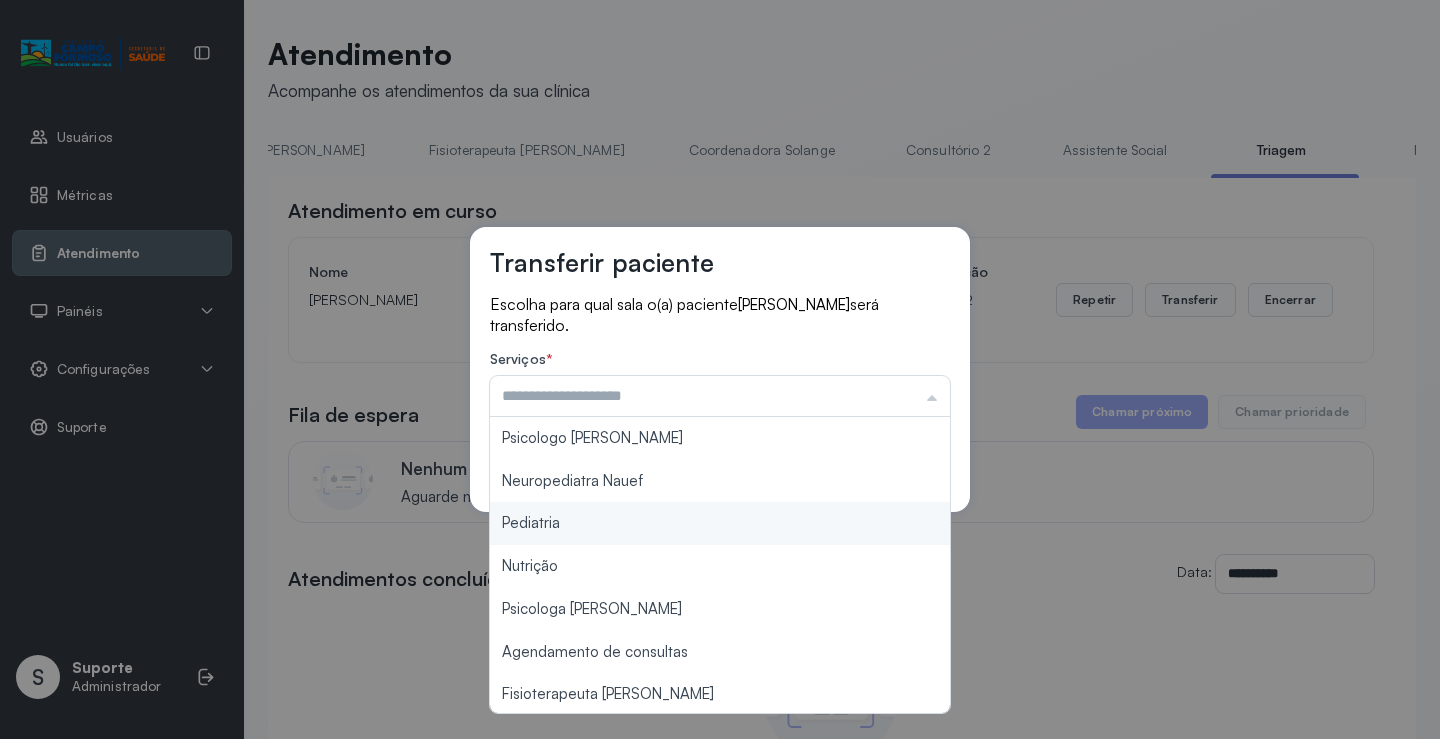 type on "*********" 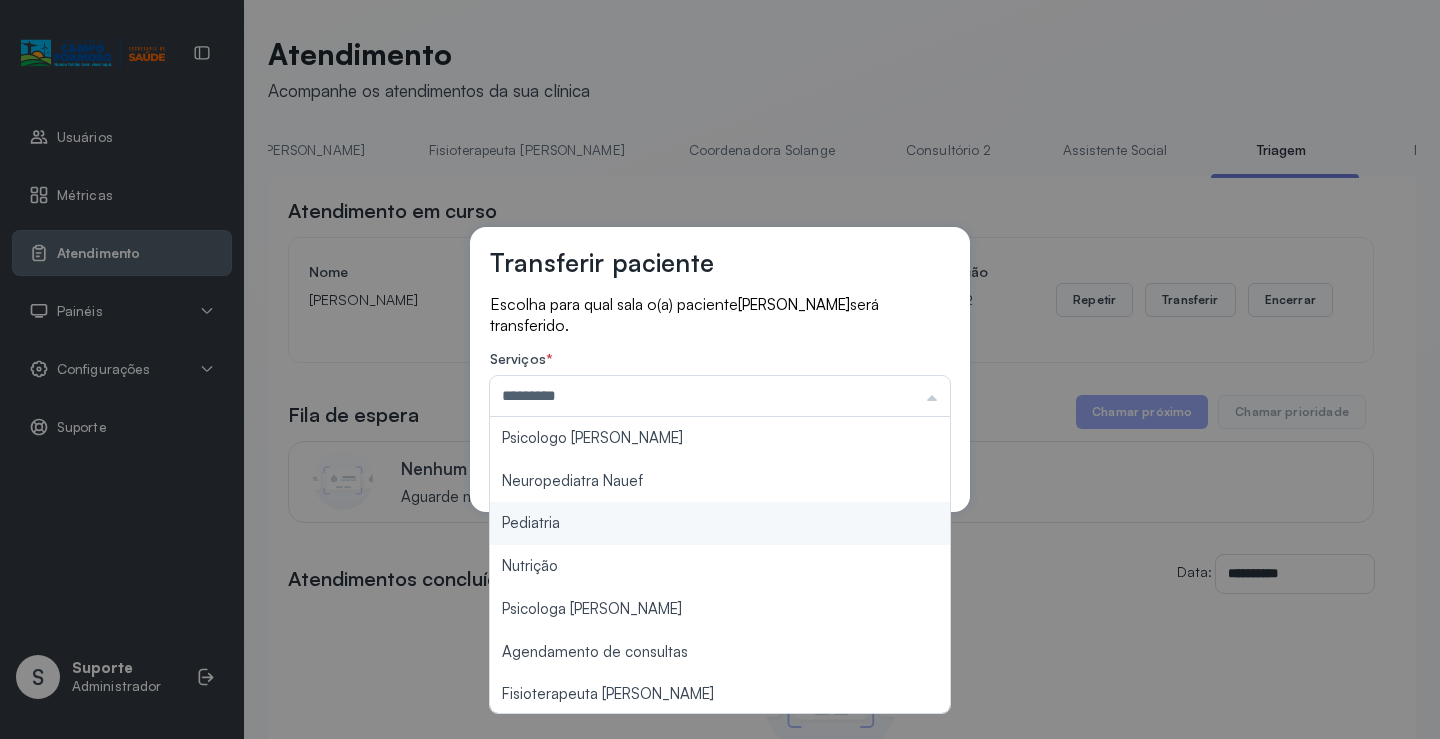 click on "Transferir paciente Escolha para qual sala o(a) paciente  LUNA MARIA SOARES DA SILVA  será transferido.  Serviços  *  ********* Psicologo Pedro Neuropediatra Nauef Pediatria Nutrição Psicologa Alana Agendamento de consultas Fisioterapeuta Janusia Coordenadora Solange Consultório 2 Assistente Social Psiquiatra Fisioterapeuta Francyne Fisioterapeuta Morgana Neuropediatra João Cancelar Salvar" at bounding box center (720, 369) 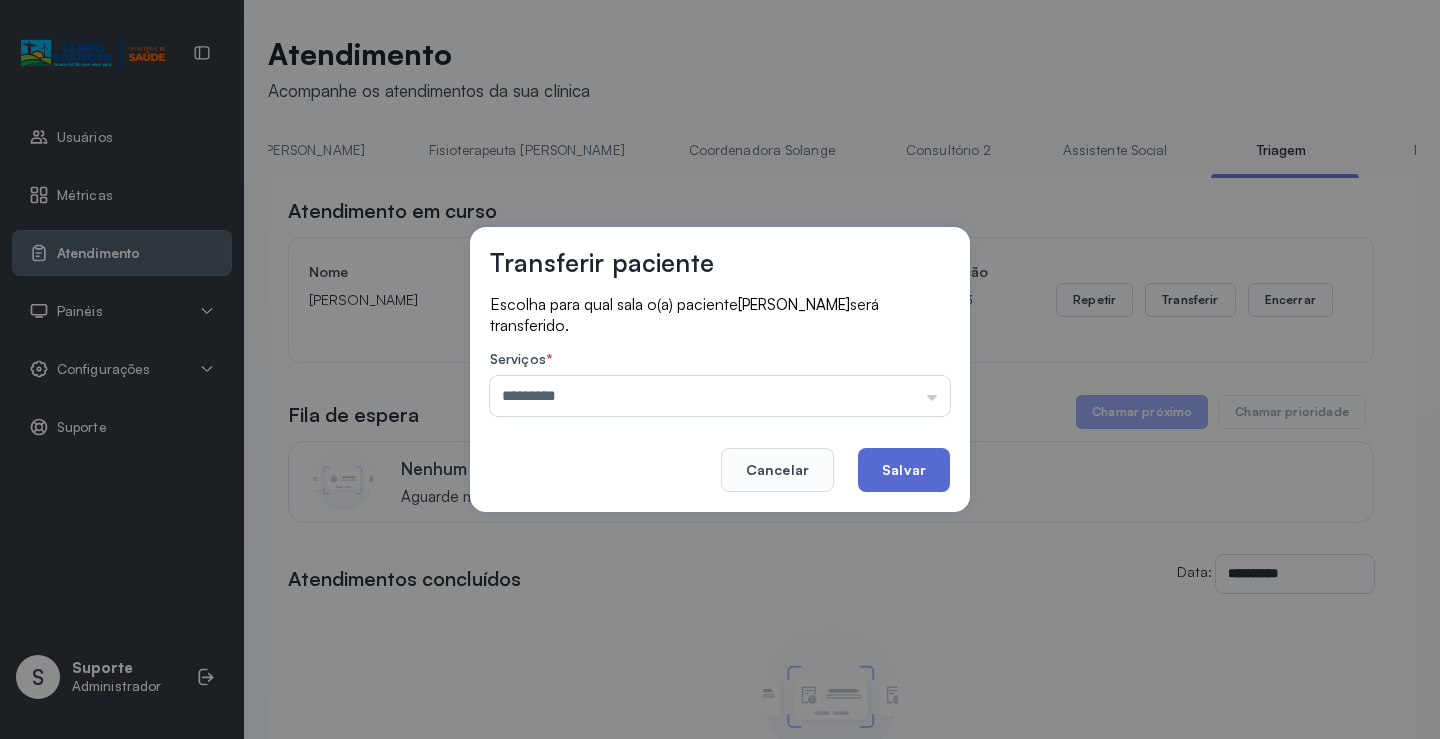 click on "Salvar" 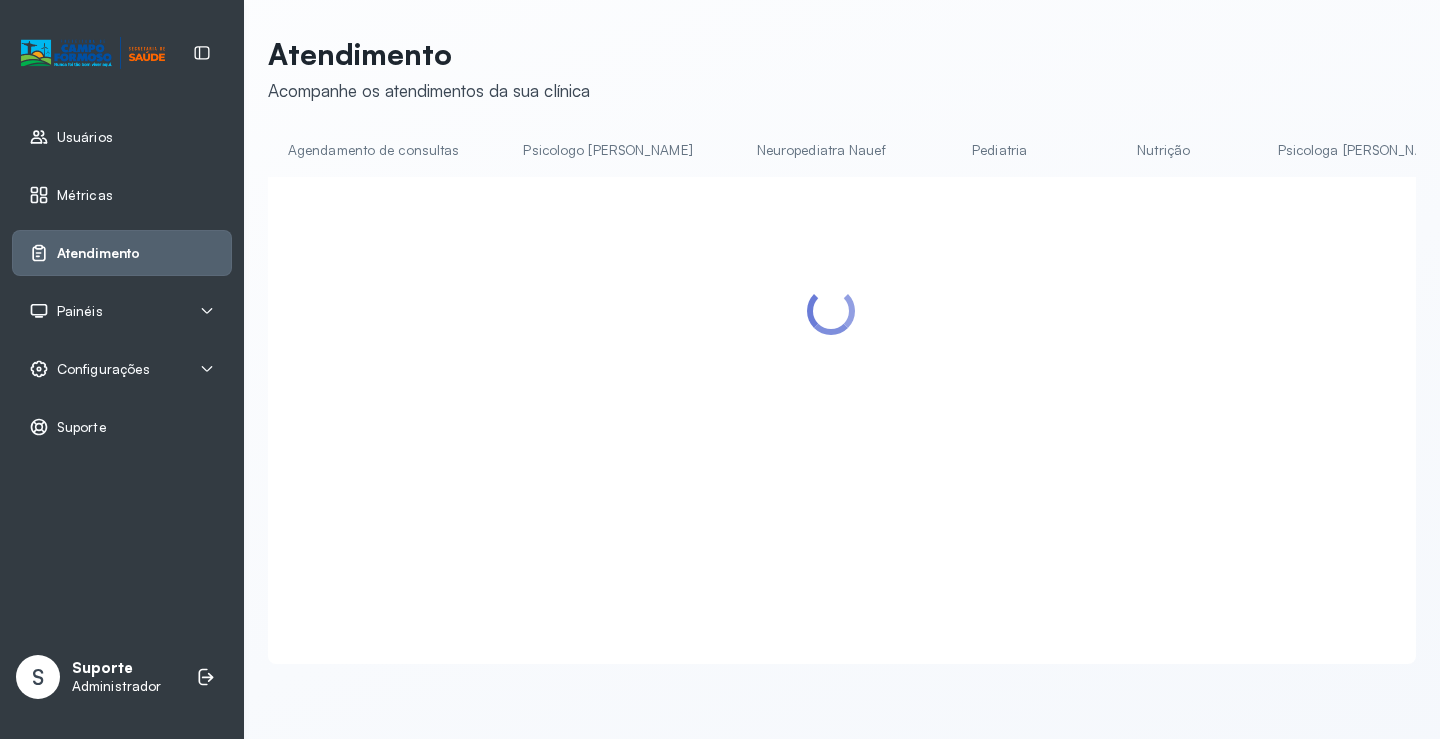 click on "Neuropediatra Nauef" 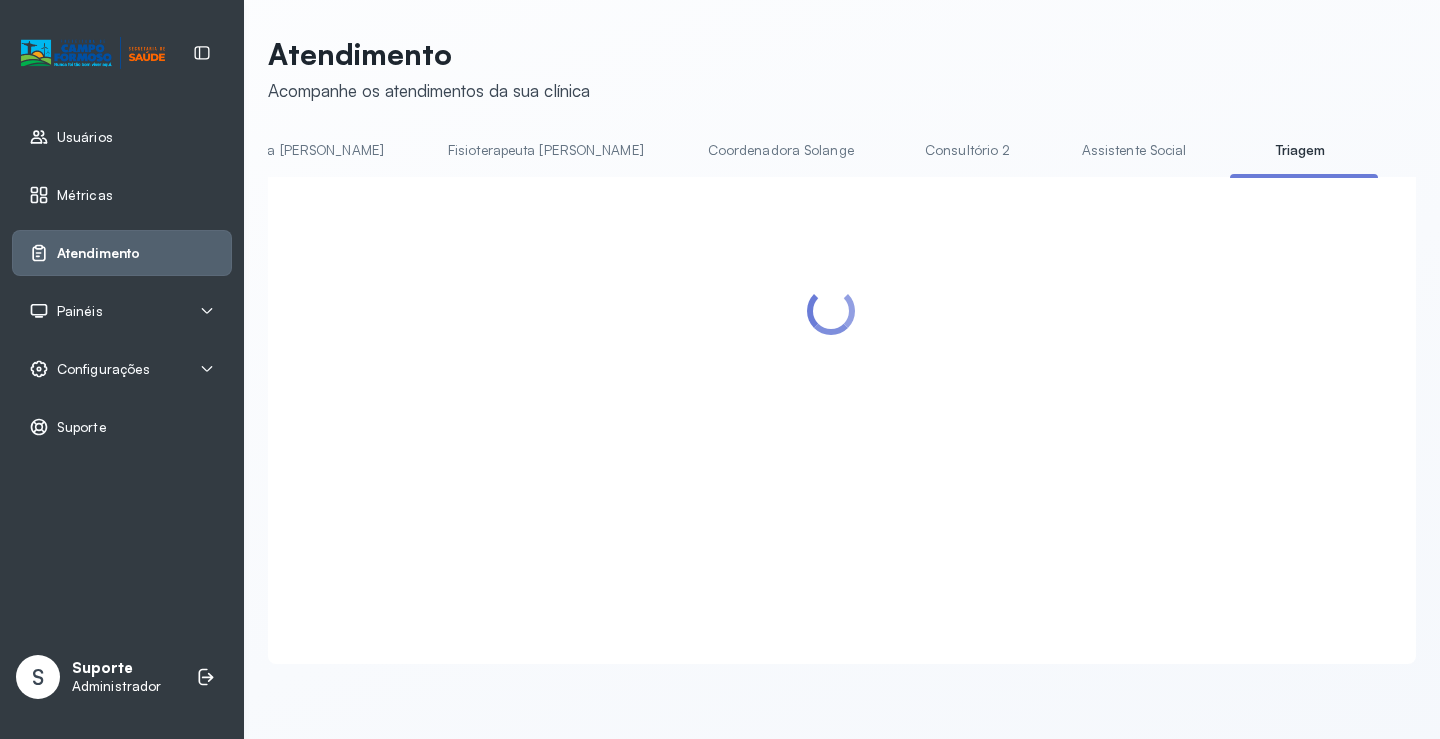 scroll, scrollTop: 0, scrollLeft: 1080, axis: horizontal 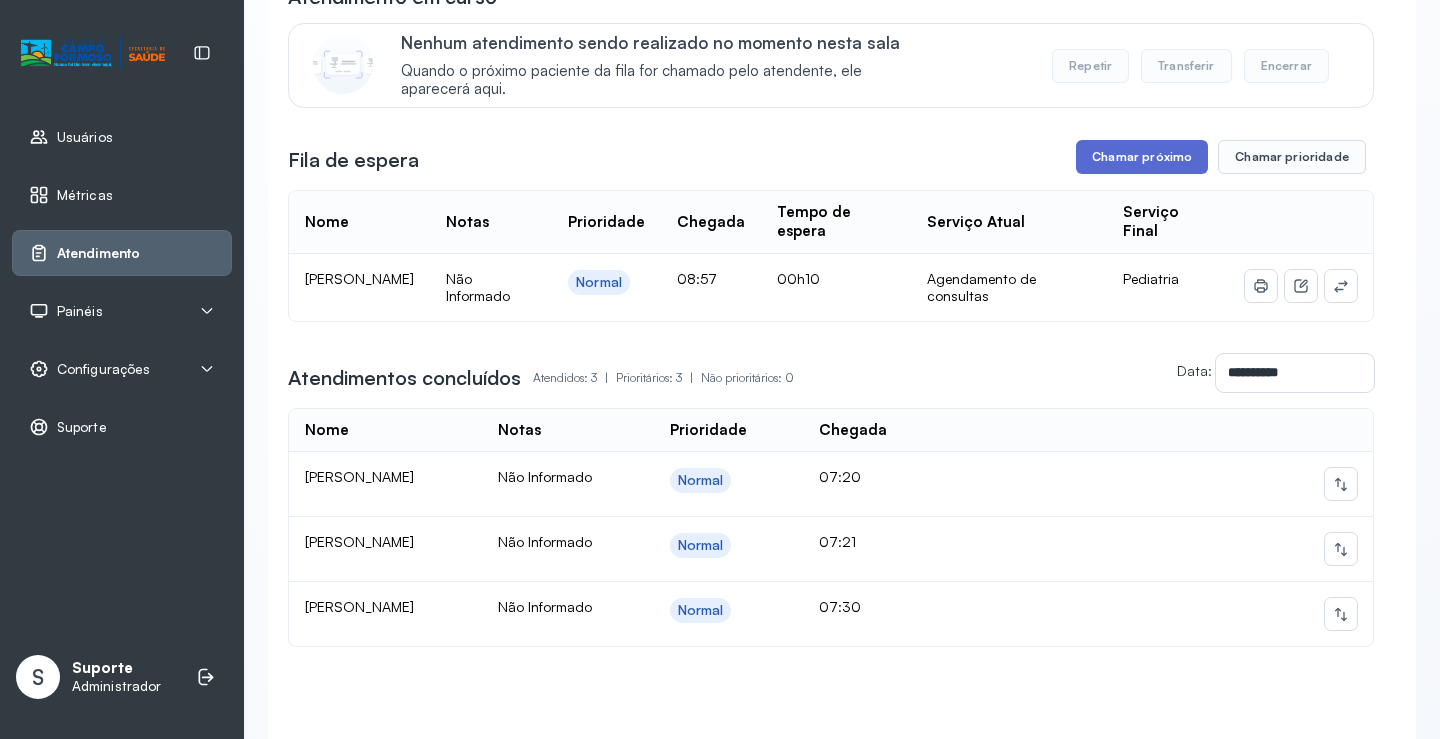 click on "Chamar próximo" at bounding box center (1142, 157) 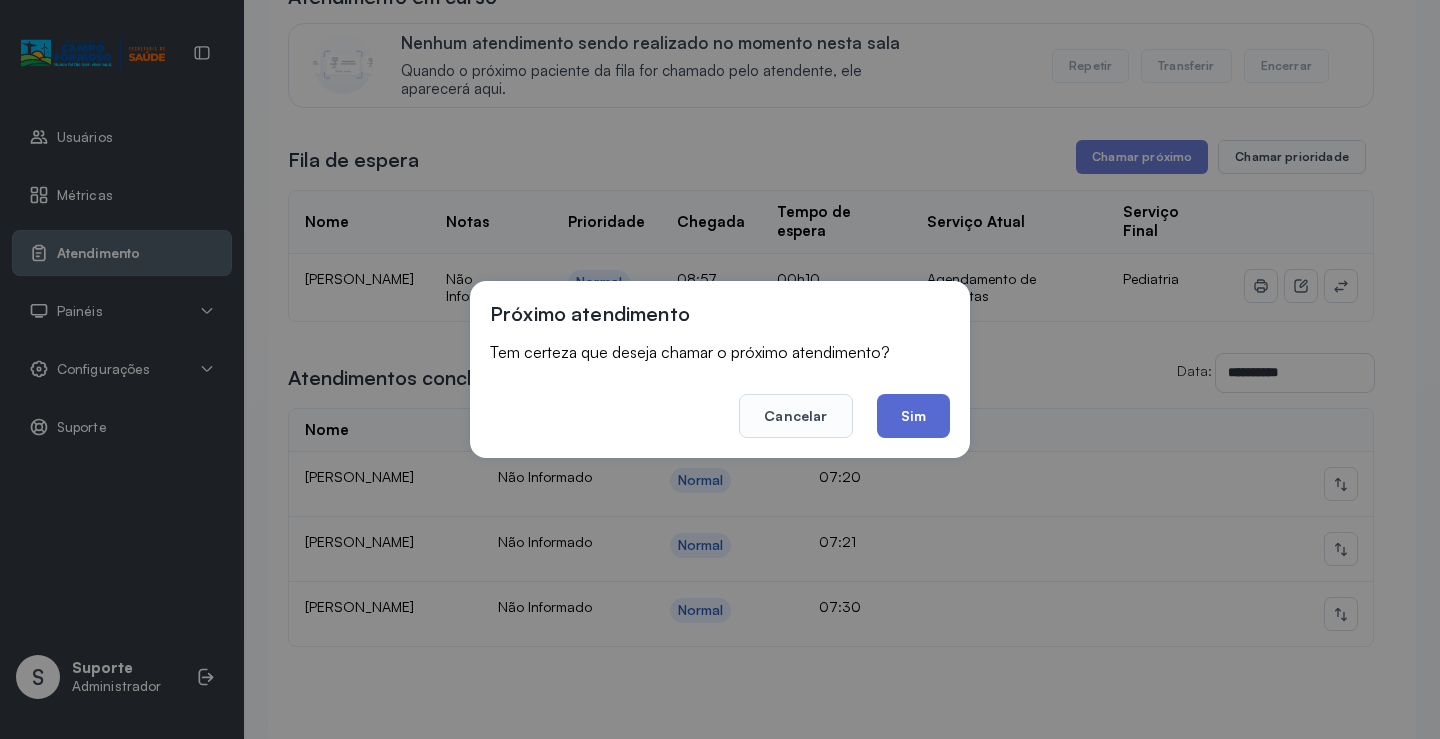 click on "Sim" 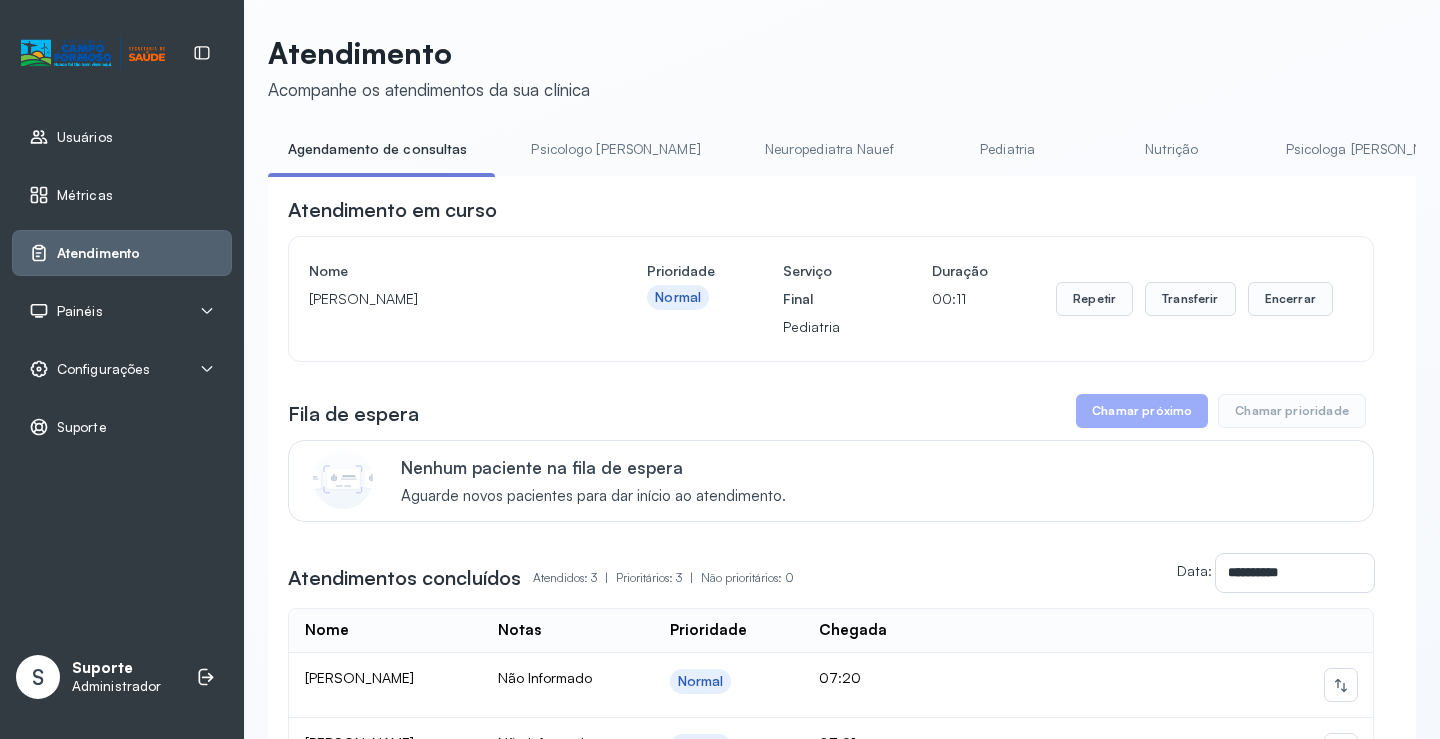 scroll, scrollTop: 214, scrollLeft: 0, axis: vertical 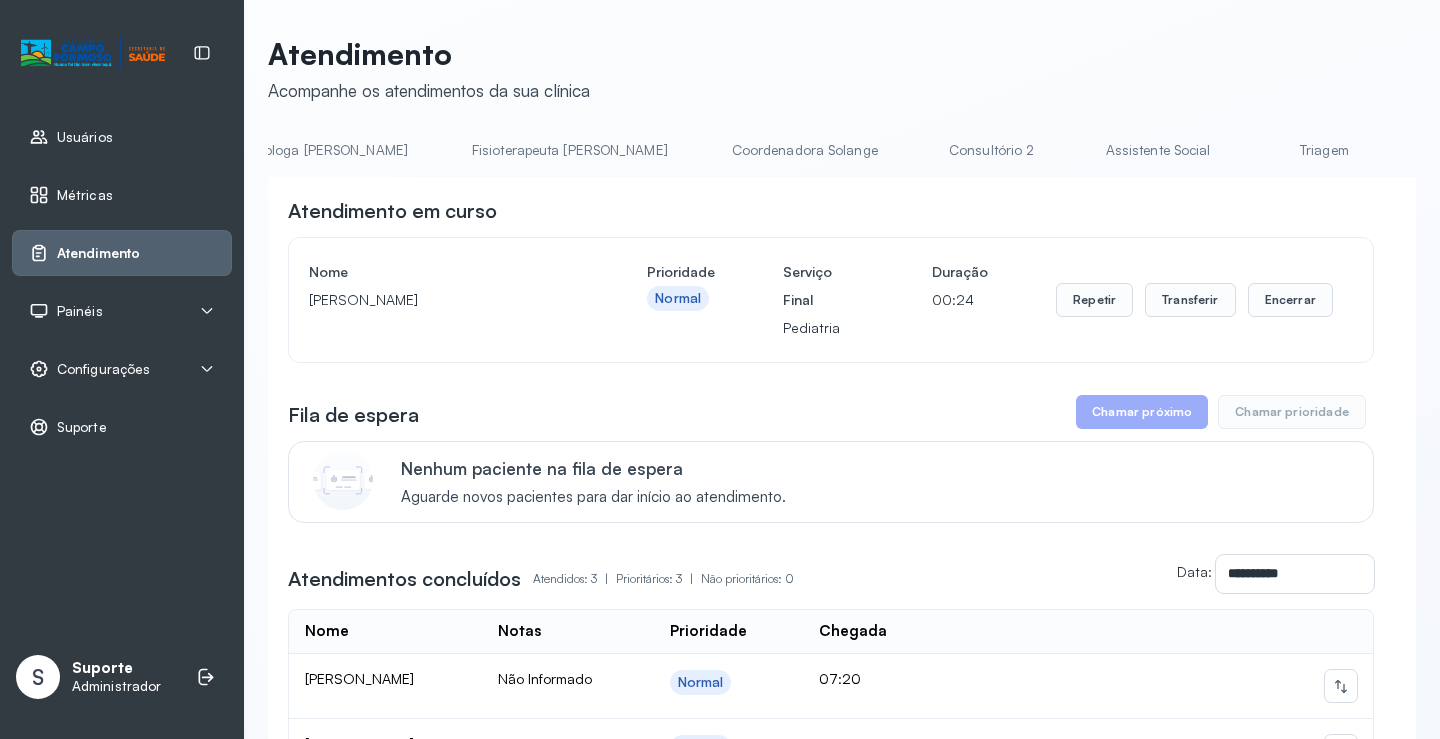 click on "Triagem" at bounding box center (1324, 150) 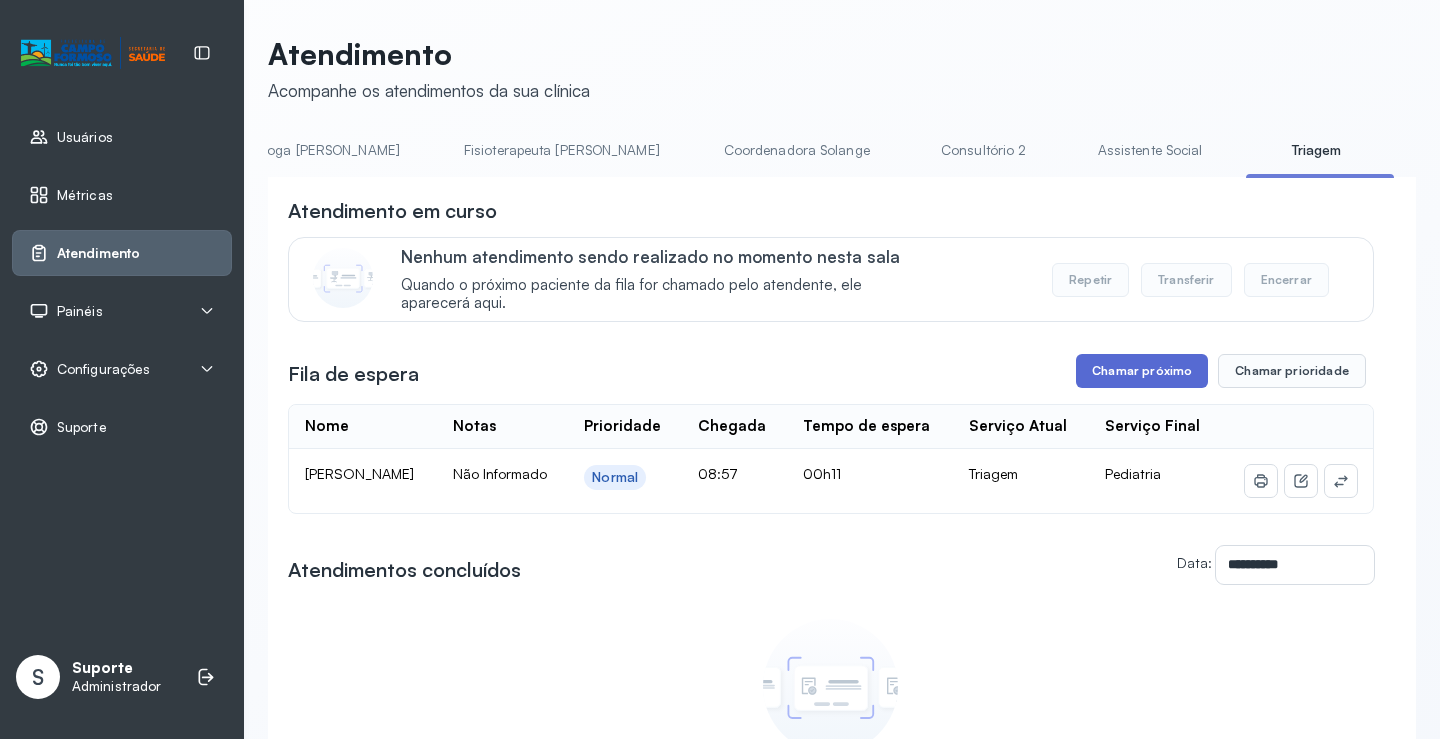 click on "Chamar próximo" at bounding box center [1142, 371] 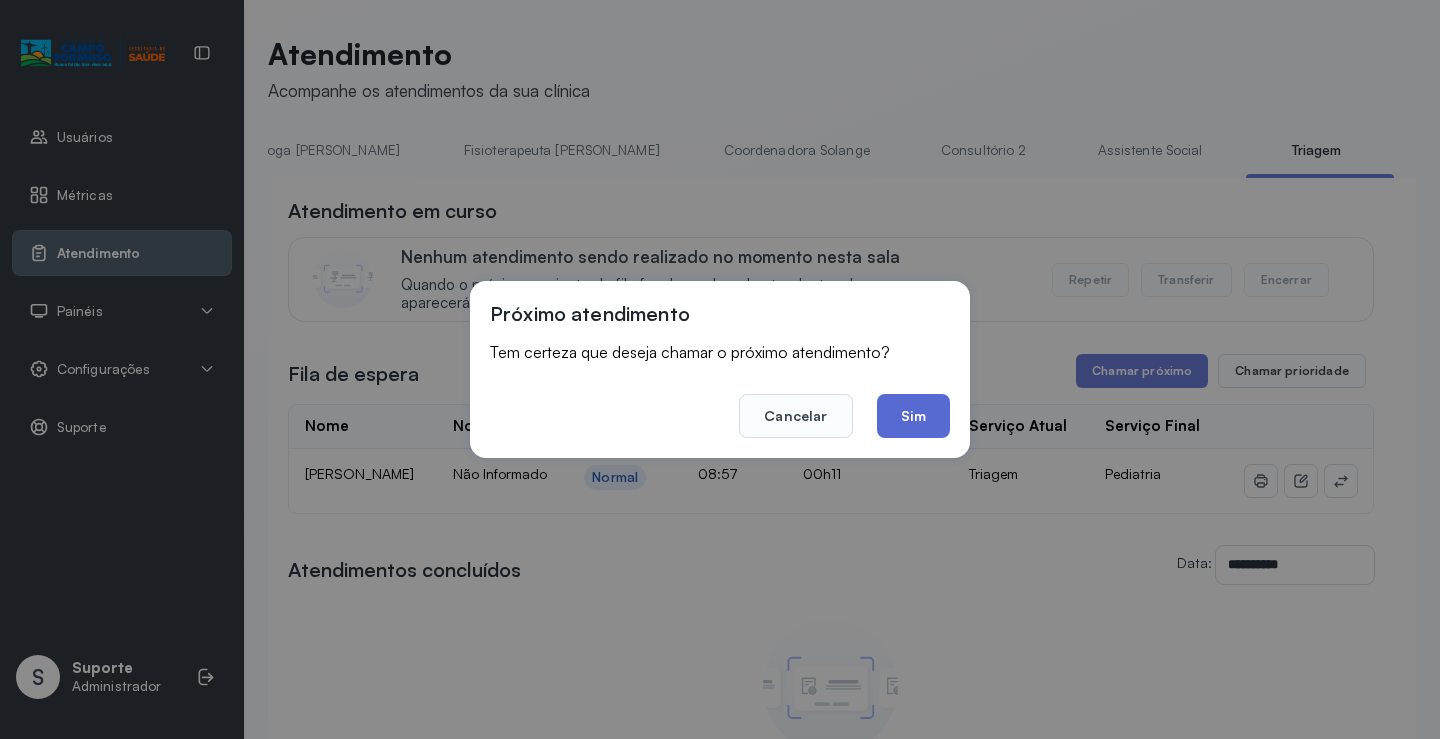 click on "Sim" 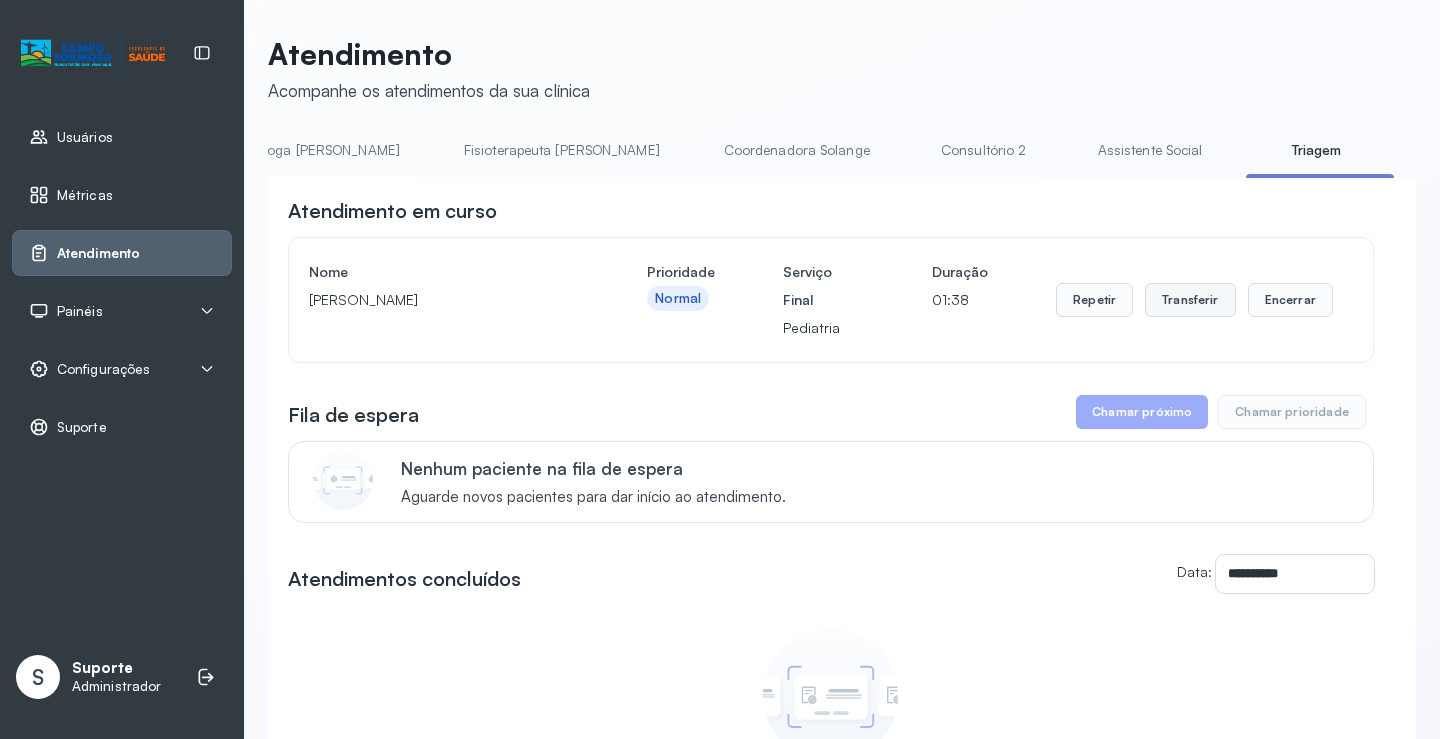 click on "Transferir" at bounding box center (1190, 300) 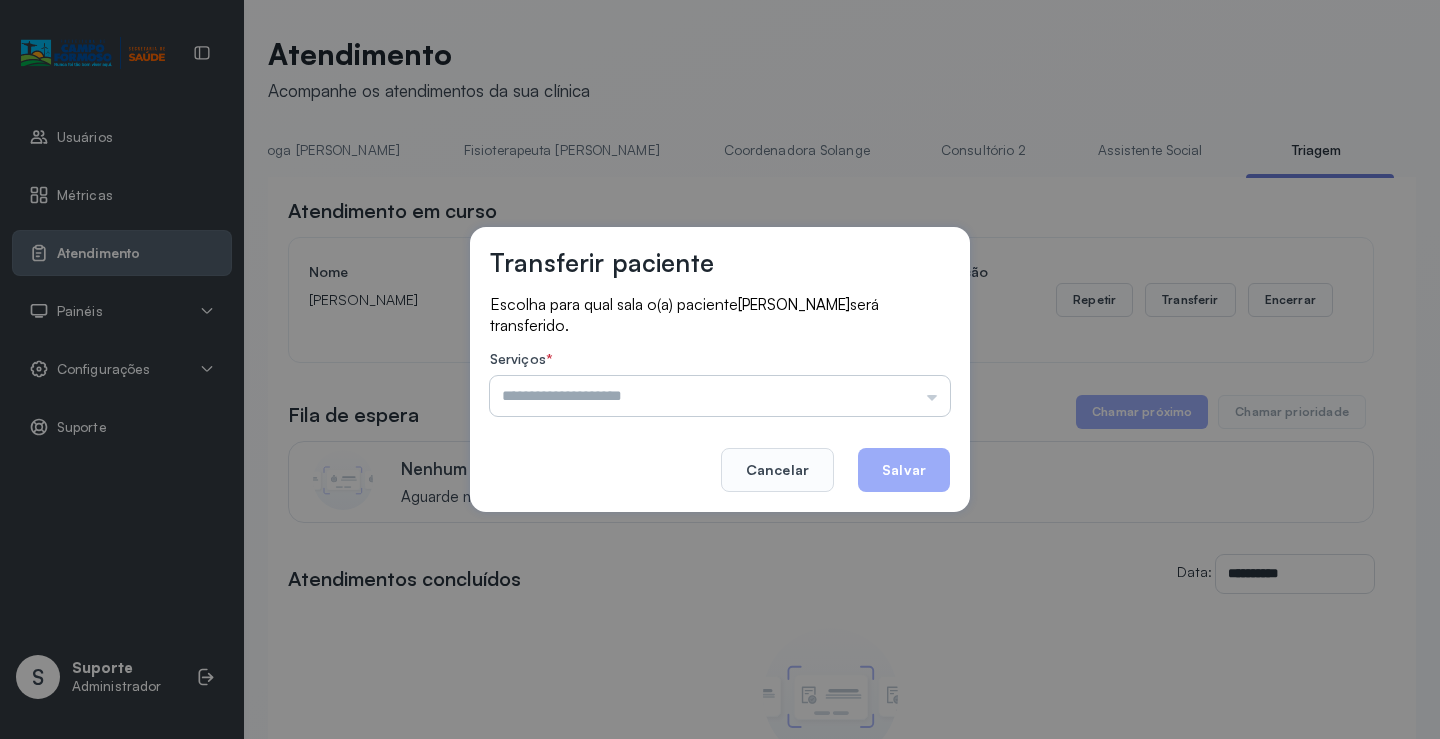 click at bounding box center [720, 396] 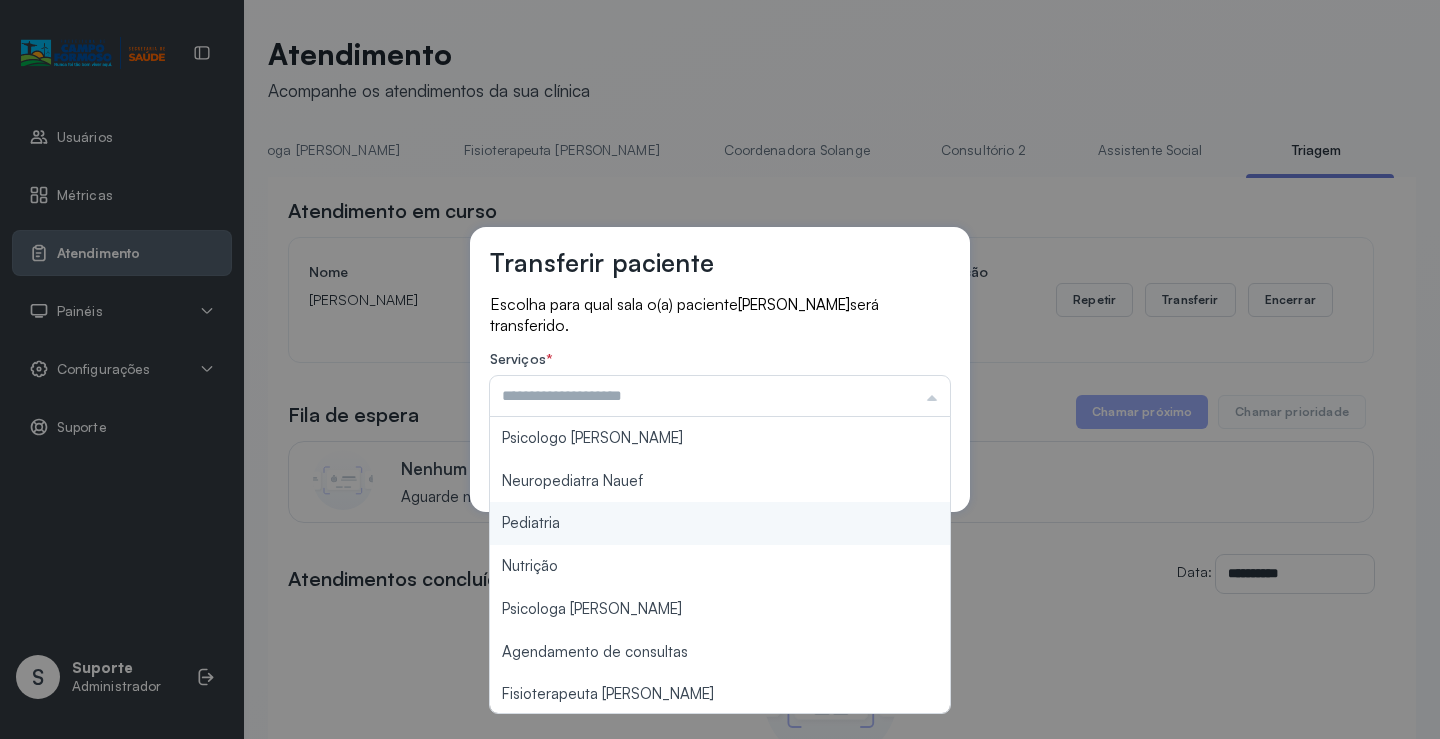 type on "*********" 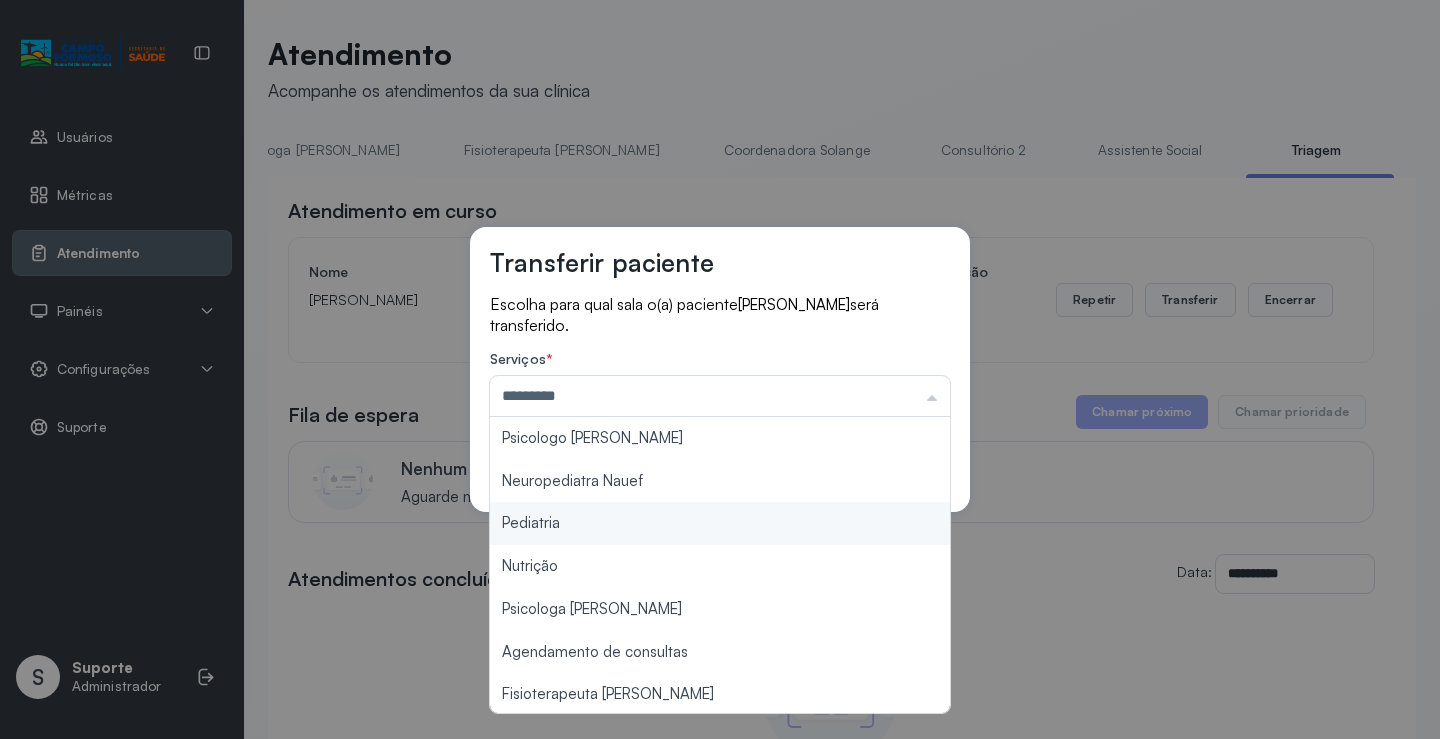 click on "Transferir paciente Escolha para qual sala o(a) paciente  LAURA VALENTINA ANDRE SOUZA  será transferido.  Serviços  *  ********* Psicologo Pedro Neuropediatra Nauef Pediatria Nutrição Psicologa Alana Agendamento de consultas Fisioterapeuta Janusia Coordenadora Solange Consultório 2 Assistente Social Psiquiatra Fisioterapeuta Francyne Fisioterapeuta Morgana Neuropediatra João Cancelar Salvar" at bounding box center (720, 369) 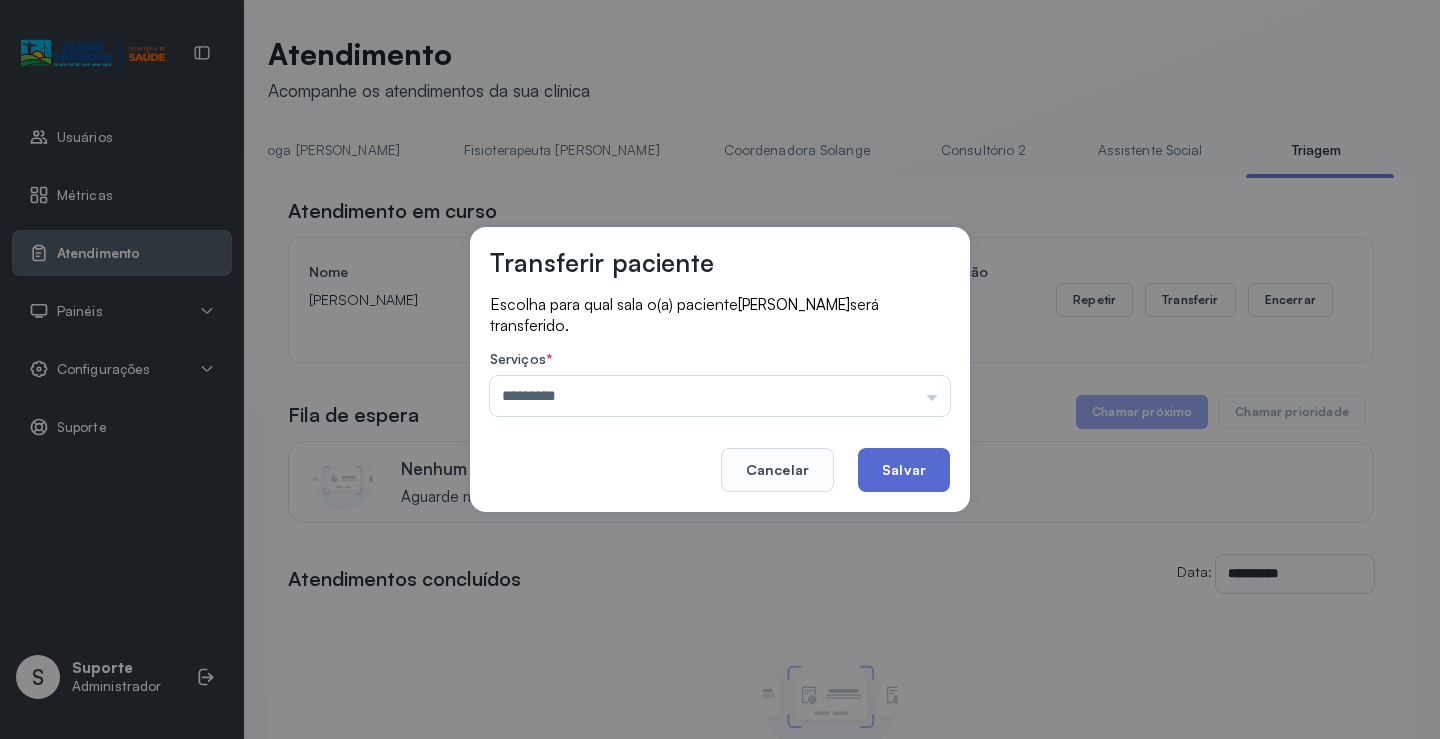 click on "Salvar" 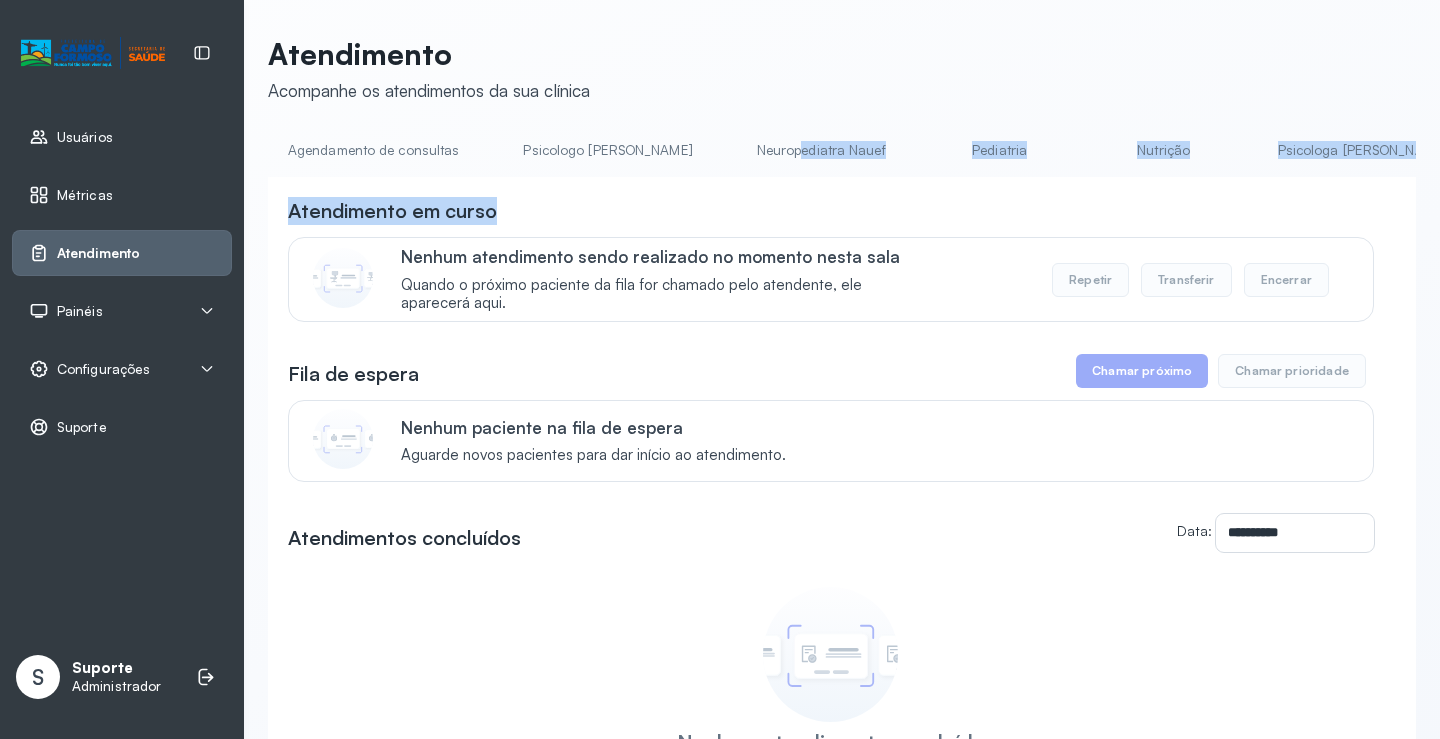 drag, startPoint x: 728, startPoint y: 177, endPoint x: 848, endPoint y: 197, distance: 121.65525 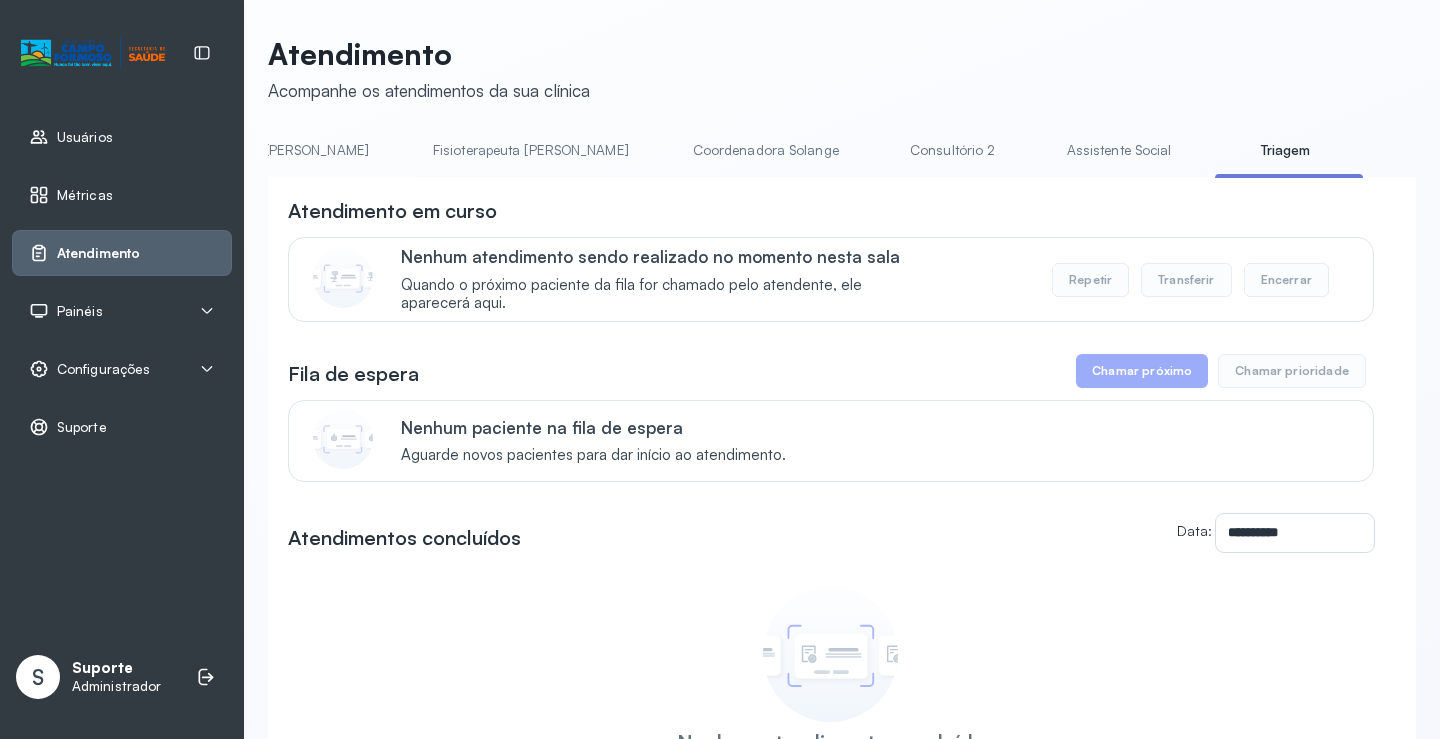 scroll, scrollTop: 0, scrollLeft: 1082, axis: horizontal 